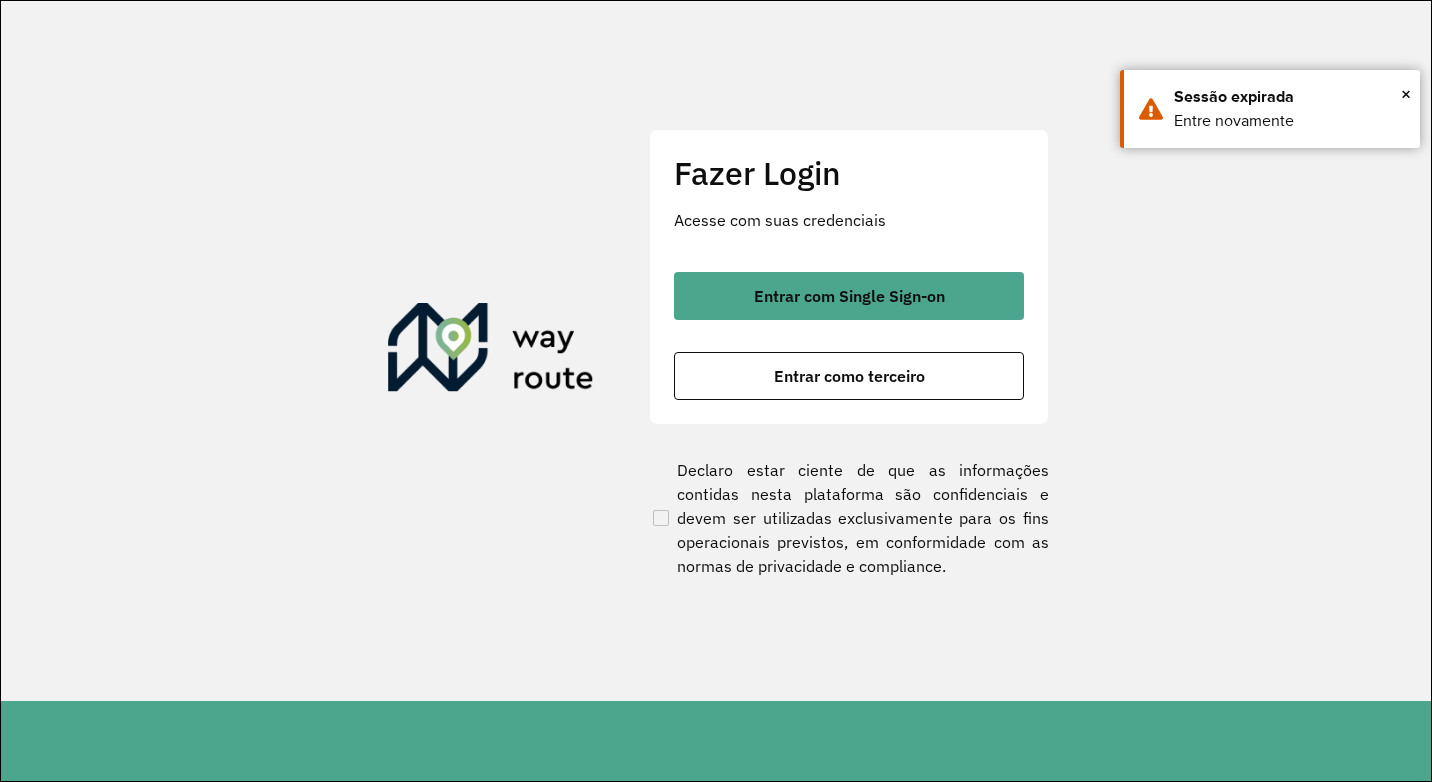 scroll, scrollTop: 0, scrollLeft: 0, axis: both 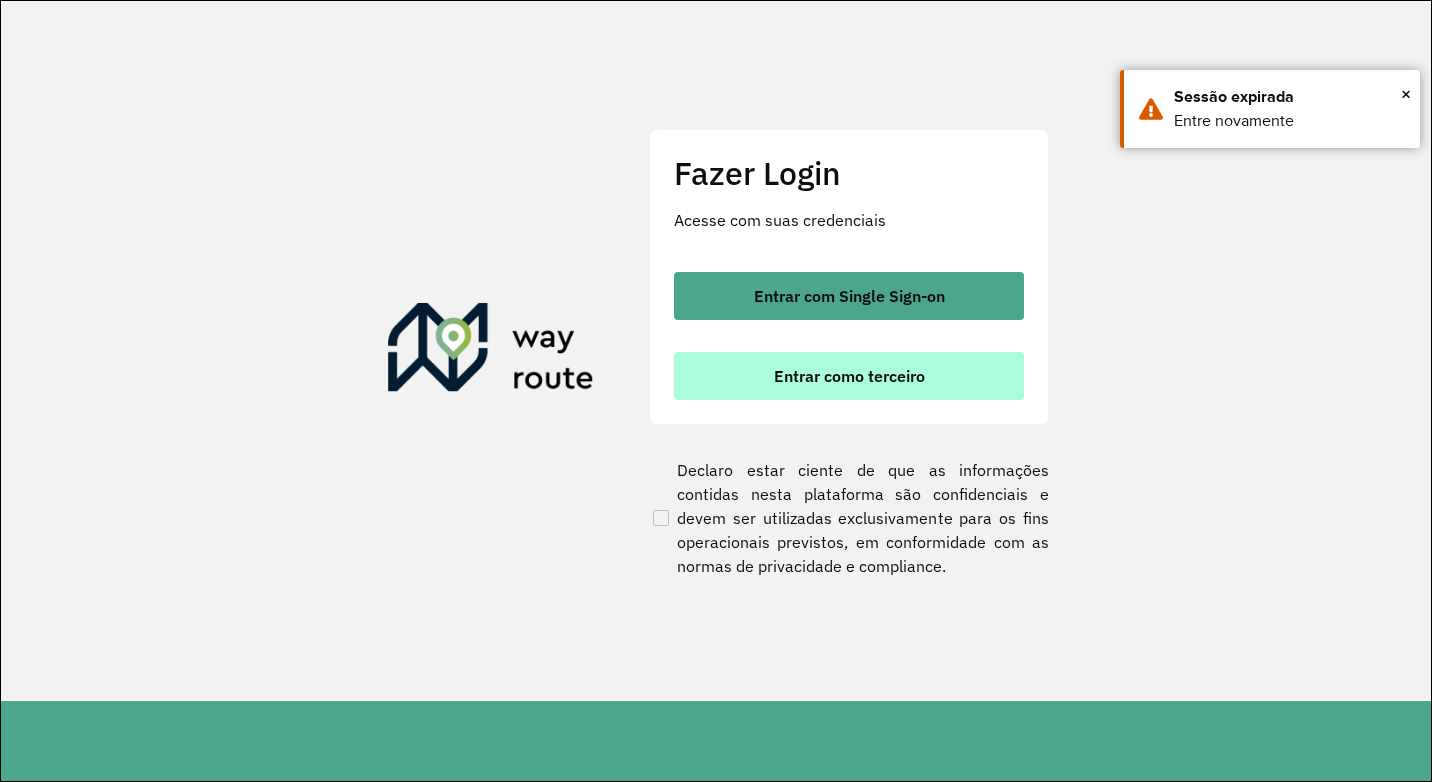 click on "Entrar como terceiro" at bounding box center [849, 376] 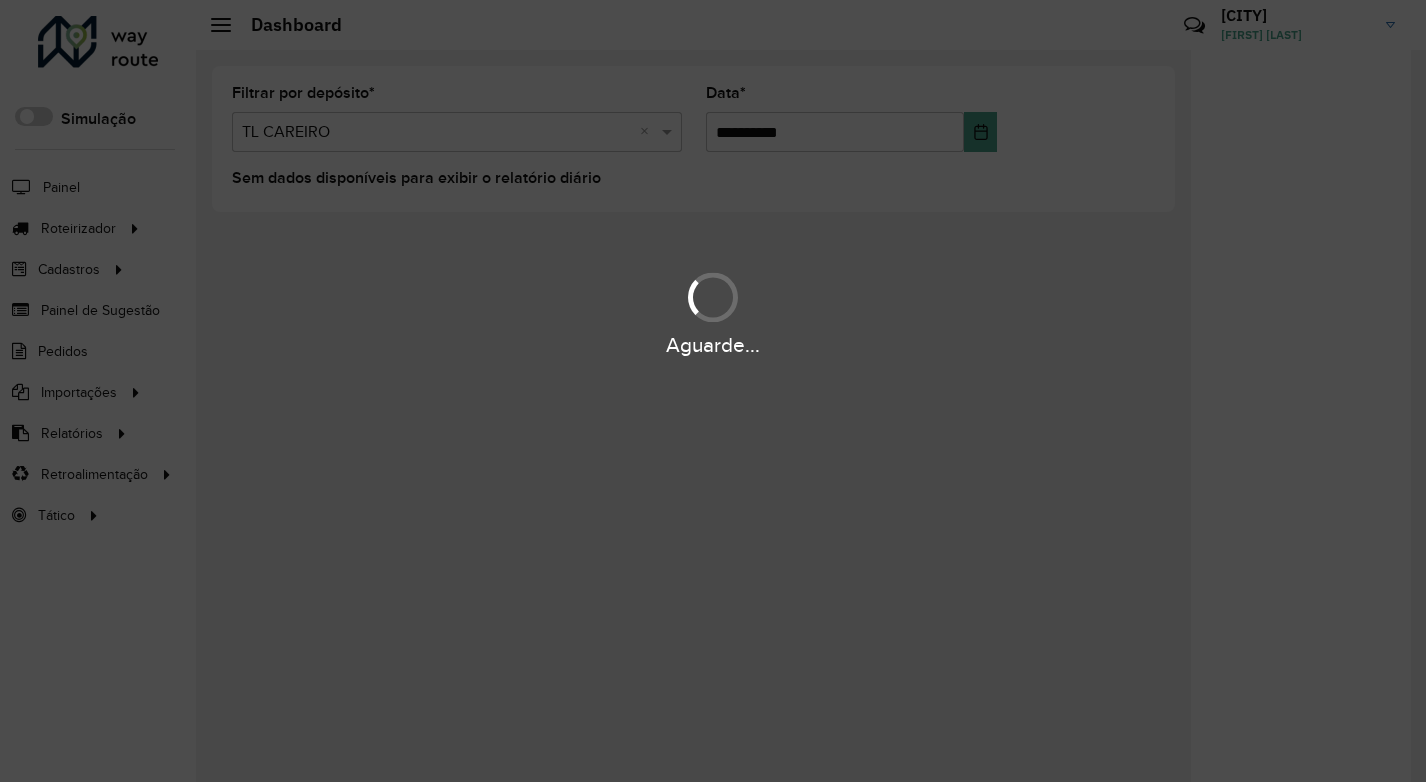 scroll, scrollTop: 0, scrollLeft: 0, axis: both 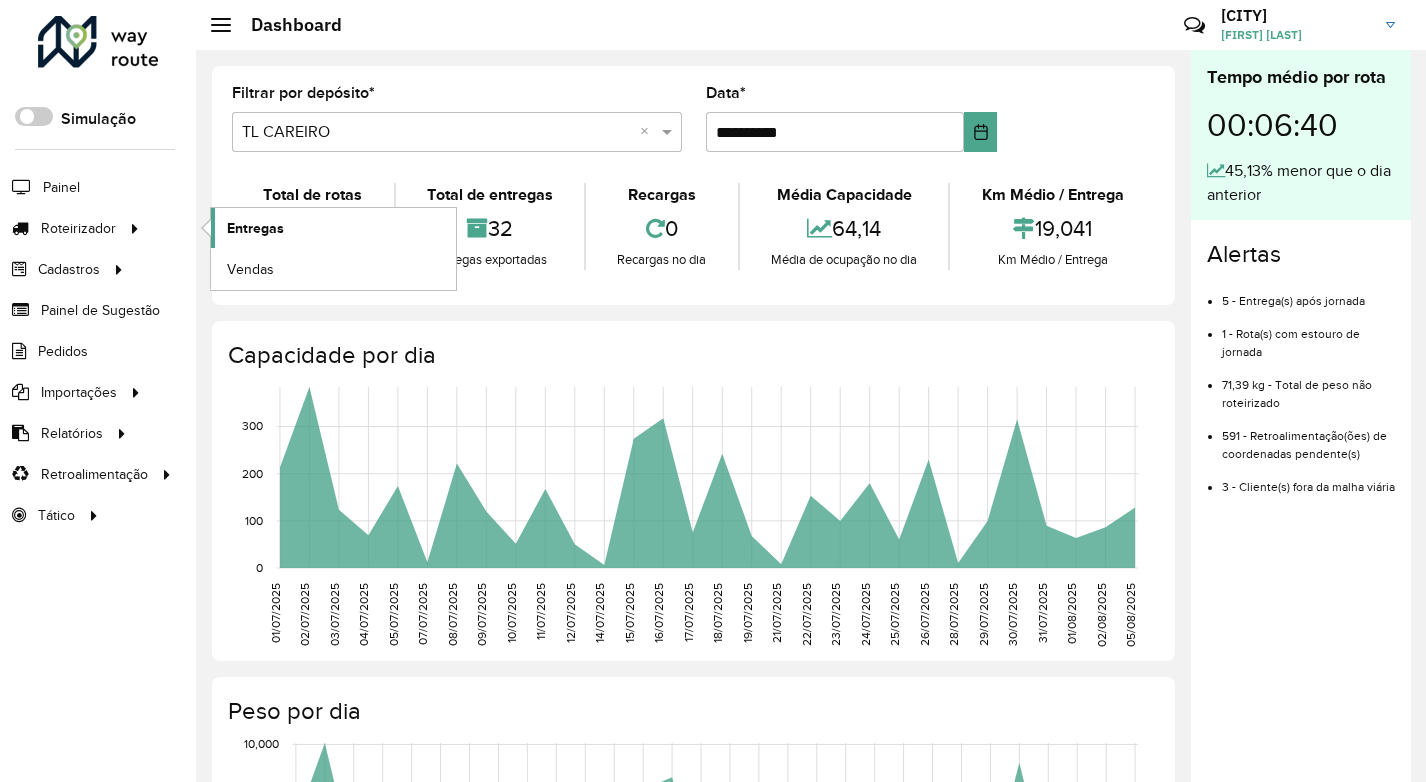click on "Entregas" 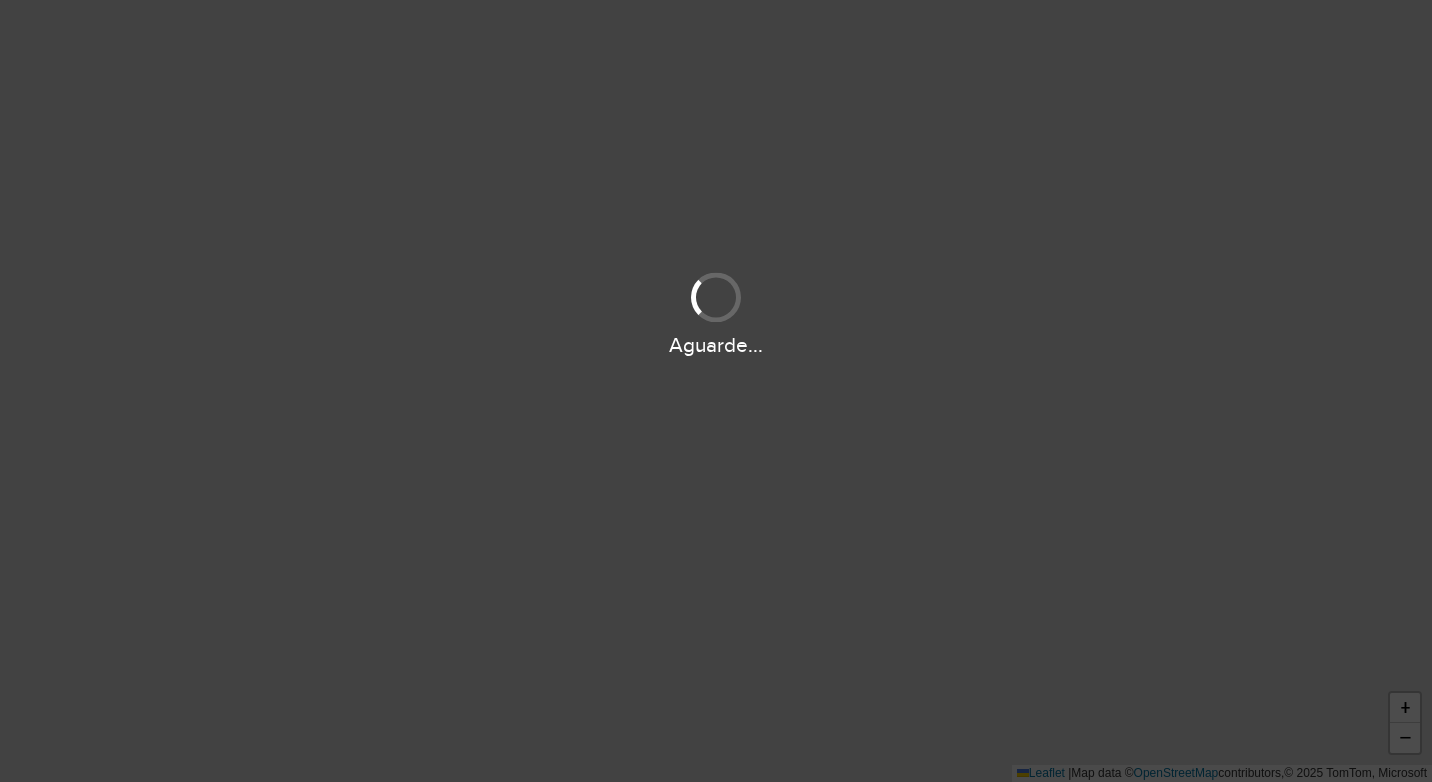 scroll, scrollTop: 0, scrollLeft: 0, axis: both 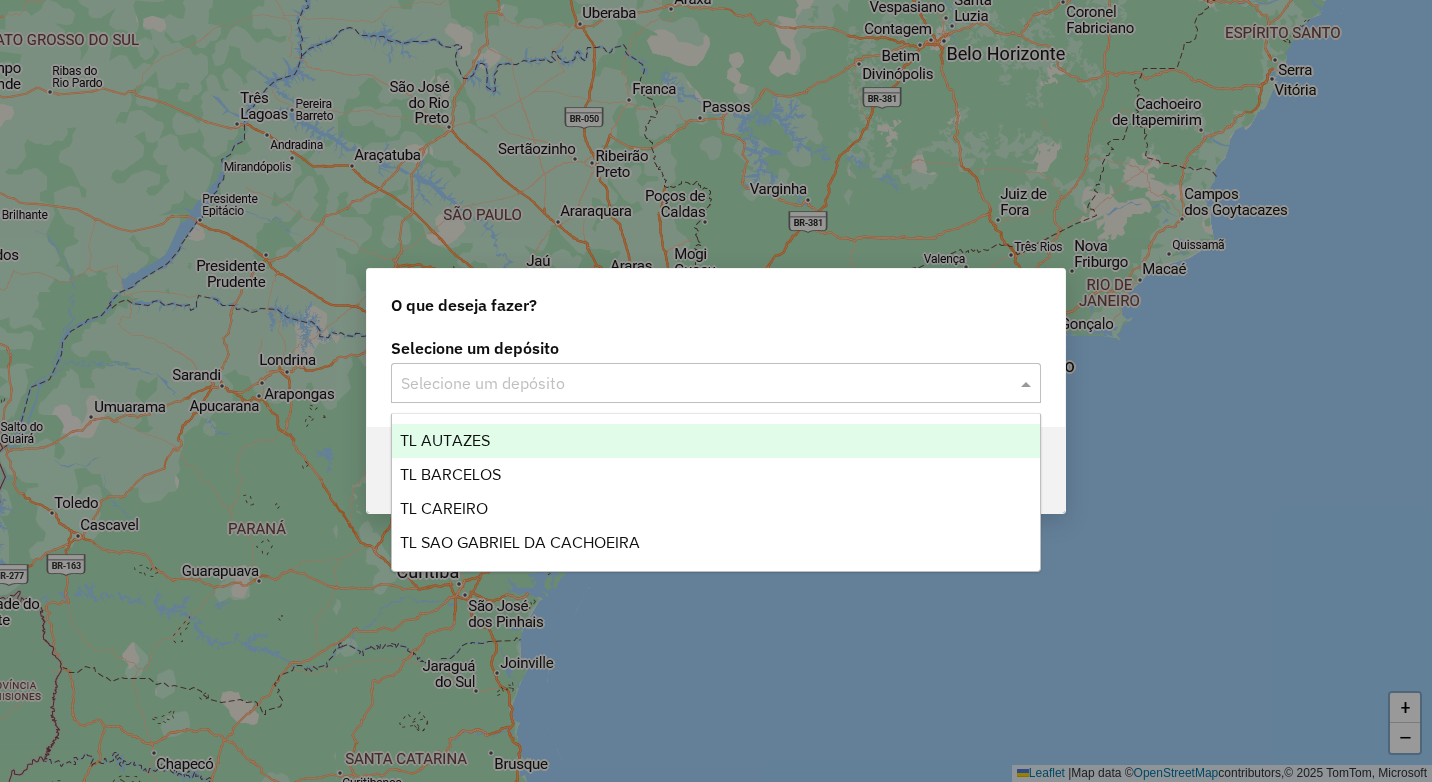drag, startPoint x: 744, startPoint y: 397, endPoint x: 695, endPoint y: 413, distance: 51.546097 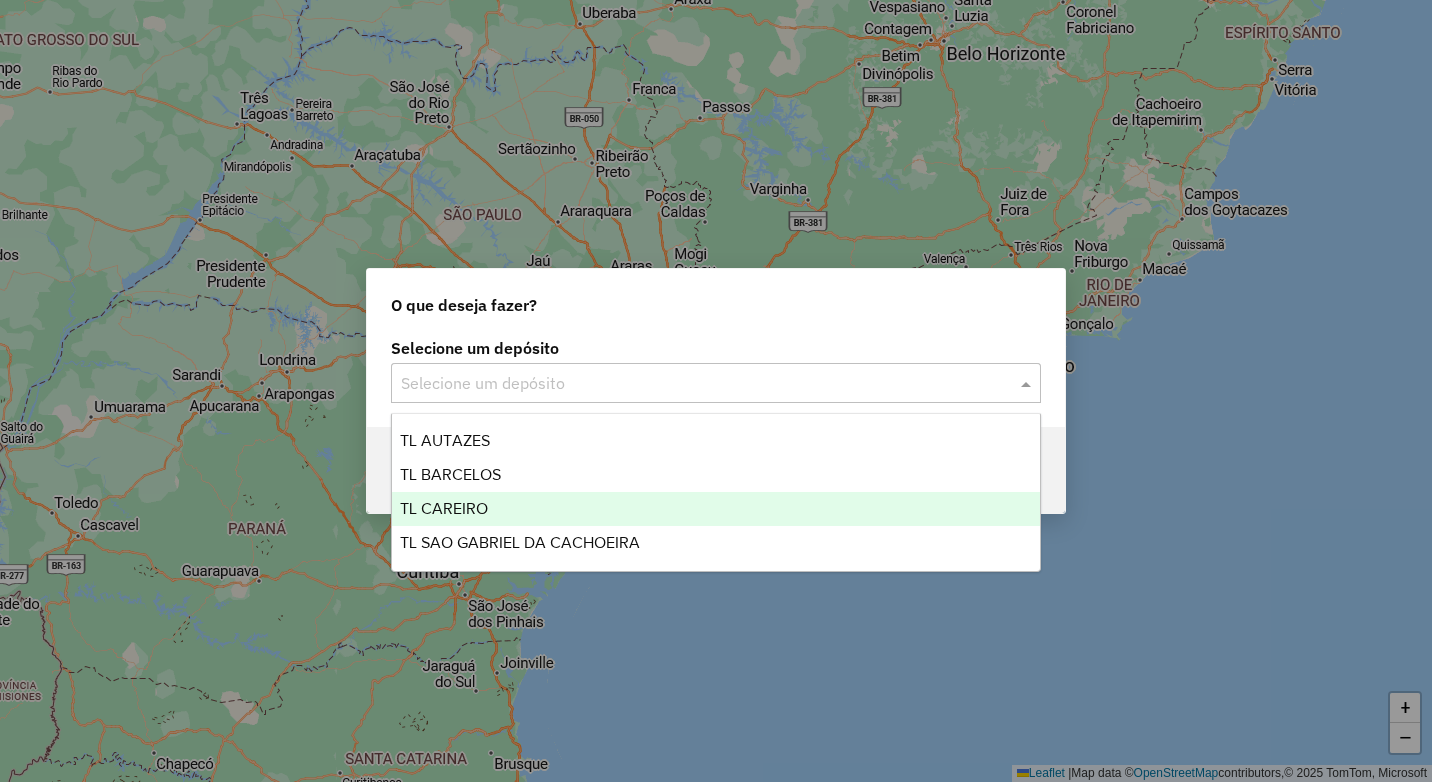 drag, startPoint x: 578, startPoint y: 487, endPoint x: 577, endPoint y: 504, distance: 17.029387 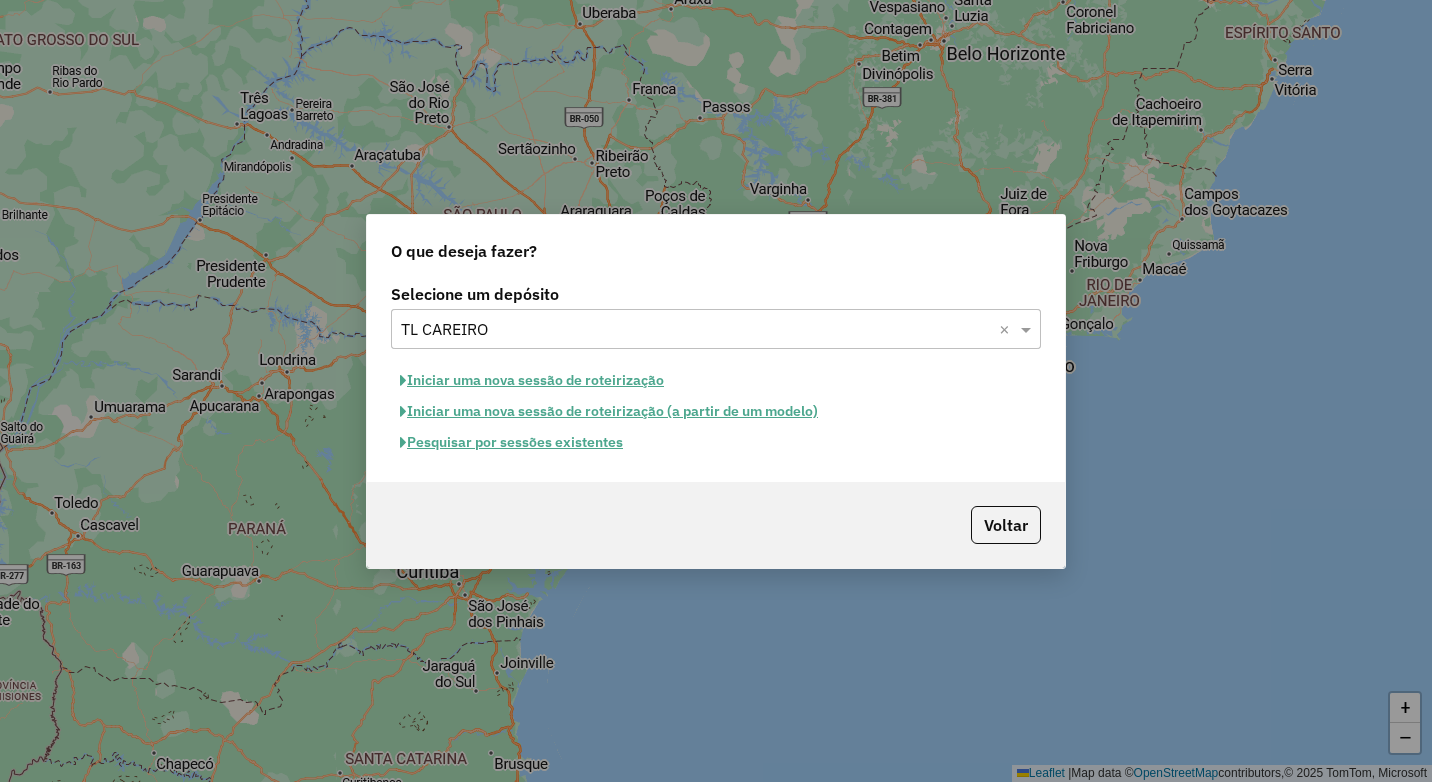 click on "Iniciar uma nova sessão de roteirização" 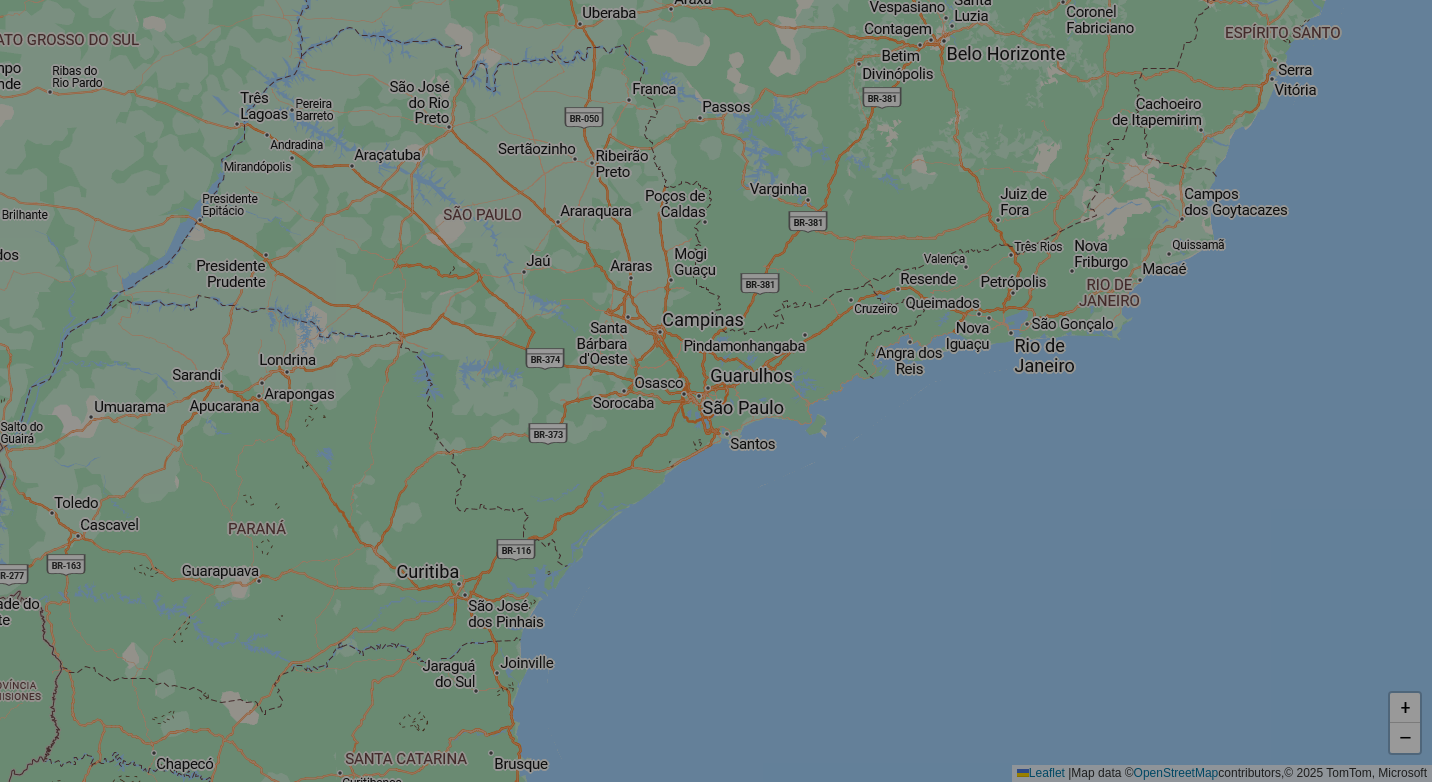 select on "*" 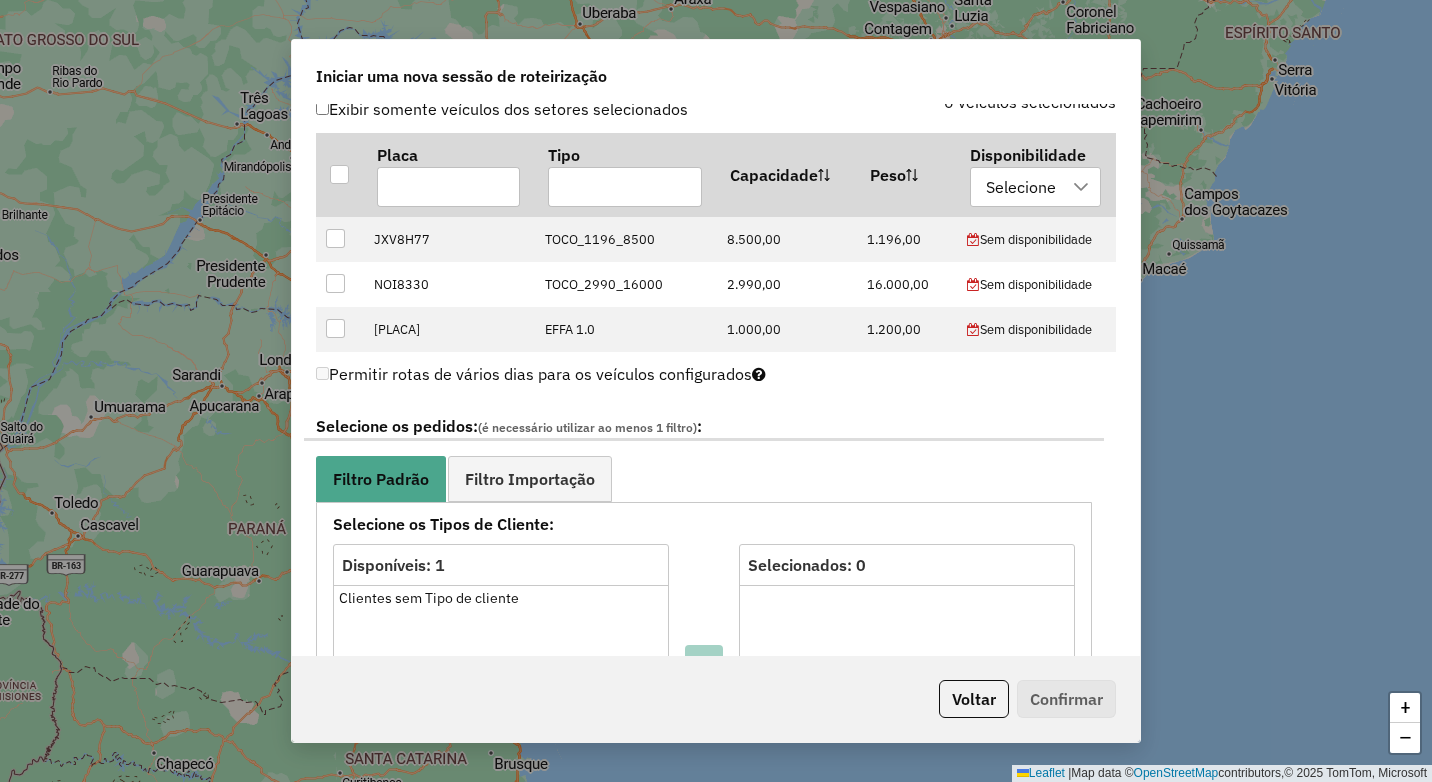 scroll, scrollTop: 700, scrollLeft: 0, axis: vertical 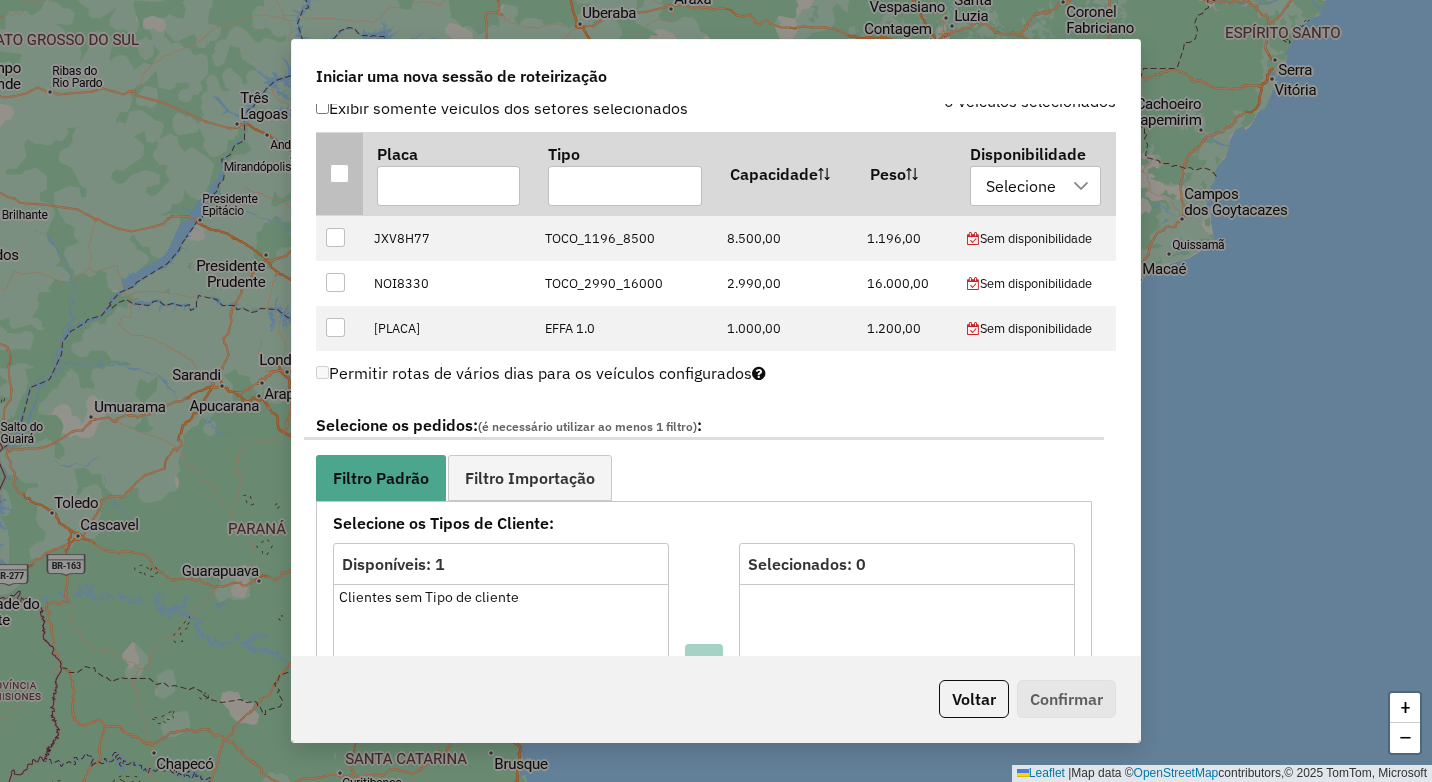click at bounding box center [339, 173] 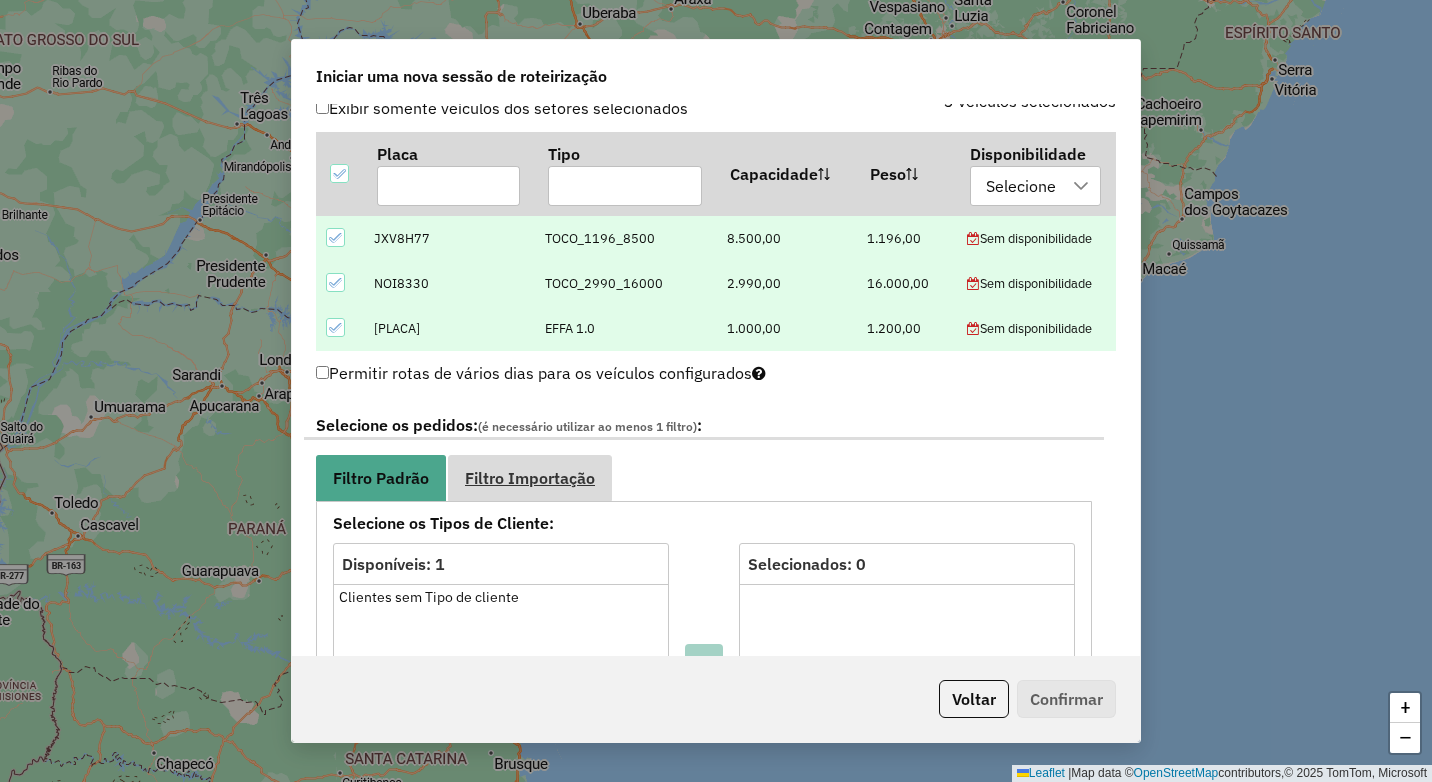 click on "Filtro Importação" at bounding box center [530, 477] 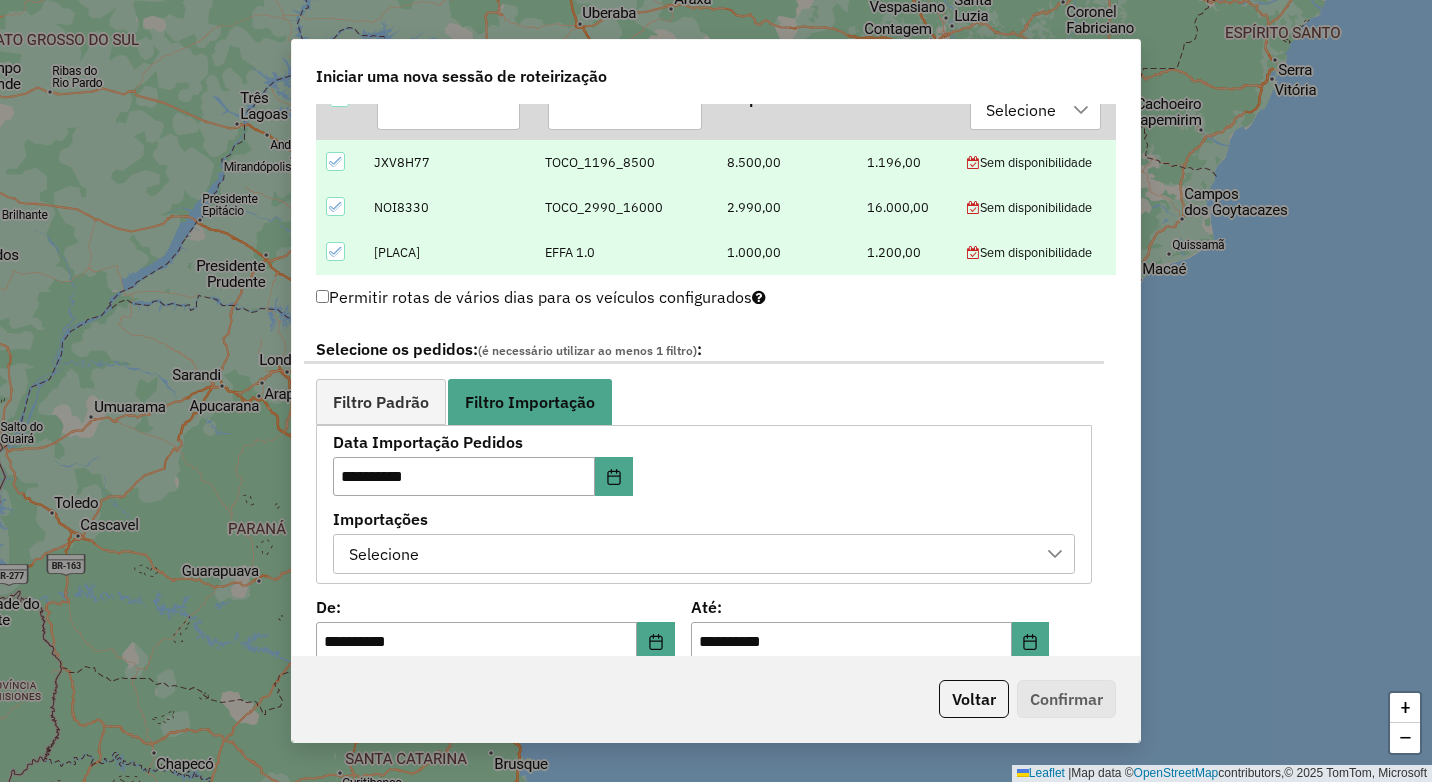 scroll, scrollTop: 1100, scrollLeft: 0, axis: vertical 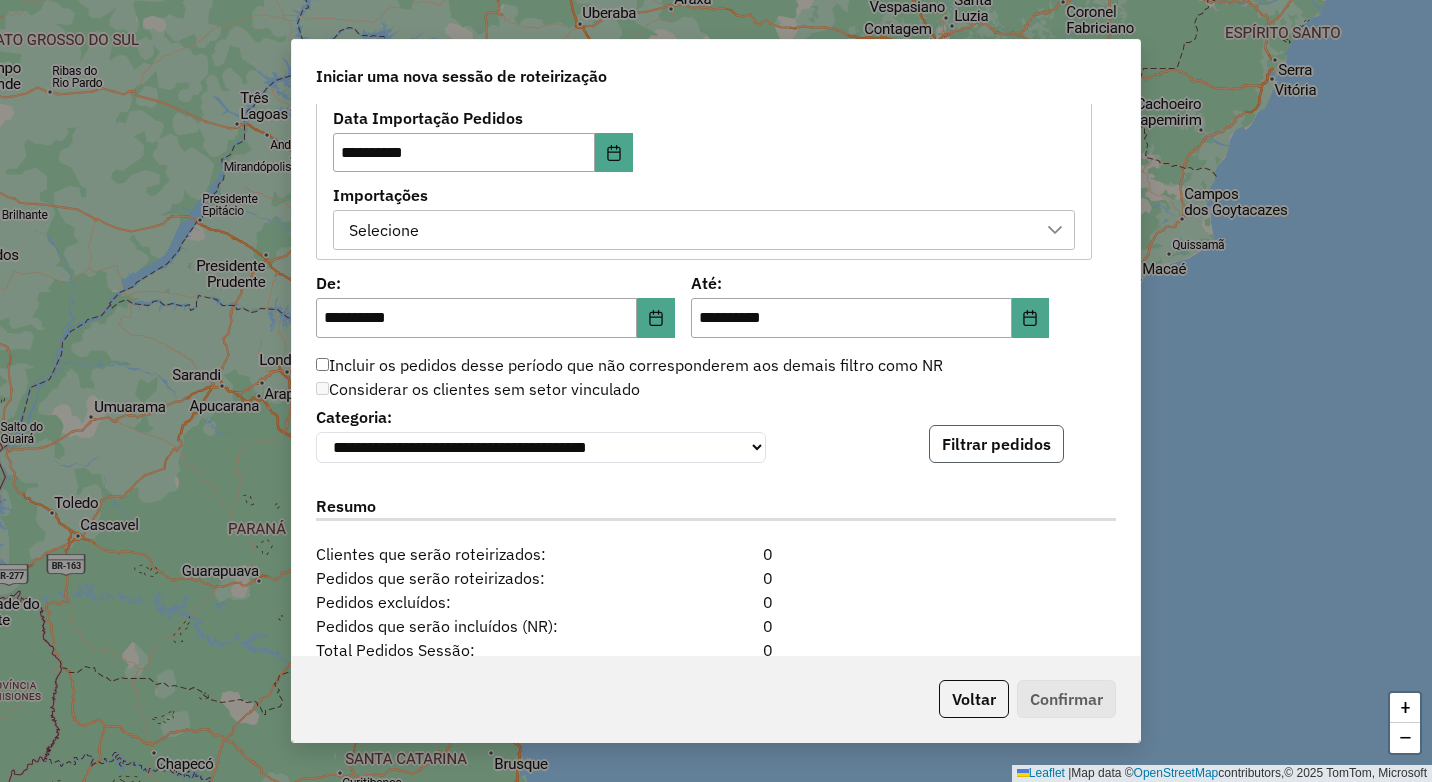 click on "Filtrar pedidos" 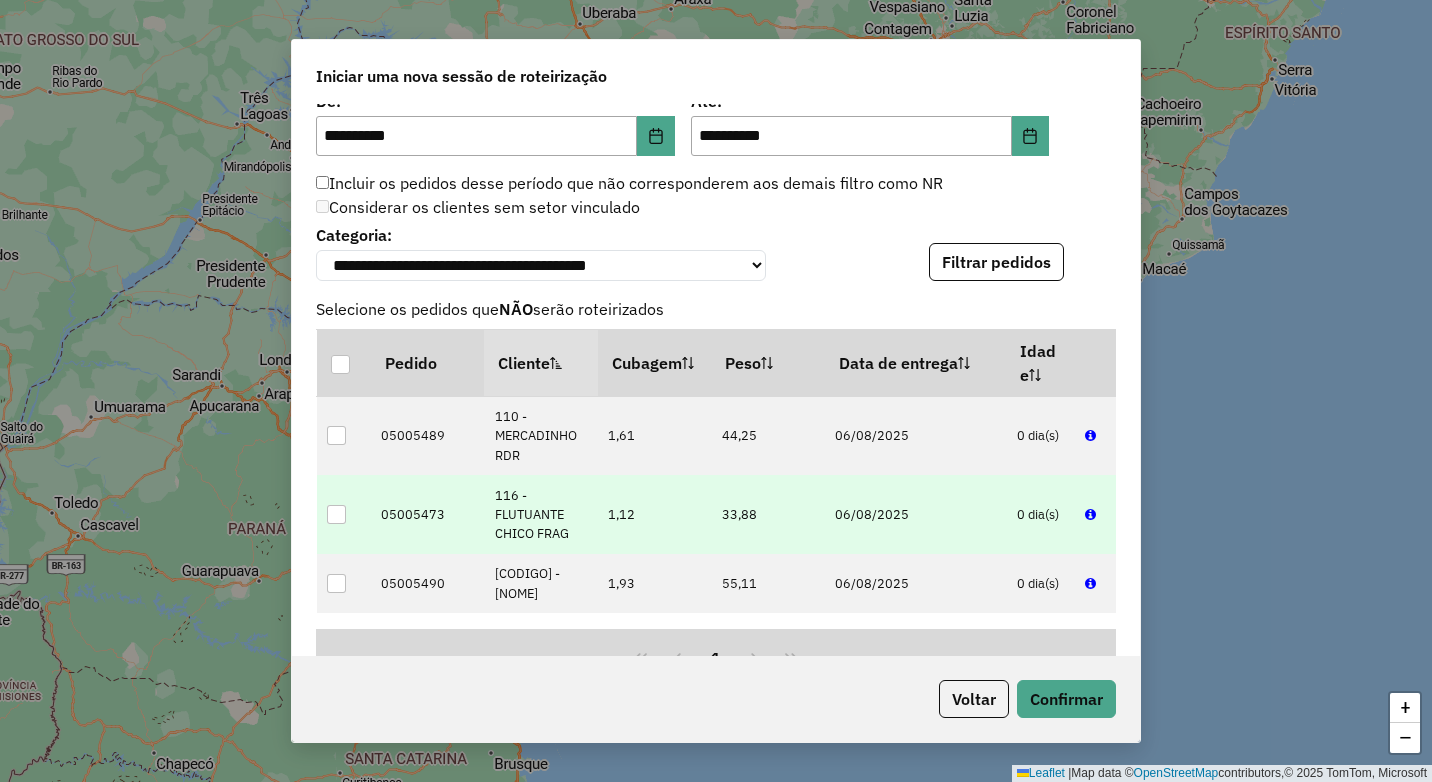 scroll, scrollTop: 1300, scrollLeft: 0, axis: vertical 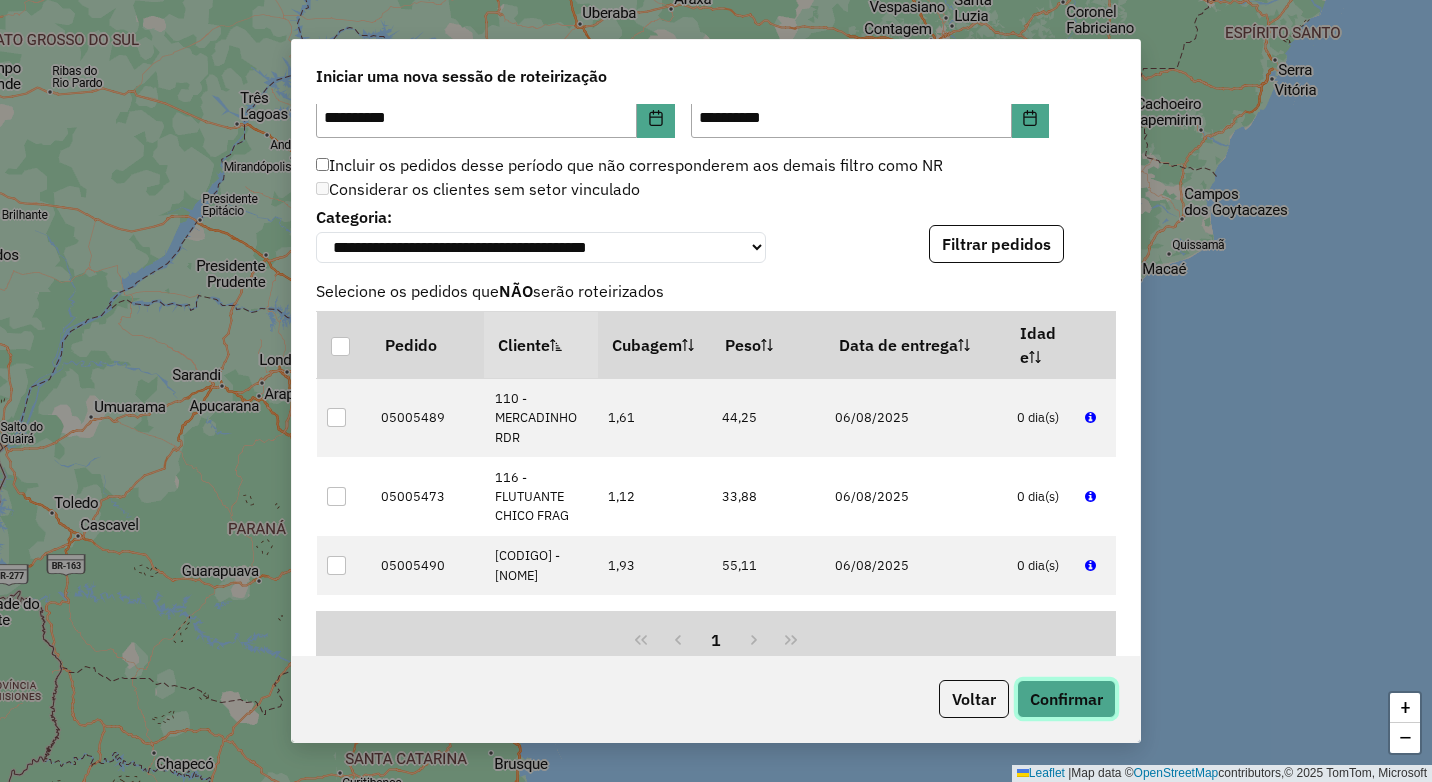 click on "Confirmar" 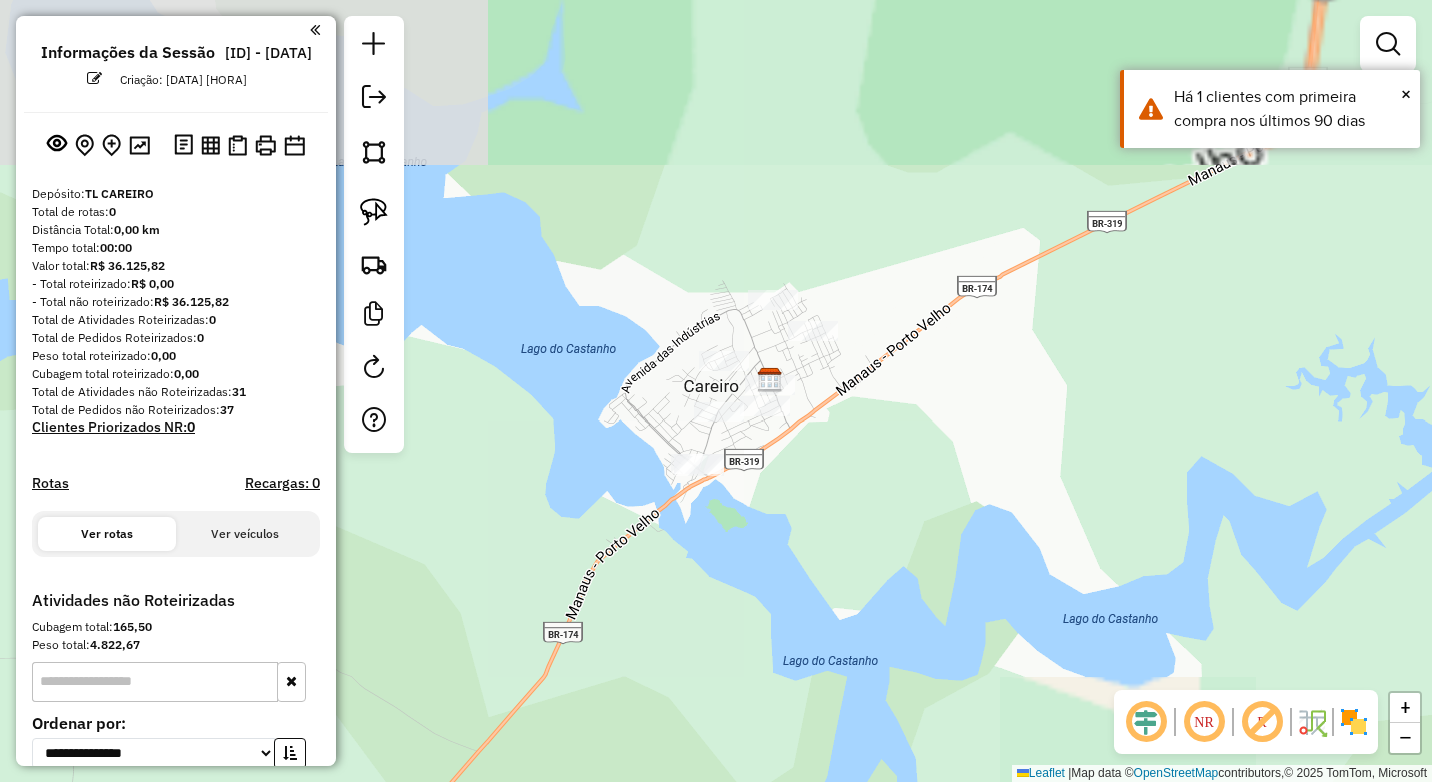 drag, startPoint x: 740, startPoint y: 473, endPoint x: 740, endPoint y: 613, distance: 140 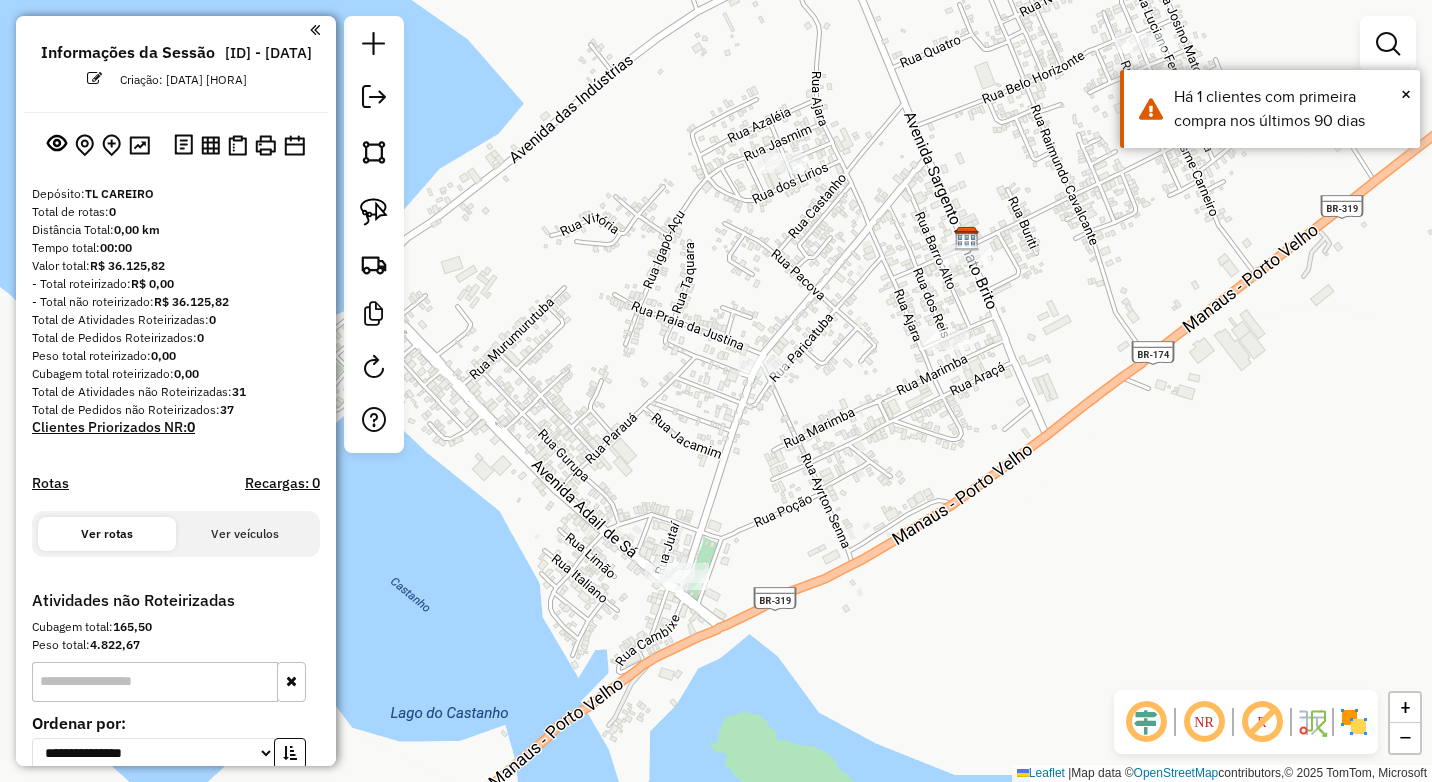 drag, startPoint x: 749, startPoint y: 447, endPoint x: 780, endPoint y: 422, distance: 39.824615 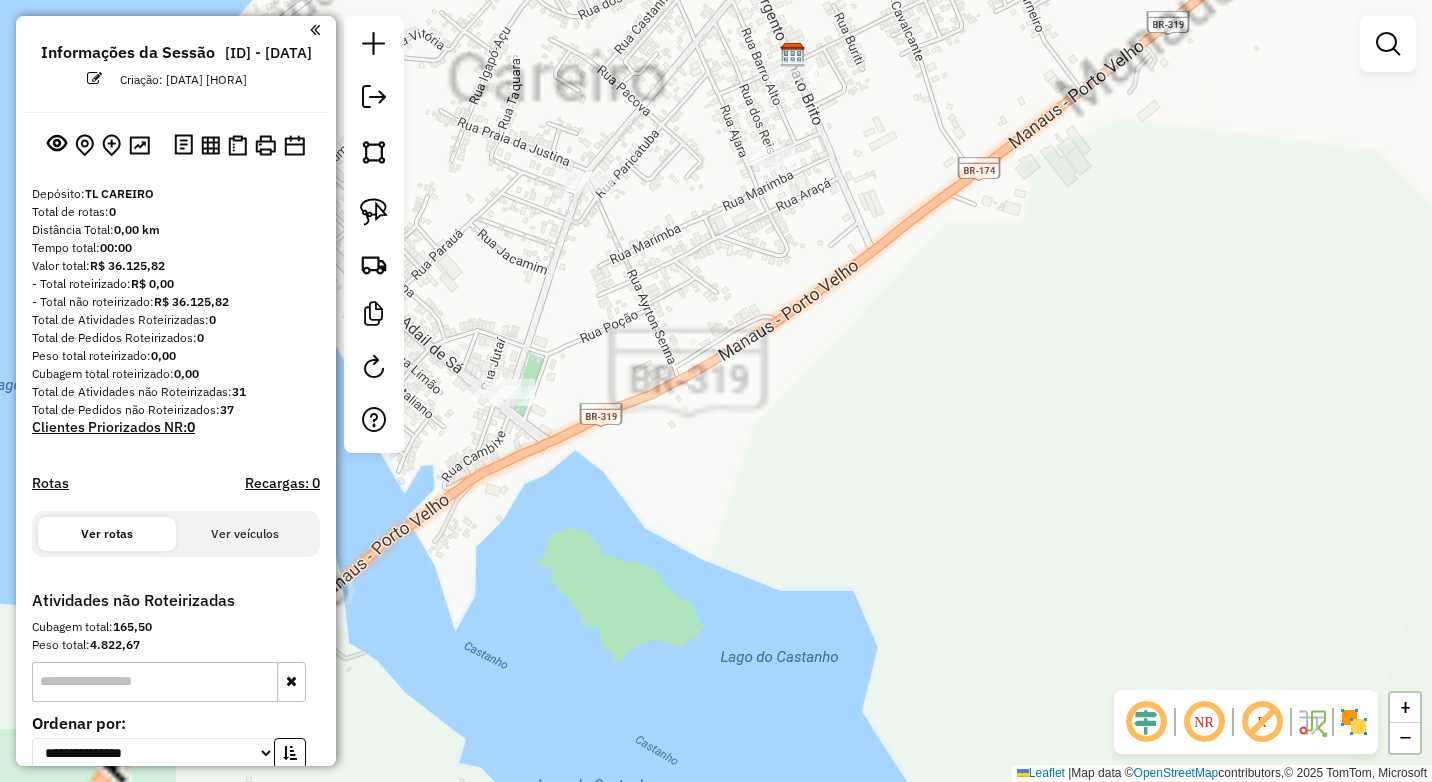 drag, startPoint x: 806, startPoint y: 479, endPoint x: 840, endPoint y: 803, distance: 325.77905 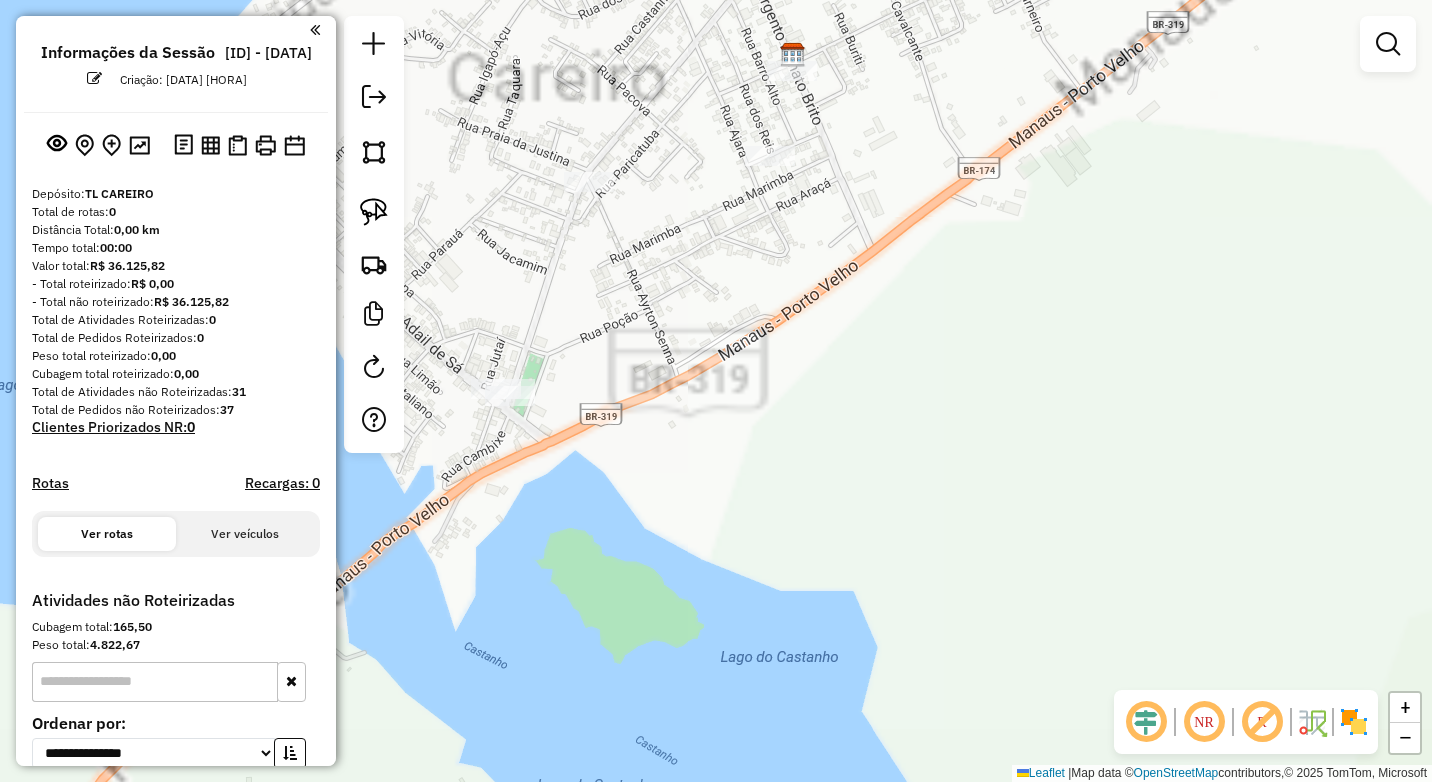 click on "**********" at bounding box center (716, 391) 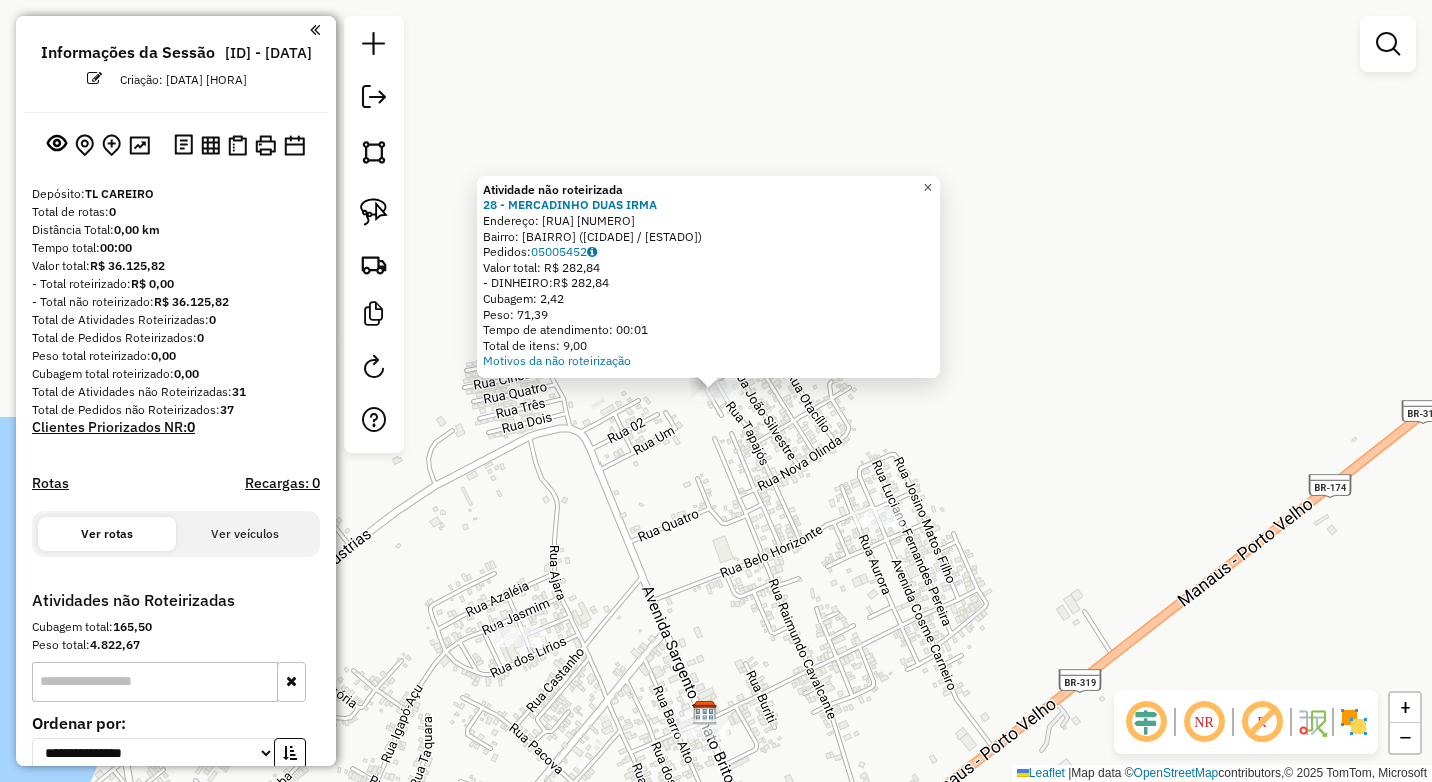 click on "×" 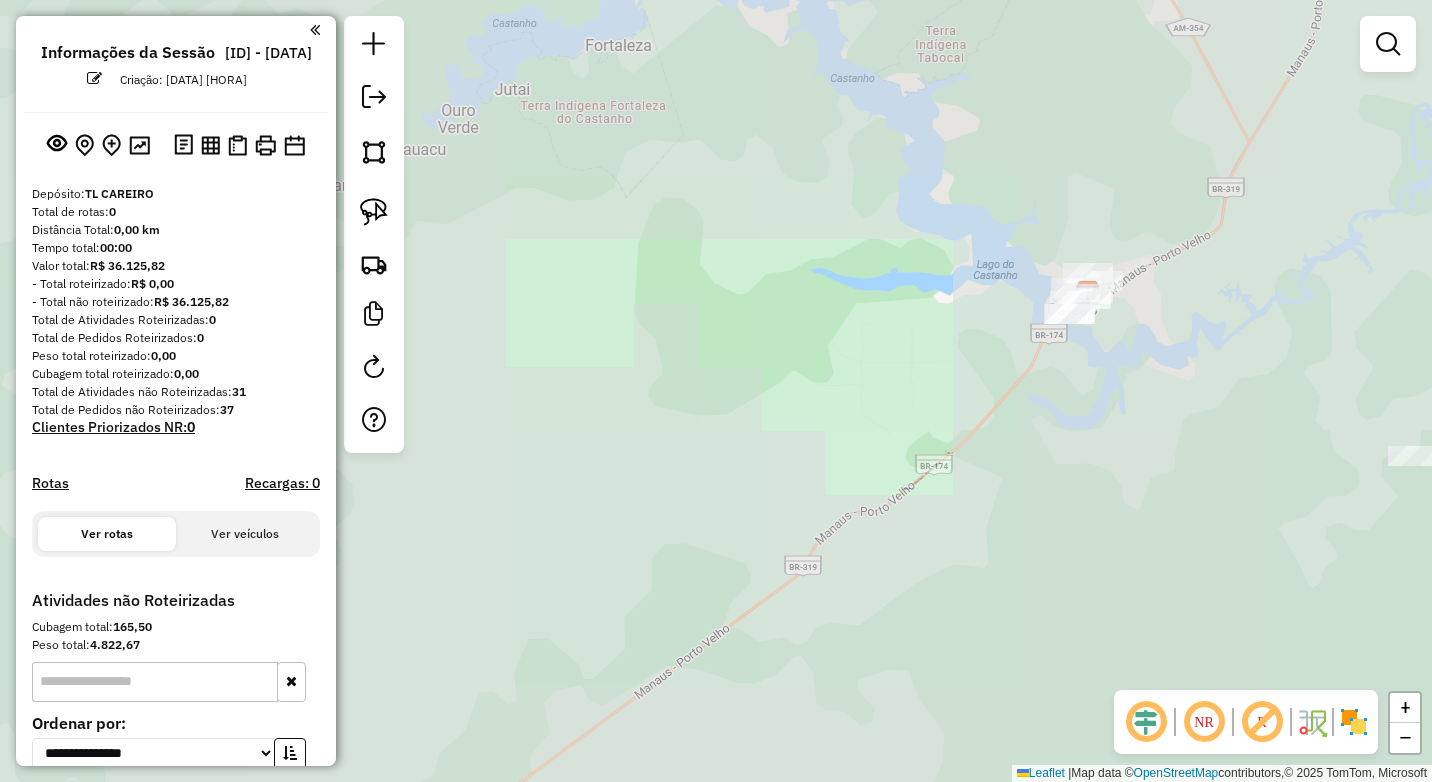 drag, startPoint x: 866, startPoint y: 474, endPoint x: 789, endPoint y: 519, distance: 89.1852 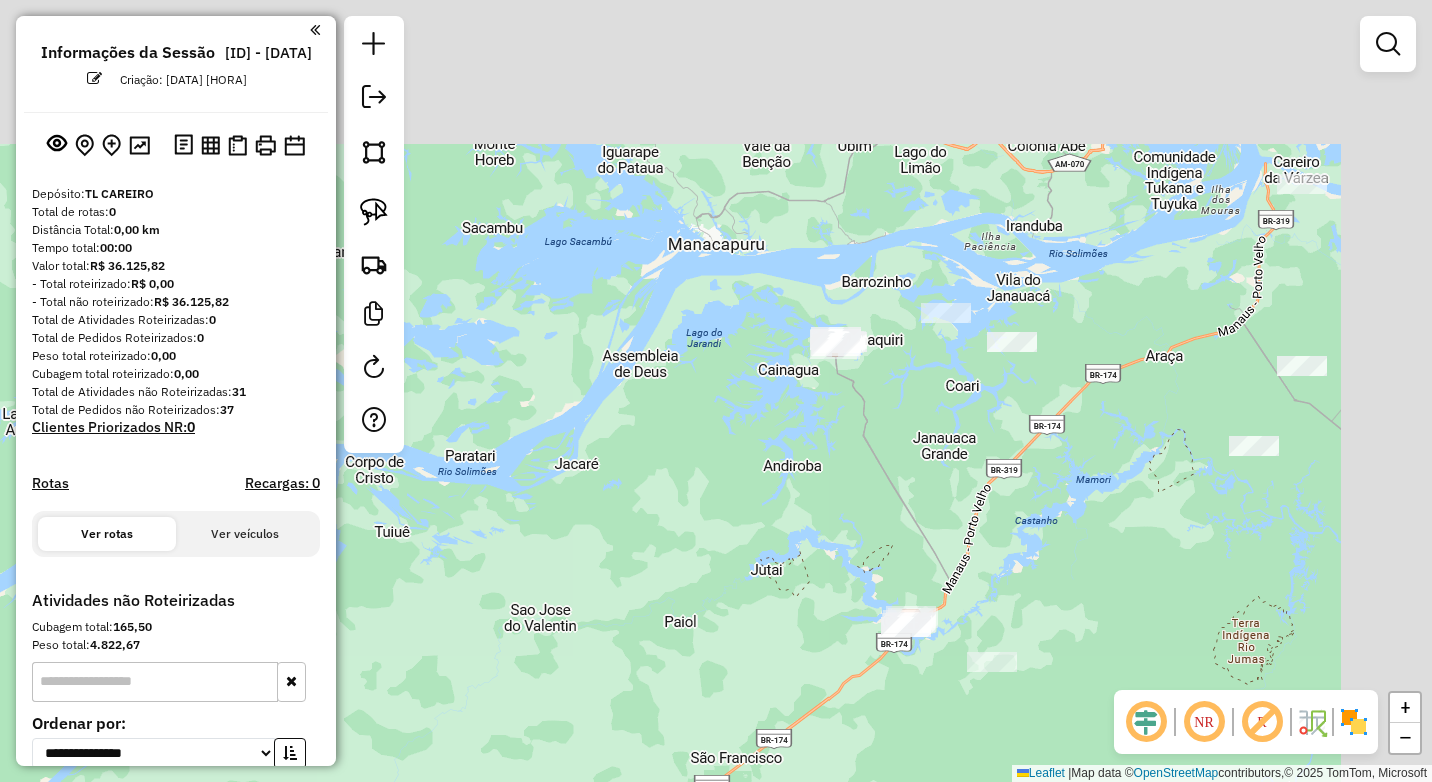 drag, startPoint x: 1105, startPoint y: 391, endPoint x: 1219, endPoint y: 424, distance: 118.680244 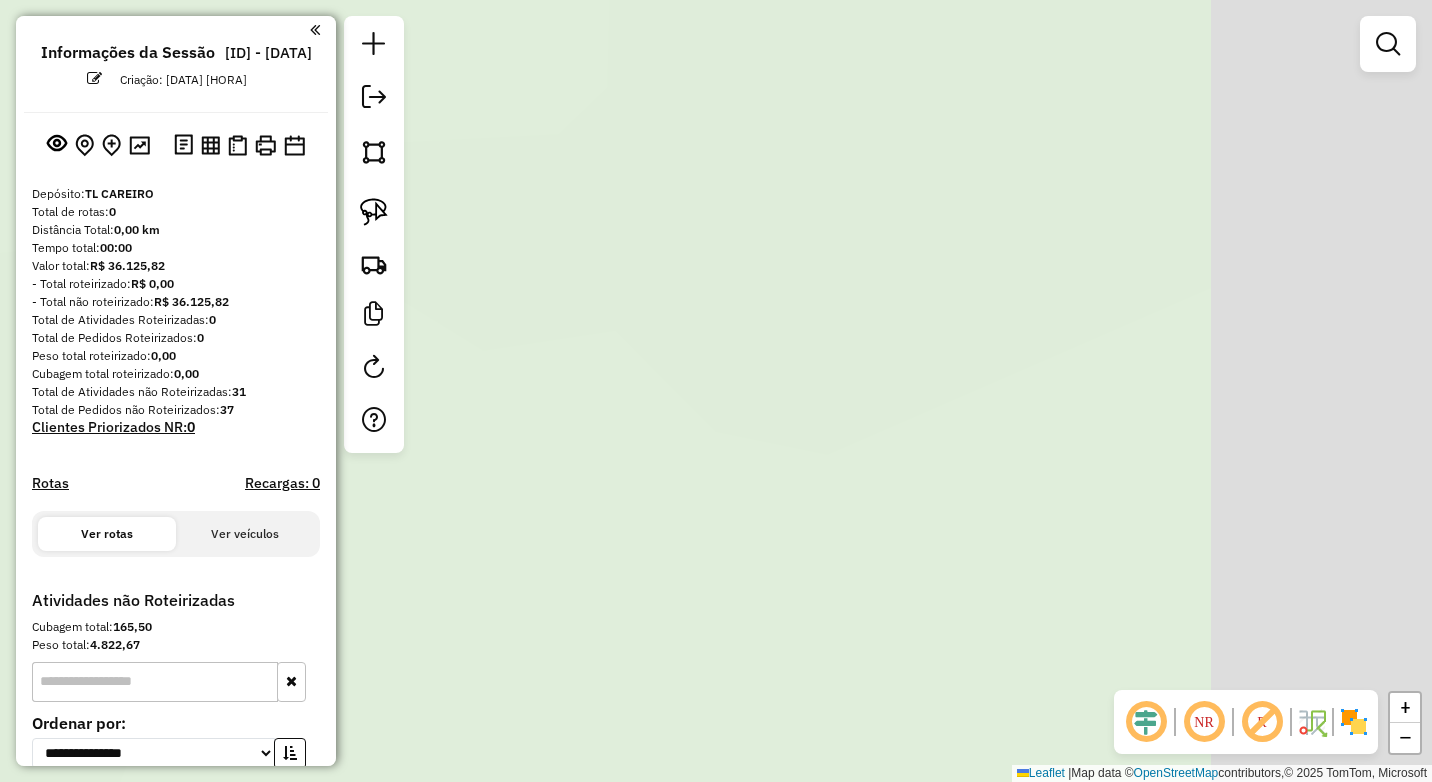 drag, startPoint x: 1183, startPoint y: 513, endPoint x: 1007, endPoint y: 521, distance: 176.18172 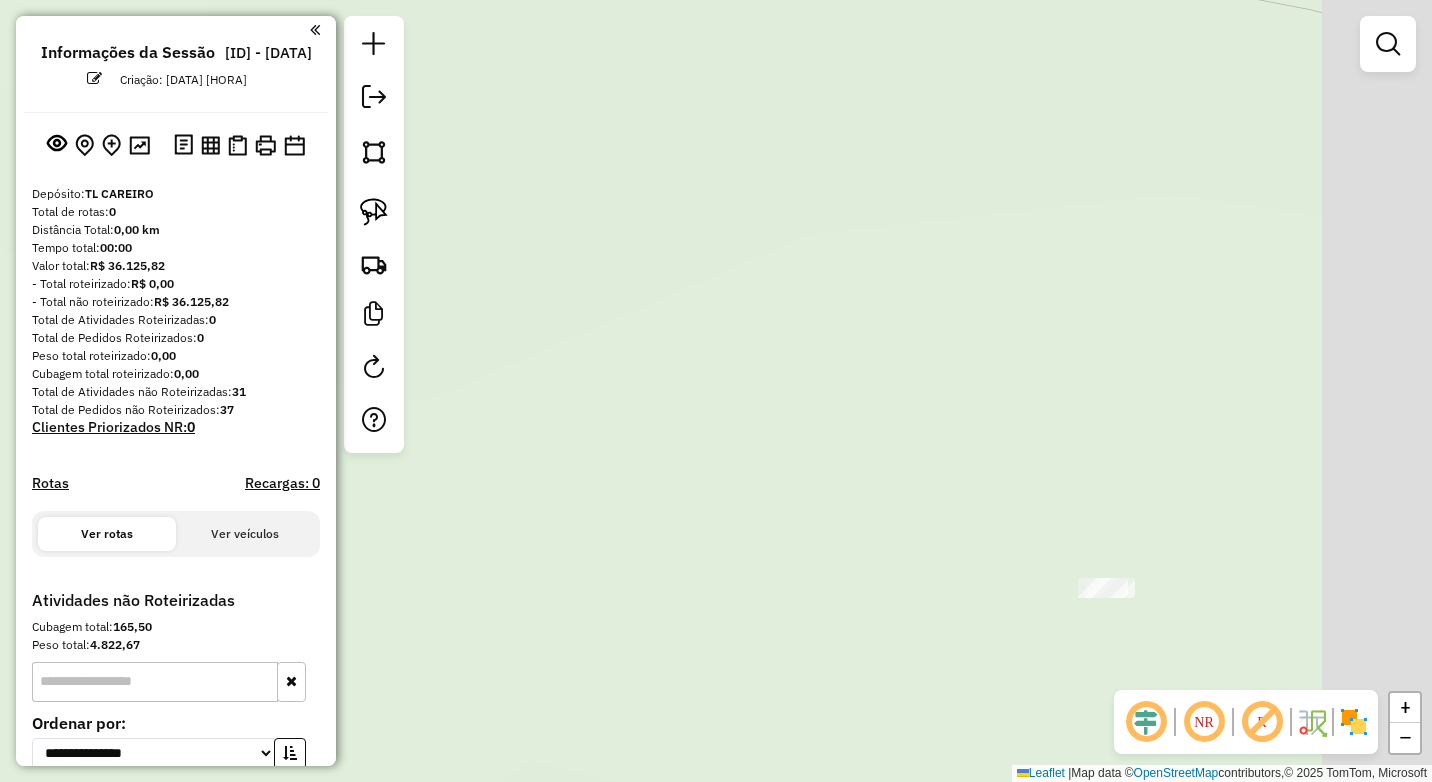 drag, startPoint x: 1230, startPoint y: 514, endPoint x: 952, endPoint y: 459, distance: 283.38843 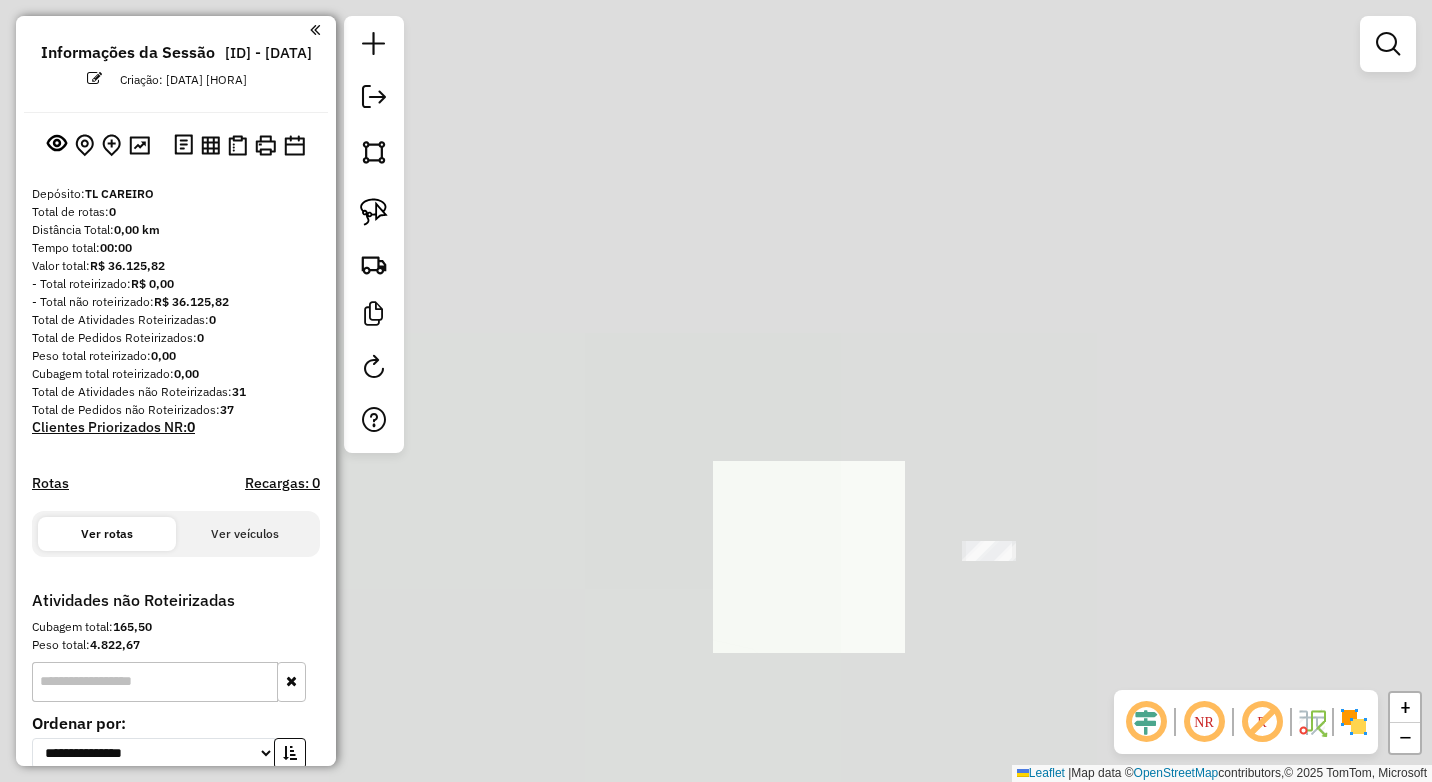 drag, startPoint x: 1055, startPoint y: 262, endPoint x: 1009, endPoint y: 389, distance: 135.07405 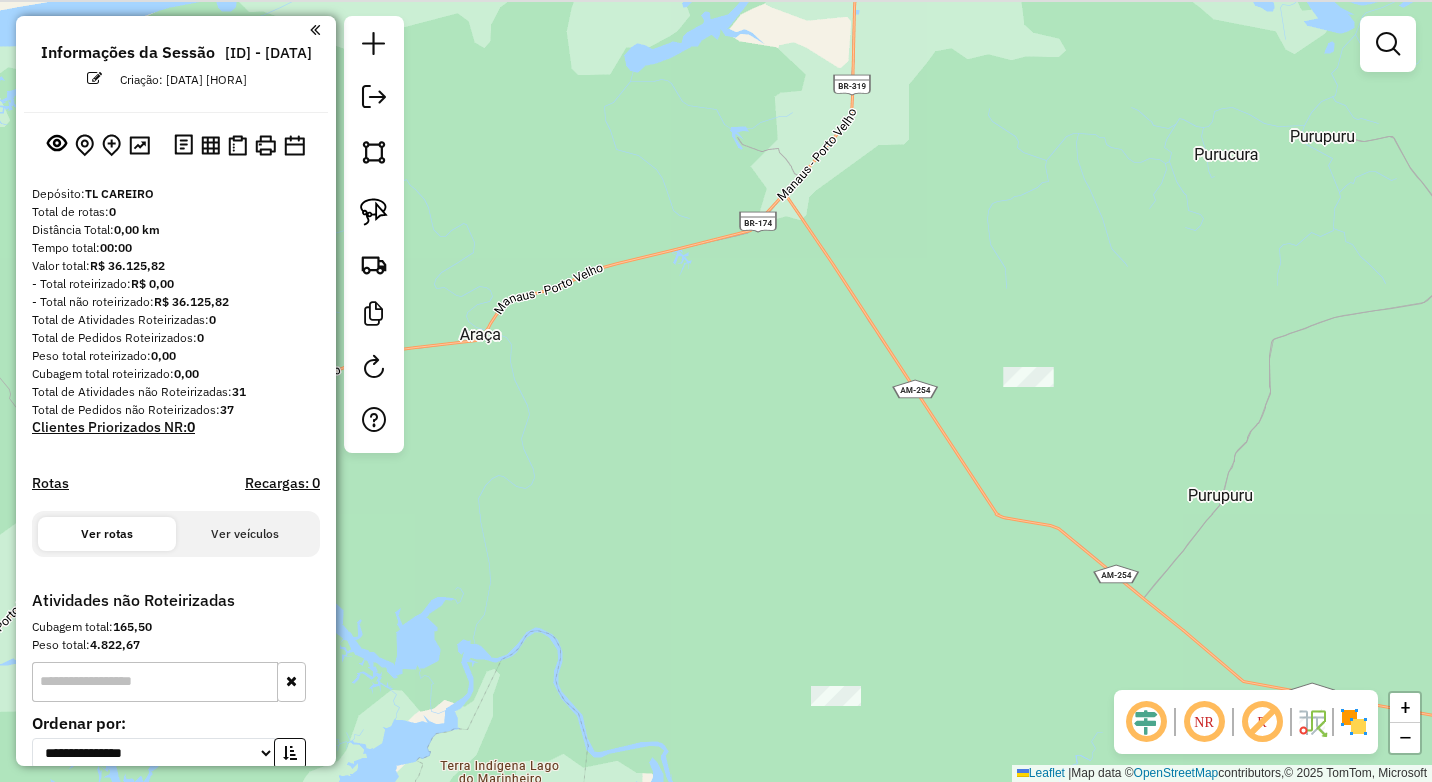 drag, startPoint x: 937, startPoint y: 512, endPoint x: 1000, endPoint y: 399, distance: 129.37543 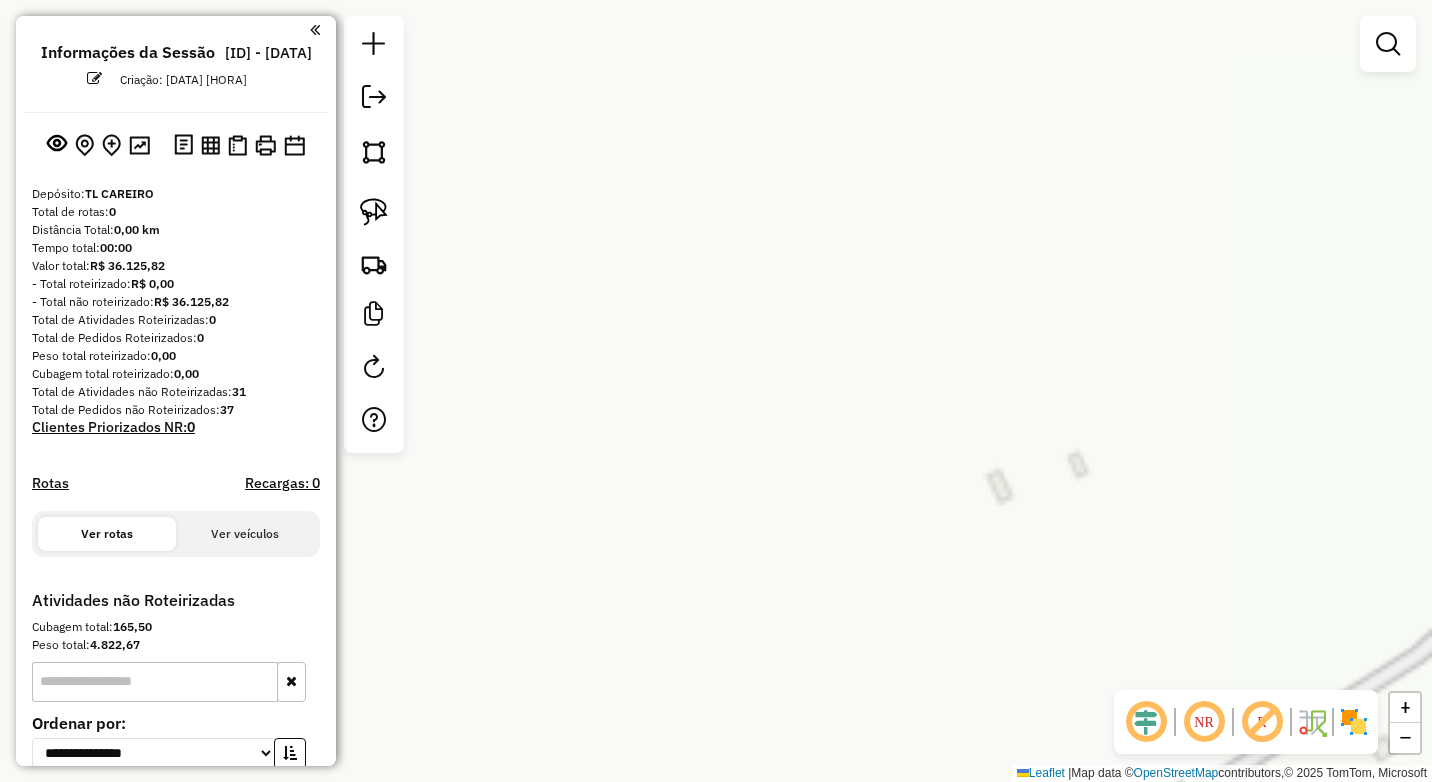 drag, startPoint x: 1221, startPoint y: 437, endPoint x: 894, endPoint y: 380, distance: 331.93073 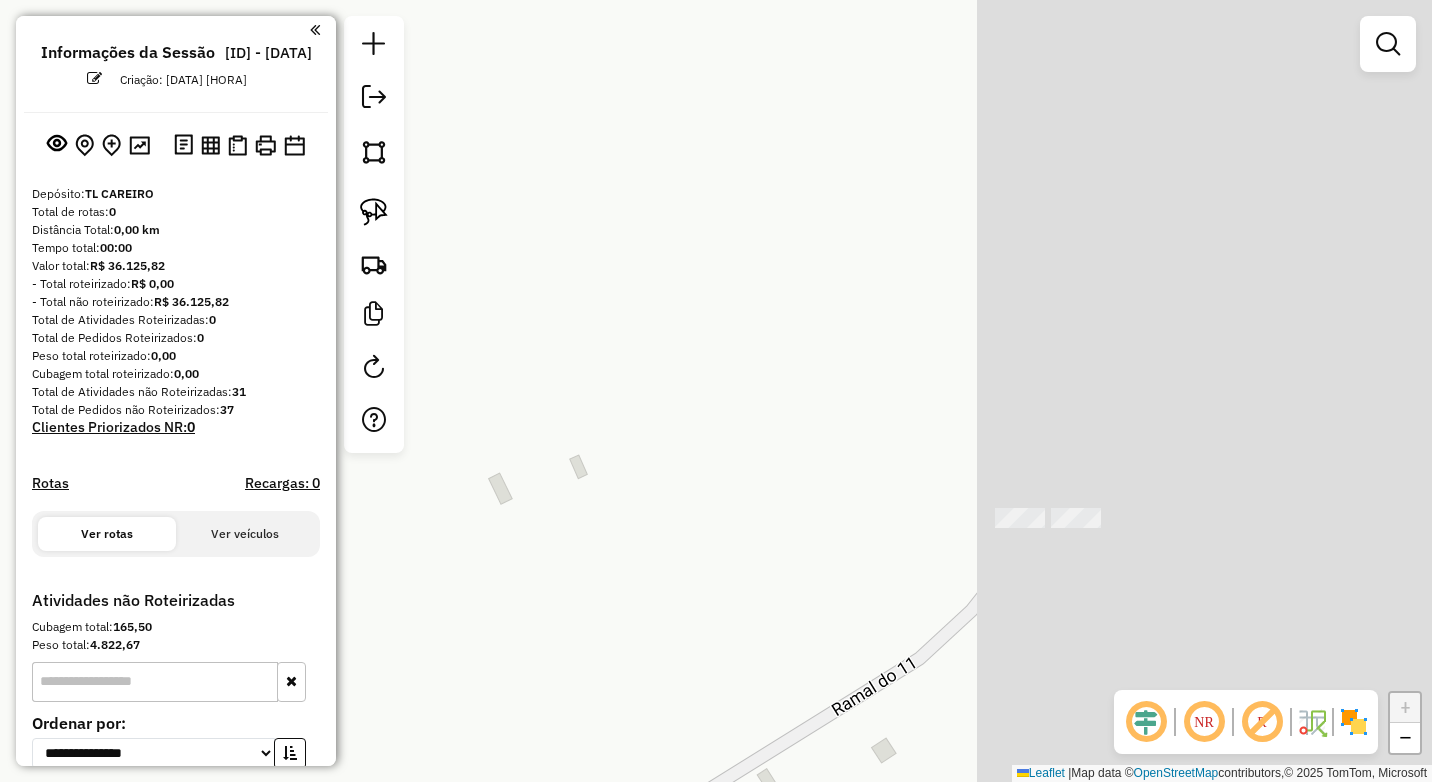 click on "Janela de atendimento Grade de atendimento Capacidade Transportadoras Veículos Cliente Pedidos  Rotas Selecione os dias de semana para filtrar as janelas de atendimento  Seg   Ter   Qua   Qui   Sex   Sáb   Dom  Informe o período da janela de atendimento: De: Até:  Filtrar exatamente a janela do cliente  Considerar janela de atendimento padrão  Selecione os dias de semana para filtrar as grades de atendimento  Seg   Ter   Qua   Qui   Sex   Sáb   Dom   Considerar clientes sem dia de atendimento cadastrado  Clientes fora do dia de atendimento selecionado Filtrar as atividades entre os valores definidos abaixo:  Peso mínimo:   Peso máximo:   Cubagem mínima:   Cubagem máxima:   De:   Até:  Filtrar as atividades entre o tempo de atendimento definido abaixo:  De:   Até:   Considerar capacidade total dos clientes não roteirizados Transportadora: Selecione um ou mais itens Tipo de veículo: Selecione um ou mais itens Veículo: Selecione um ou mais itens Motorista: Selecione um ou mais itens Nome: Rótulo:" 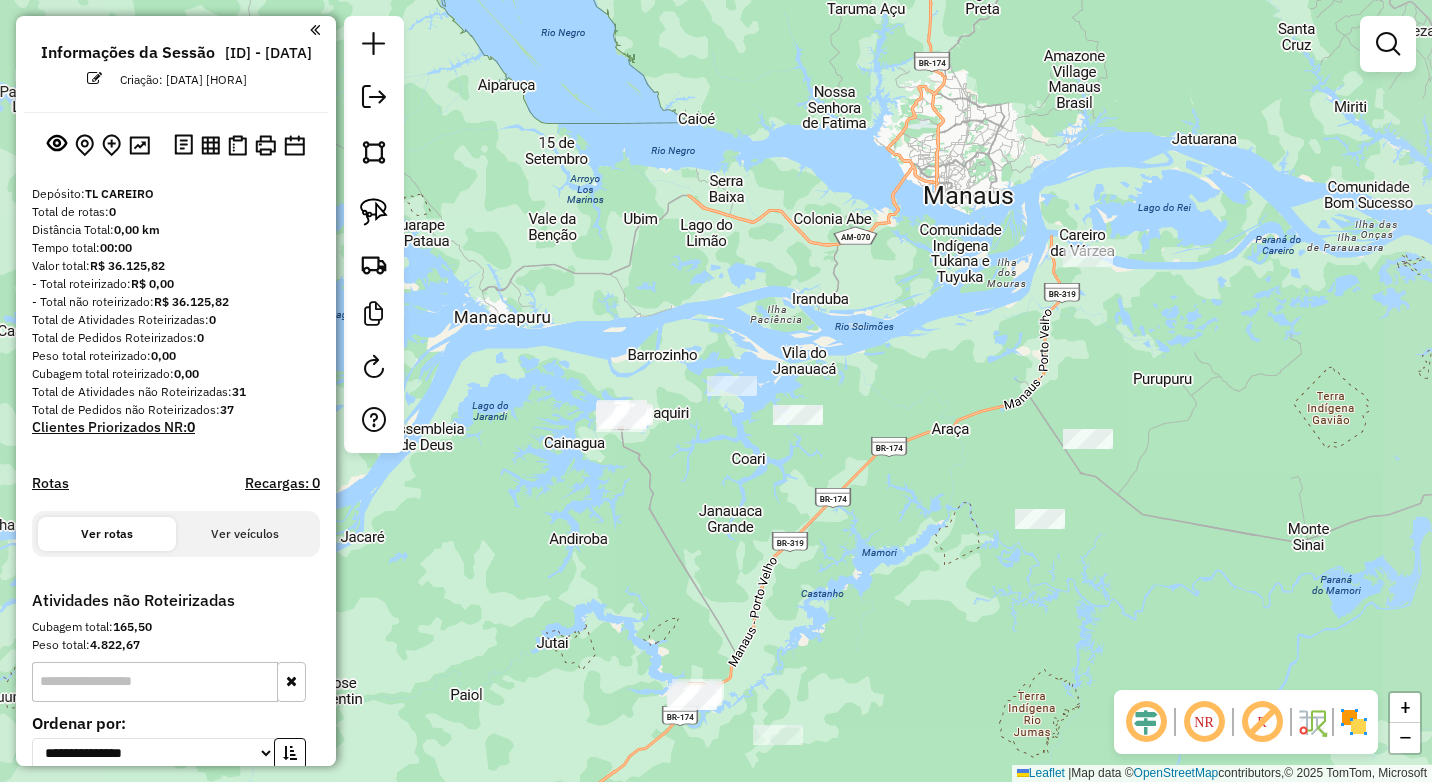 drag, startPoint x: 1078, startPoint y: 469, endPoint x: 1066, endPoint y: 482, distance: 17.691807 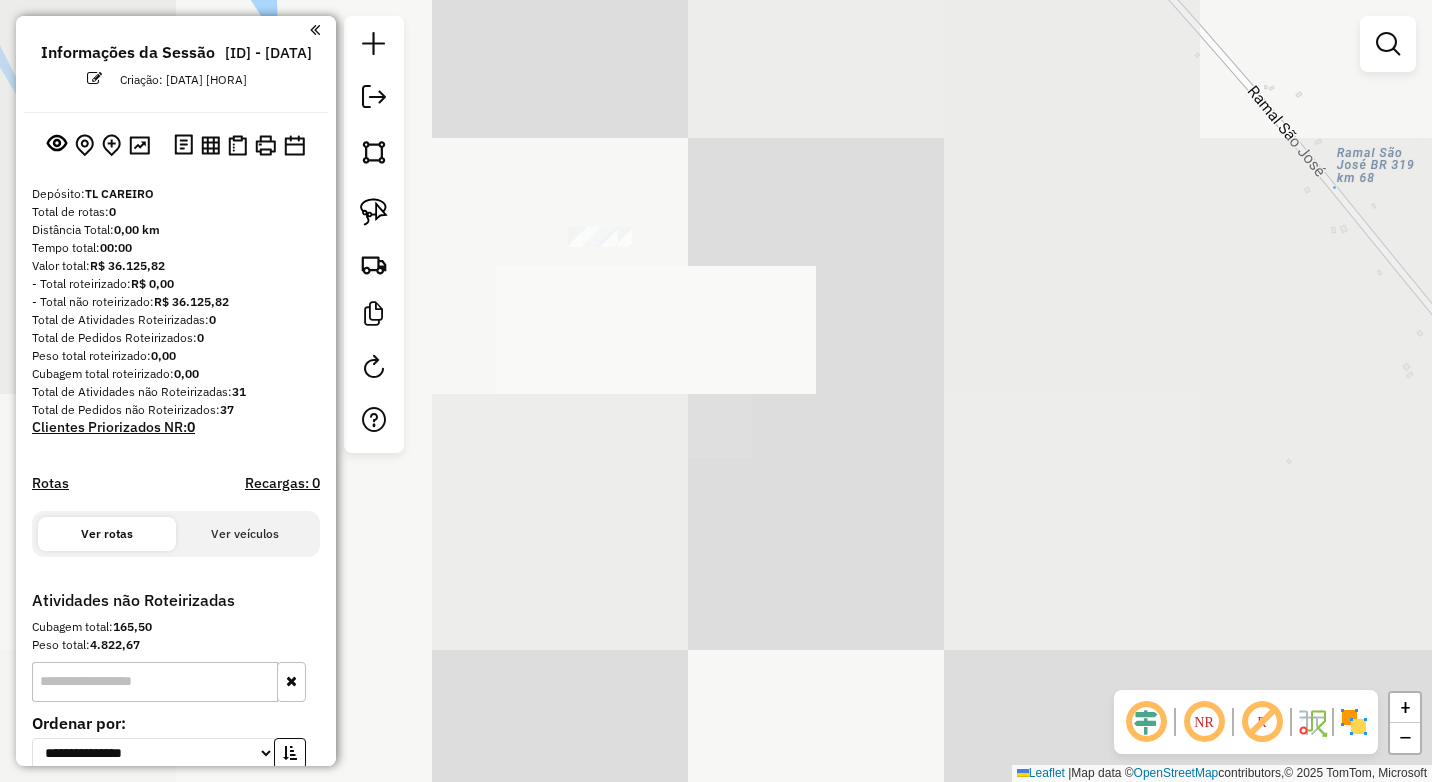 drag, startPoint x: 605, startPoint y: 350, endPoint x: 728, endPoint y: 450, distance: 158.52129 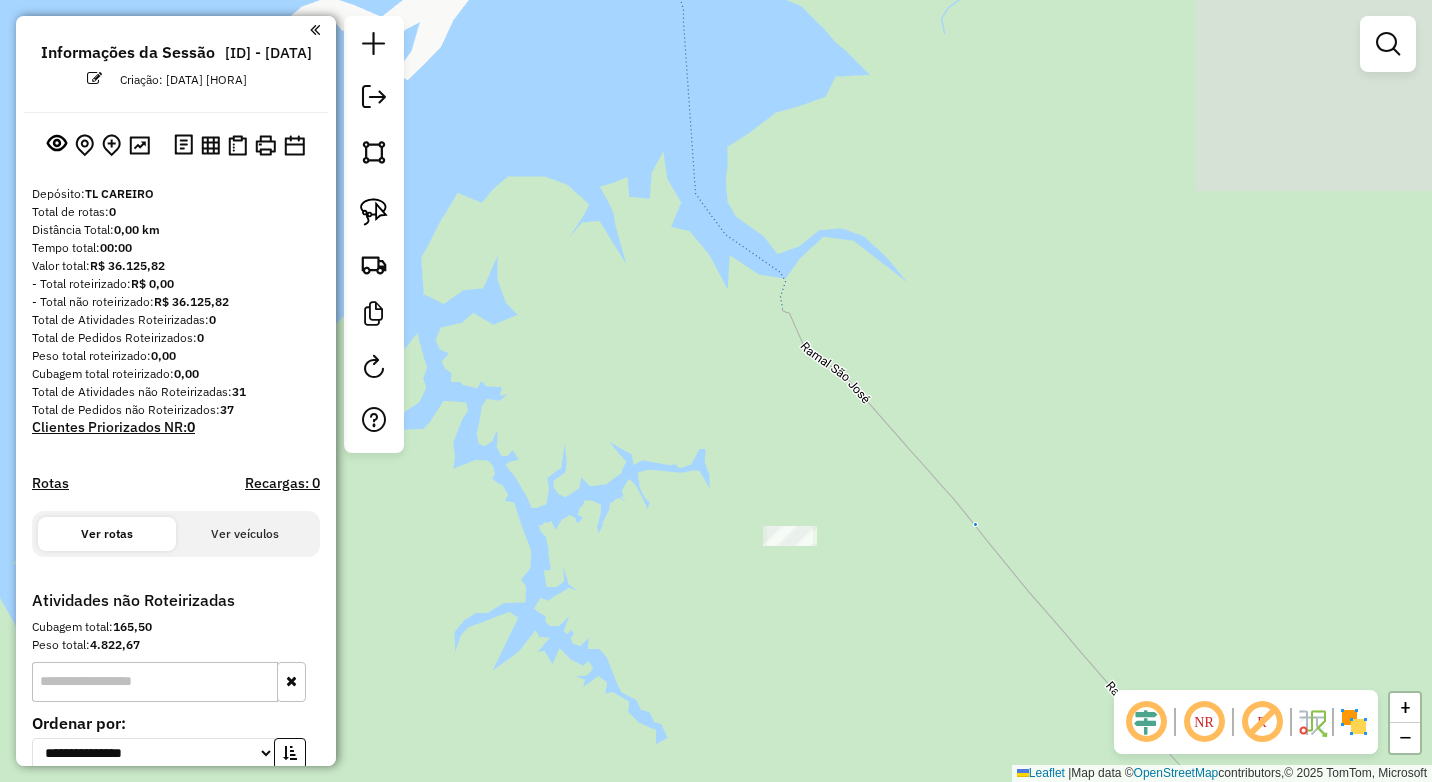 drag, startPoint x: 729, startPoint y: 542, endPoint x: 607, endPoint y: 456, distance: 149.26486 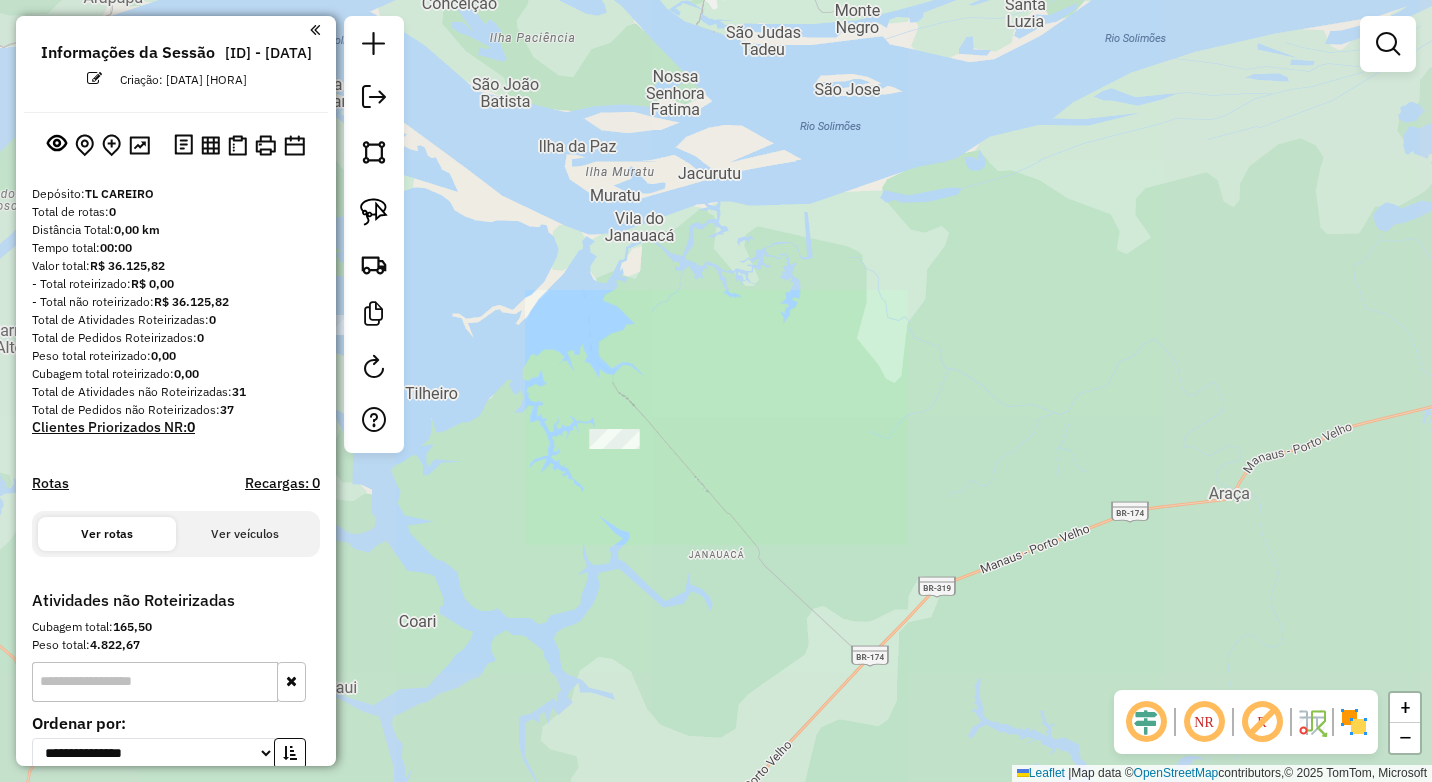 drag, startPoint x: 581, startPoint y: 420, endPoint x: 634, endPoint y: 457, distance: 64.63745 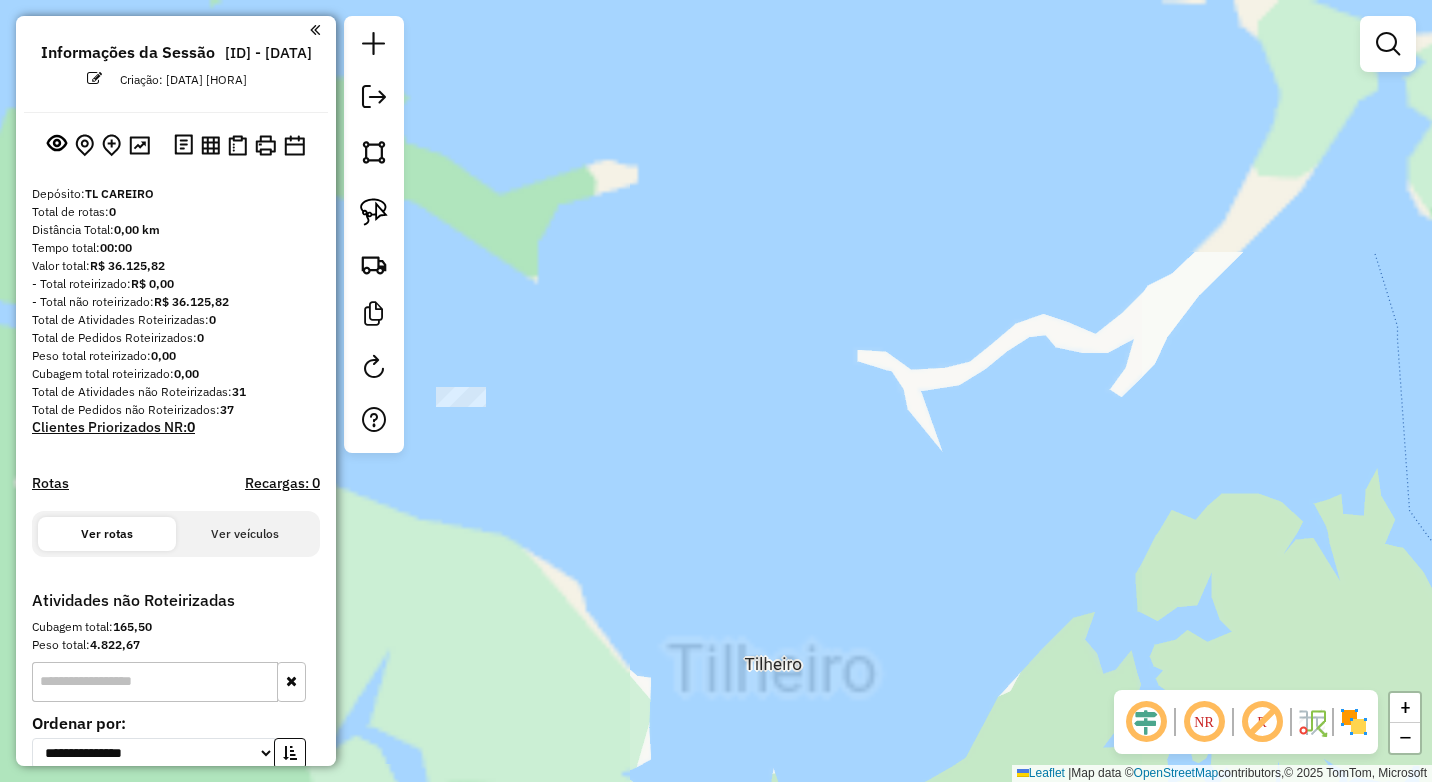 drag, startPoint x: 532, startPoint y: 438, endPoint x: 687, endPoint y: 458, distance: 156.285 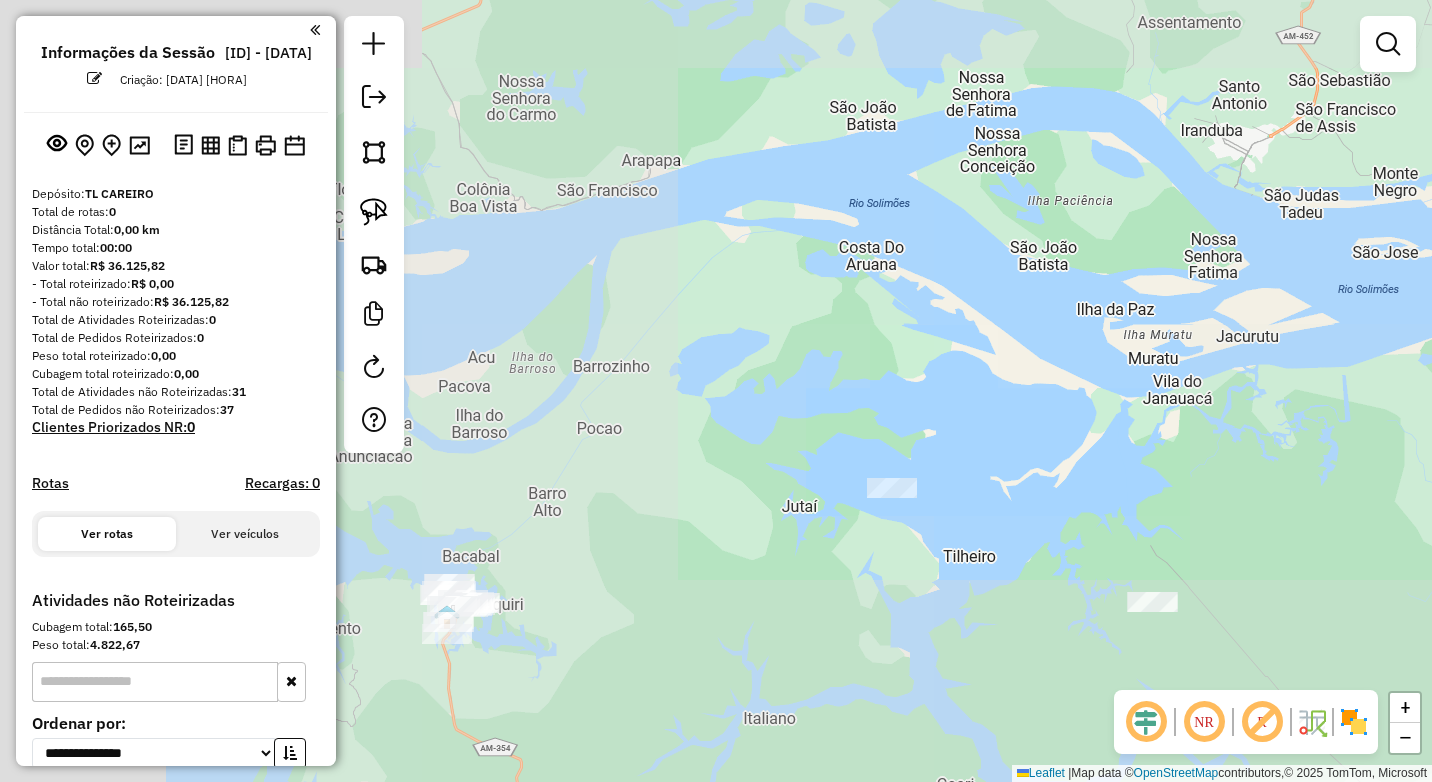 drag, startPoint x: 854, startPoint y: 534, endPoint x: 869, endPoint y: 527, distance: 16.552946 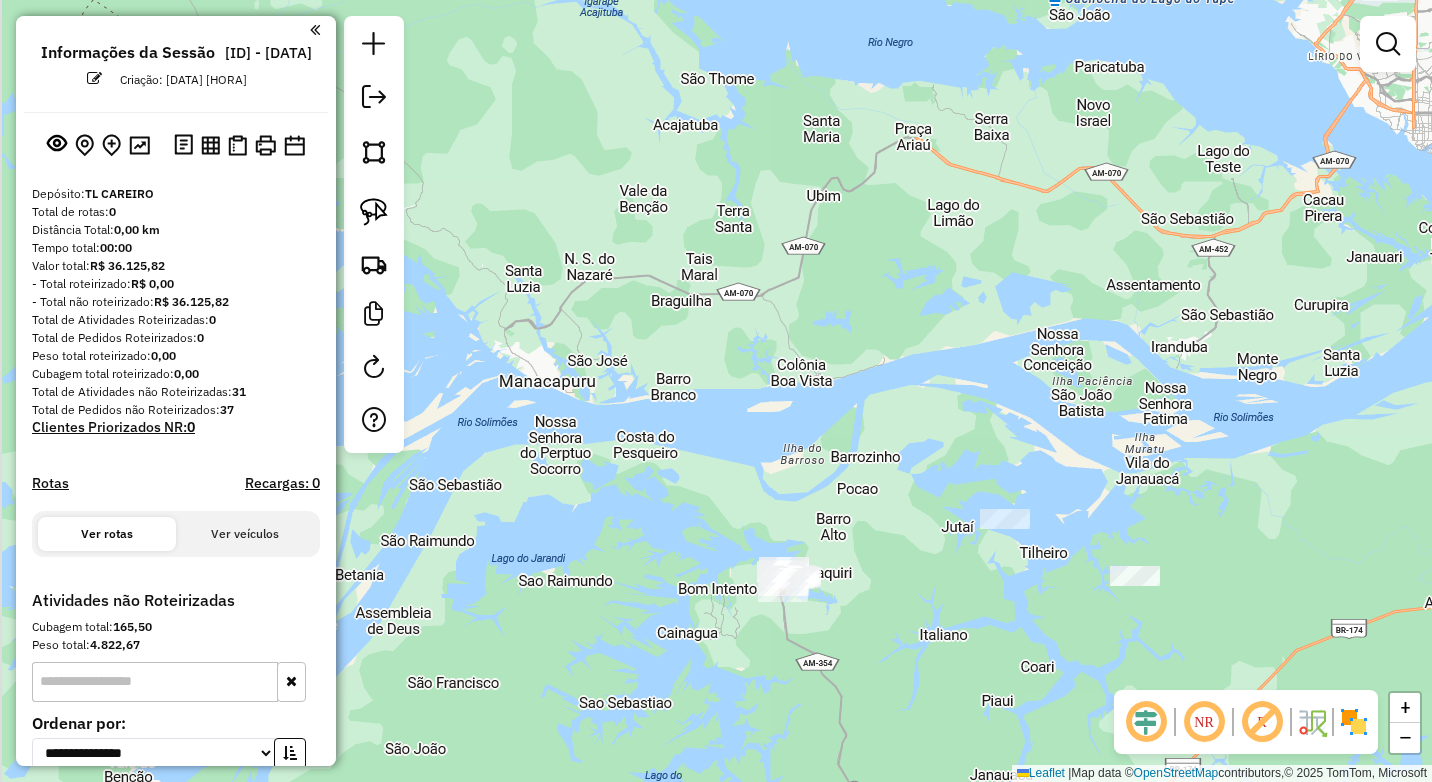 drag, startPoint x: 846, startPoint y: 614, endPoint x: 930, endPoint y: 611, distance: 84.05355 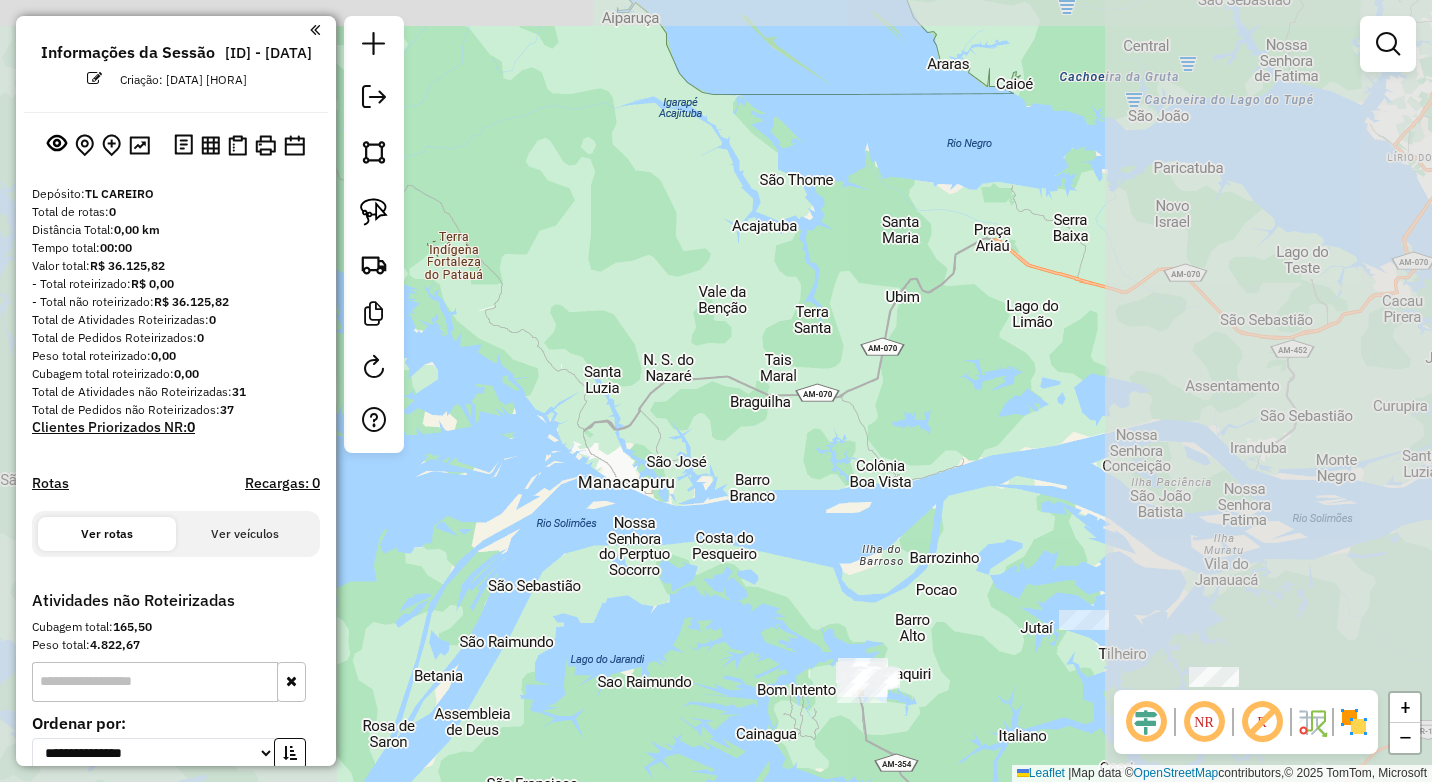 drag, startPoint x: 929, startPoint y: 662, endPoint x: 944, endPoint y: 433, distance: 229.49074 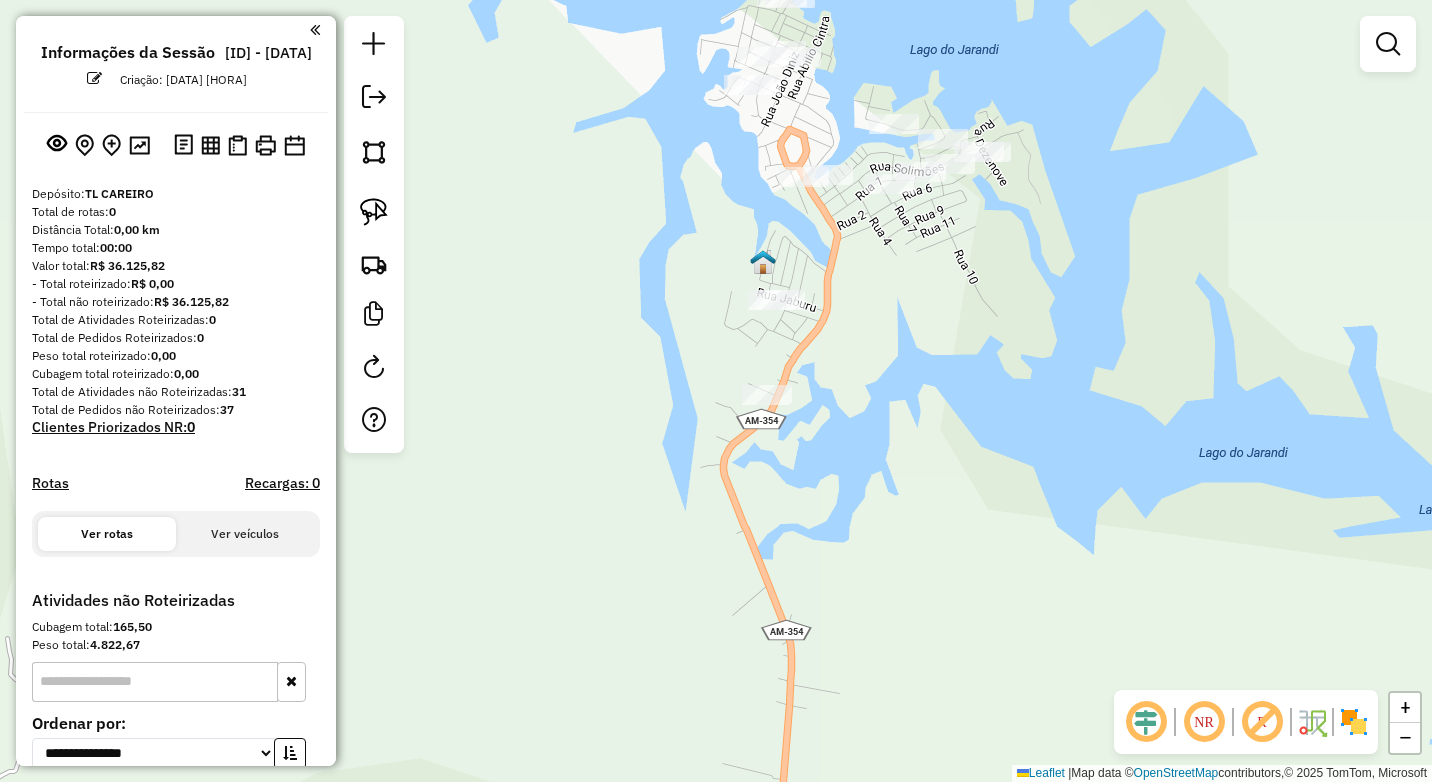 drag, startPoint x: 839, startPoint y: 654, endPoint x: 842, endPoint y: 570, distance: 84.05355 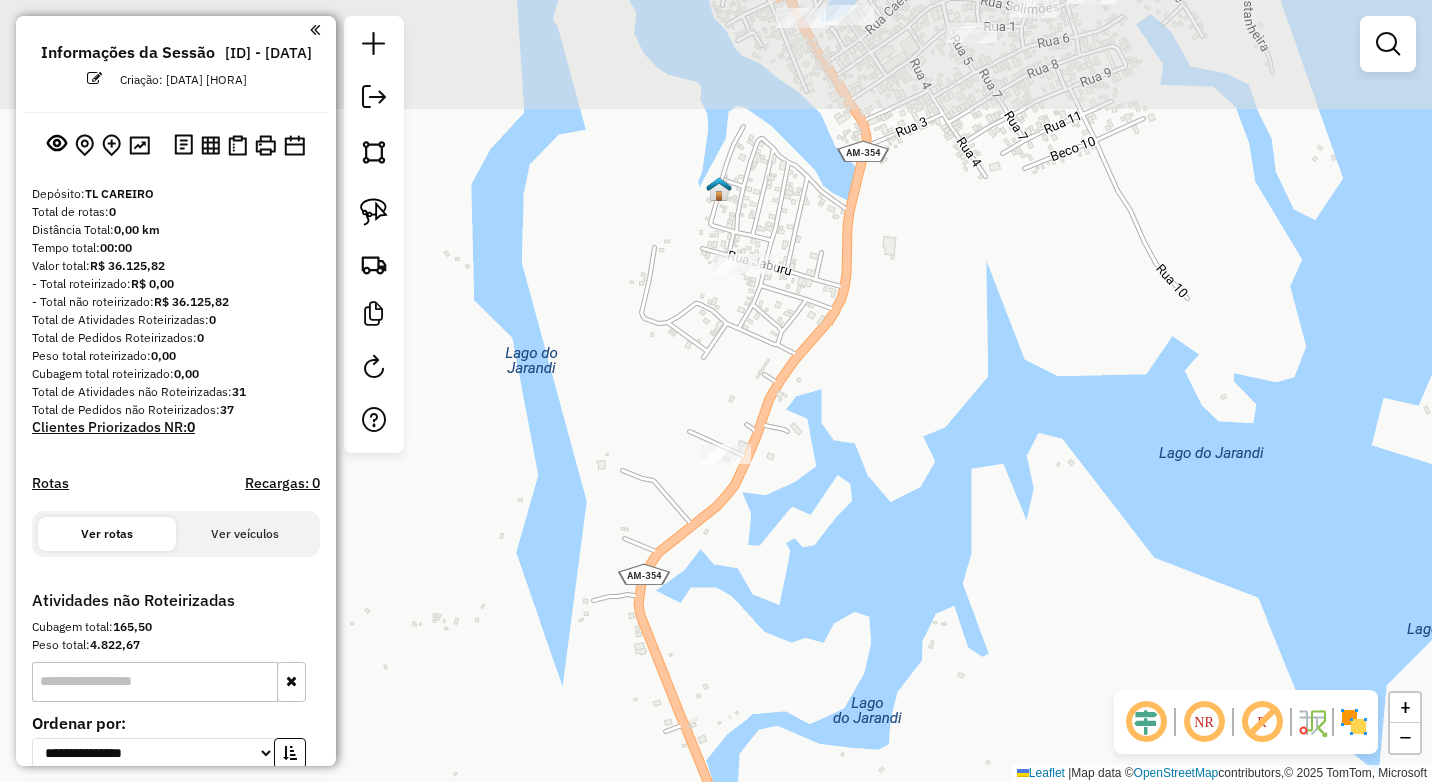drag, startPoint x: 706, startPoint y: 379, endPoint x: 710, endPoint y: 392, distance: 13.601471 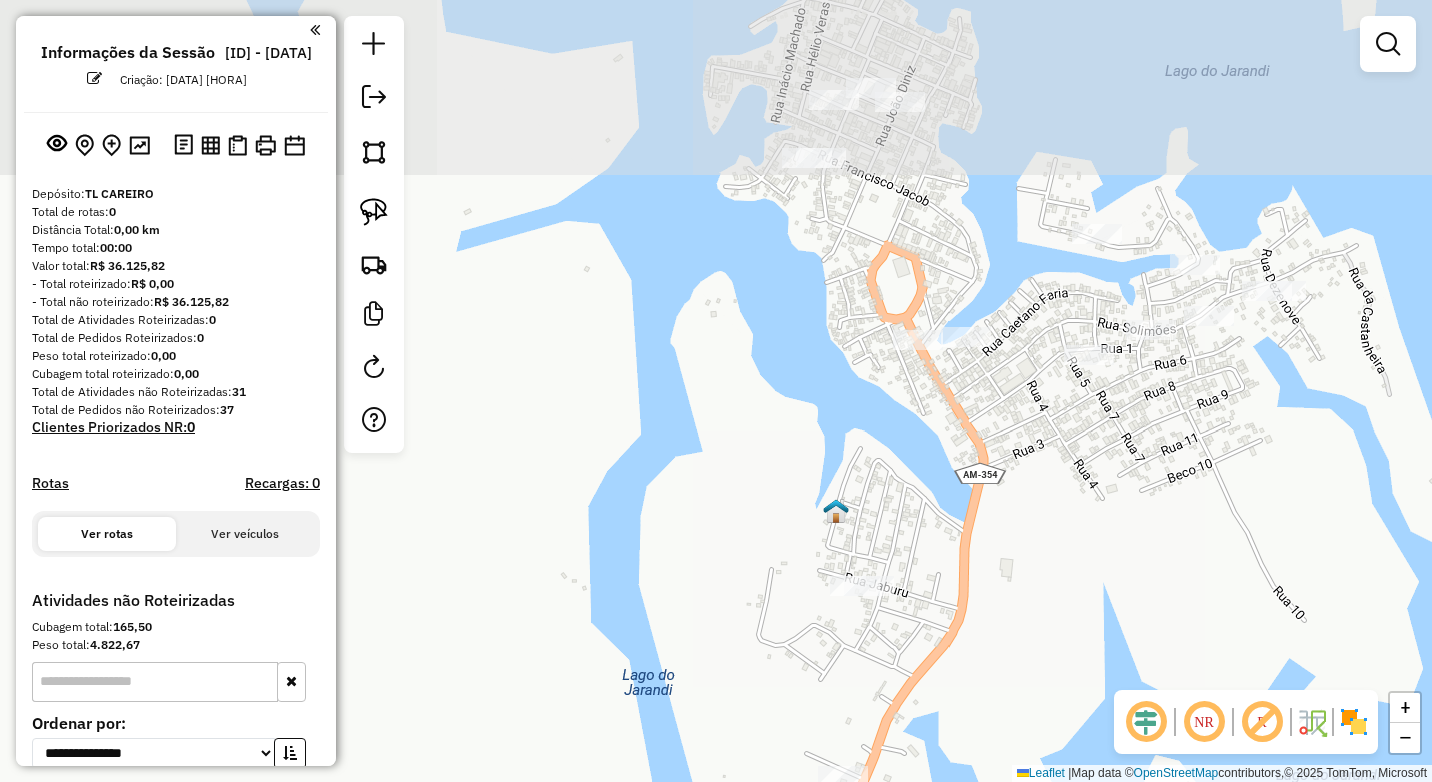 drag, startPoint x: 951, startPoint y: 408, endPoint x: 951, endPoint y: 471, distance: 63 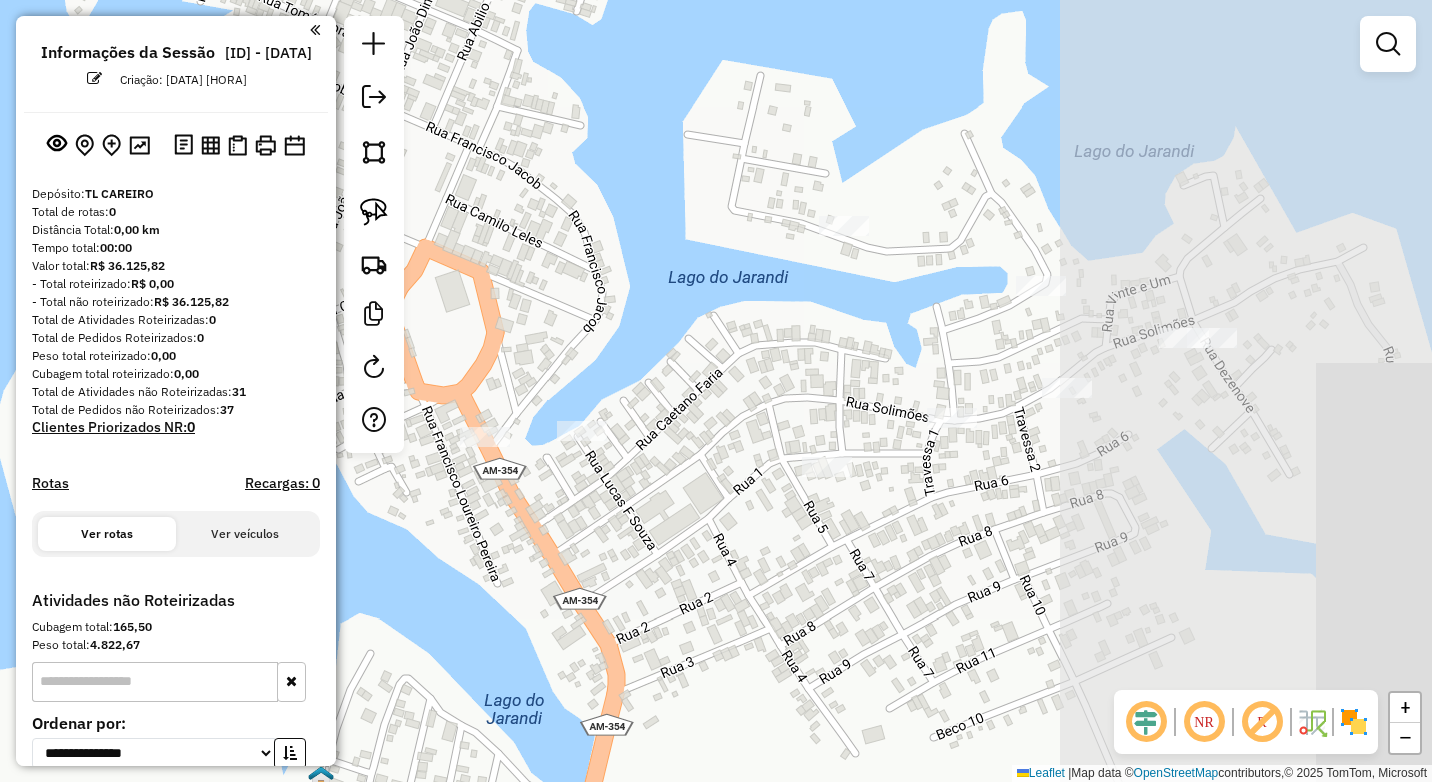 drag, startPoint x: 965, startPoint y: 521, endPoint x: 627, endPoint y: 624, distance: 353.34543 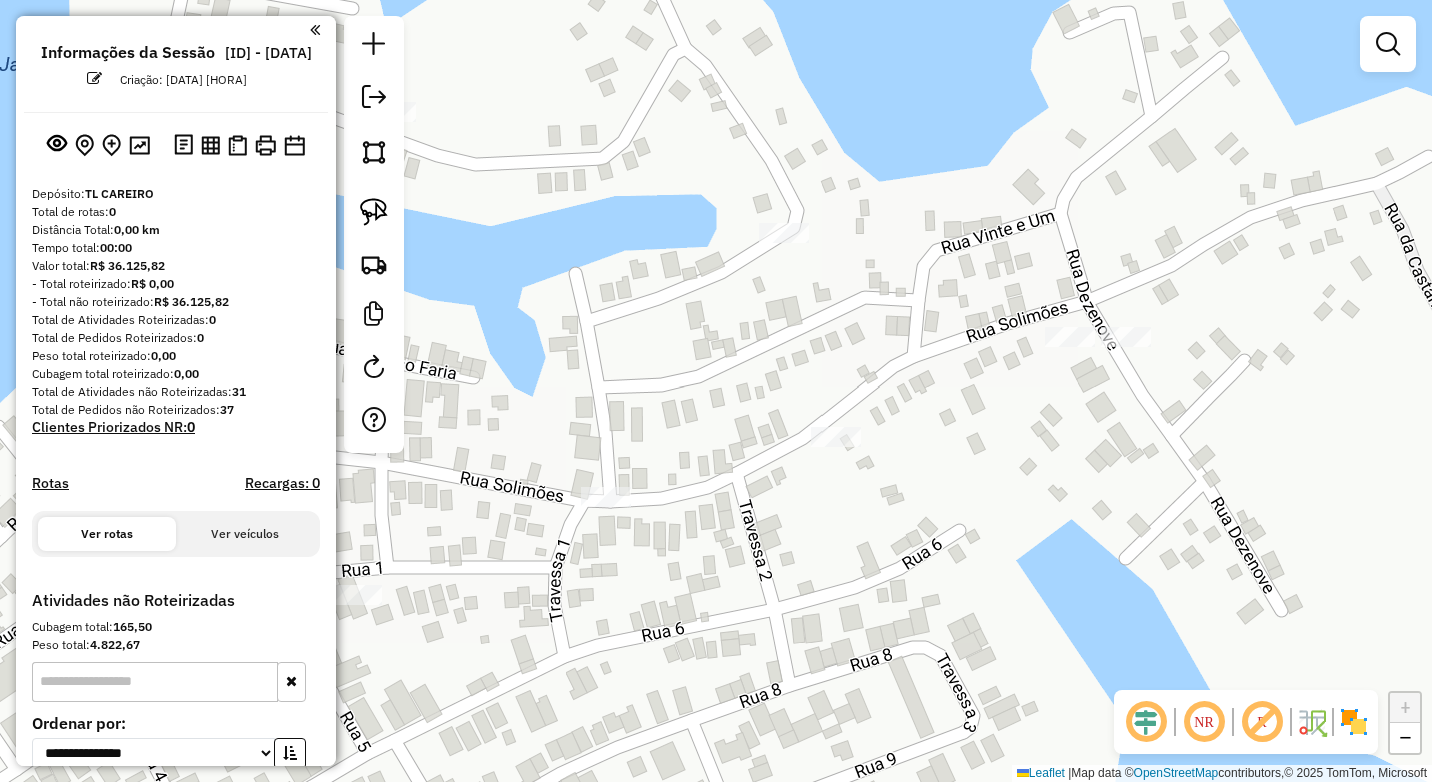click on "Janela de atendimento Grade de atendimento Capacidade Transportadoras Veículos Cliente Pedidos  Rotas Selecione os dias de semana para filtrar as janelas de atendimento  Seg   Ter   Qua   Qui   Sex   Sáb   Dom  Informe o período da janela de atendimento: De: Até:  Filtrar exatamente a janela do cliente  Considerar janela de atendimento padrão  Selecione os dias de semana para filtrar as grades de atendimento  Seg   Ter   Qua   Qui   Sex   Sáb   Dom   Considerar clientes sem dia de atendimento cadastrado  Clientes fora do dia de atendimento selecionado Filtrar as atividades entre os valores definidos abaixo:  Peso mínimo:   Peso máximo:   Cubagem mínima:   Cubagem máxima:   De:   Até:  Filtrar as atividades entre o tempo de atendimento definido abaixo:  De:   Até:   Considerar capacidade total dos clientes não roteirizados Transportadora: Selecione um ou mais itens Tipo de veículo: Selecione um ou mais itens Veículo: Selecione um ou mais itens Motorista: Selecione um ou mais itens Nome: Rótulo:" 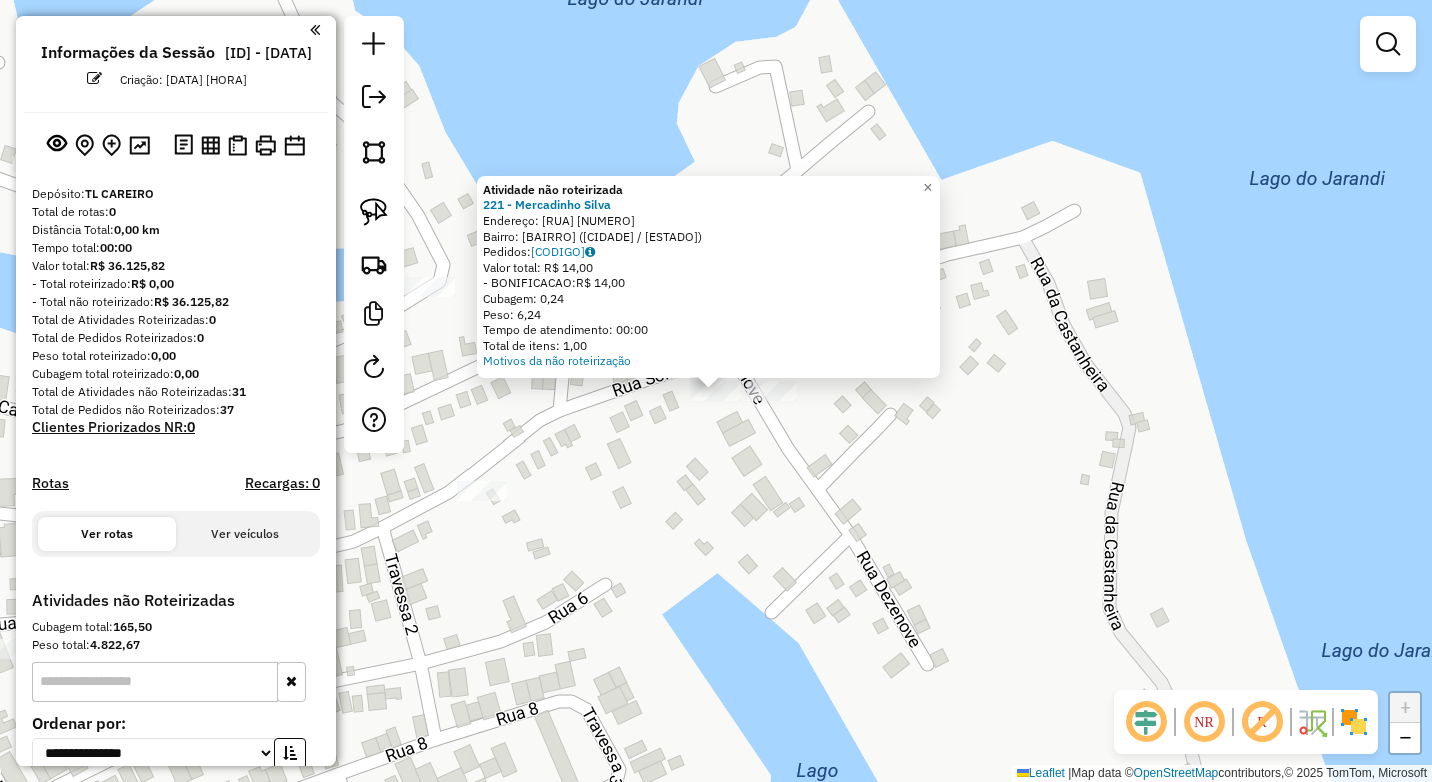 click on "Atividade não roteirizada 221 - Mercadinho Silva  Endereço:  Rua Limoes 95   Bairro: Areial (MANAQUIRI / AM)   Pedidos:  05005460   Valor total: R$ 14,00   - BONIFICACAO:  R$ 14,00   Cubagem: 0,24   Peso: 6,24   Tempo de atendimento: 00:00   Total de itens: 1,00  Motivos da não roteirização × Janela de atendimento Grade de atendimento Capacidade Transportadoras Veículos Cliente Pedidos  Rotas Selecione os dias de semana para filtrar as janelas de atendimento  Seg   Ter   Qua   Qui   Sex   Sáb   Dom  Informe o período da janela de atendimento: De: Até:  Filtrar exatamente a janela do cliente  Considerar janela de atendimento padrão  Selecione os dias de semana para filtrar as grades de atendimento  Seg   Ter   Qua   Qui   Sex   Sáb   Dom   Considerar clientes sem dia de atendimento cadastrado  Clientes fora do dia de atendimento selecionado Filtrar as atividades entre os valores definidos abaixo:  Peso mínimo:   Peso máximo:   Cubagem mínima:   Cubagem máxima:   De:   Até:   De:   Até:  Nome:" 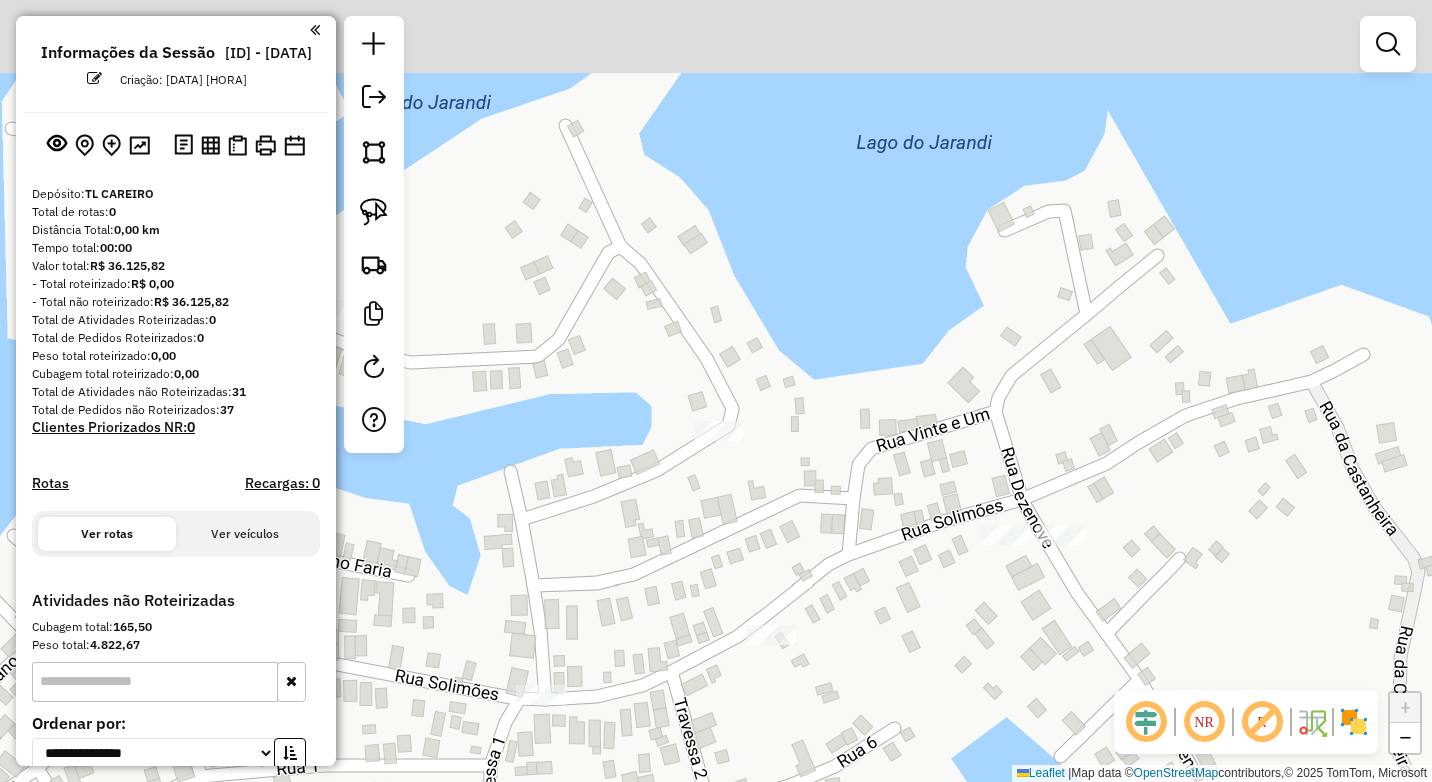 drag, startPoint x: 620, startPoint y: 398, endPoint x: 969, endPoint y: 544, distance: 378.30807 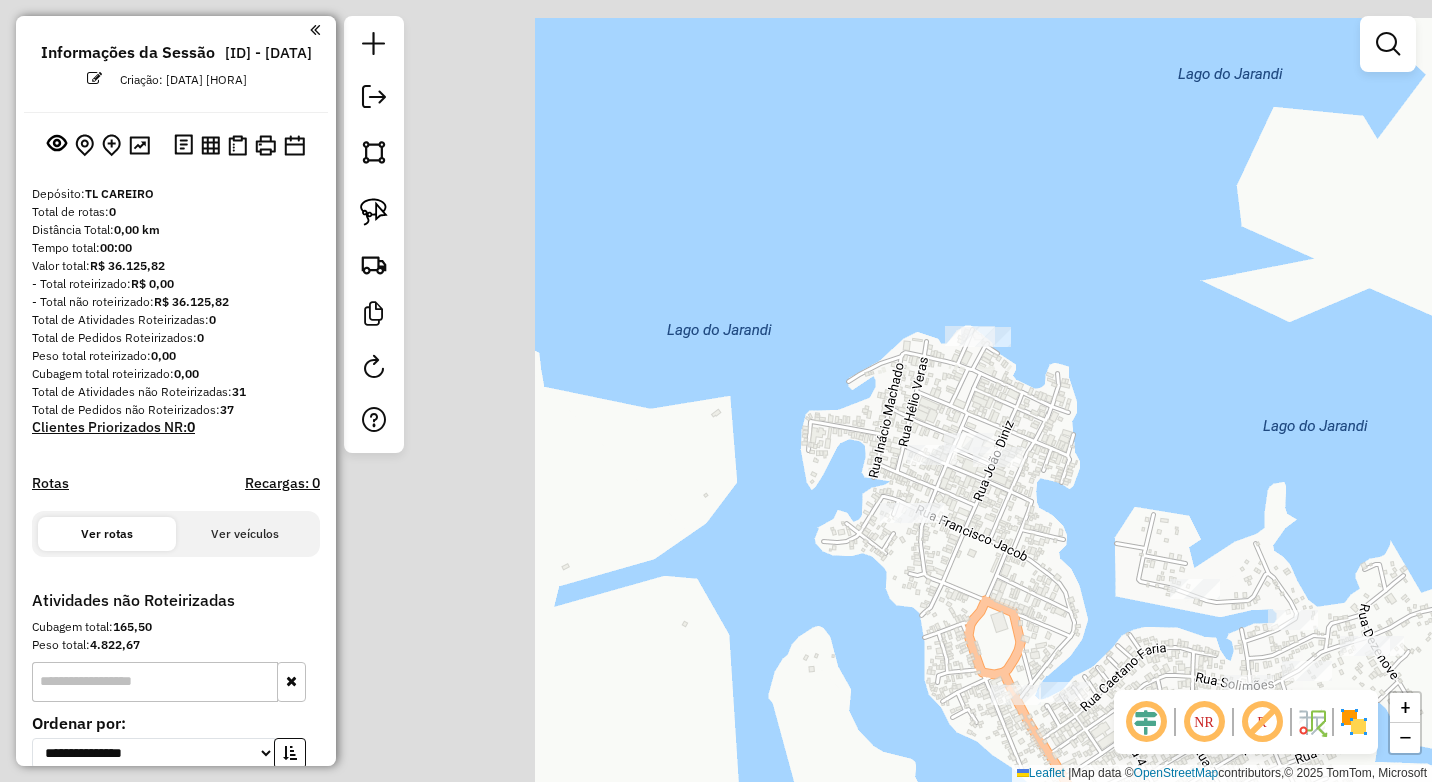 drag, startPoint x: 527, startPoint y: 443, endPoint x: 1071, endPoint y: 585, distance: 562.2277 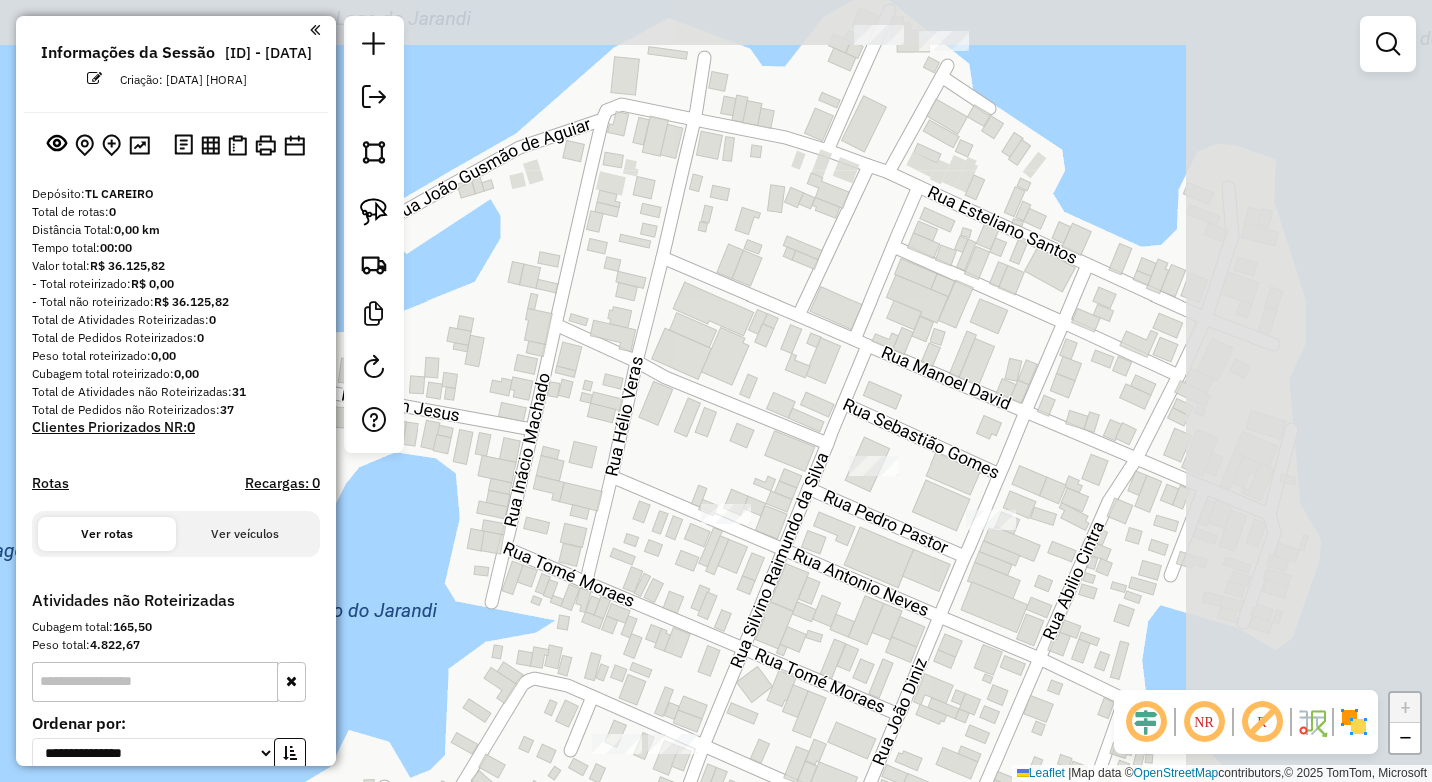drag, startPoint x: 1005, startPoint y: 481, endPoint x: 728, endPoint y: 674, distance: 337.6063 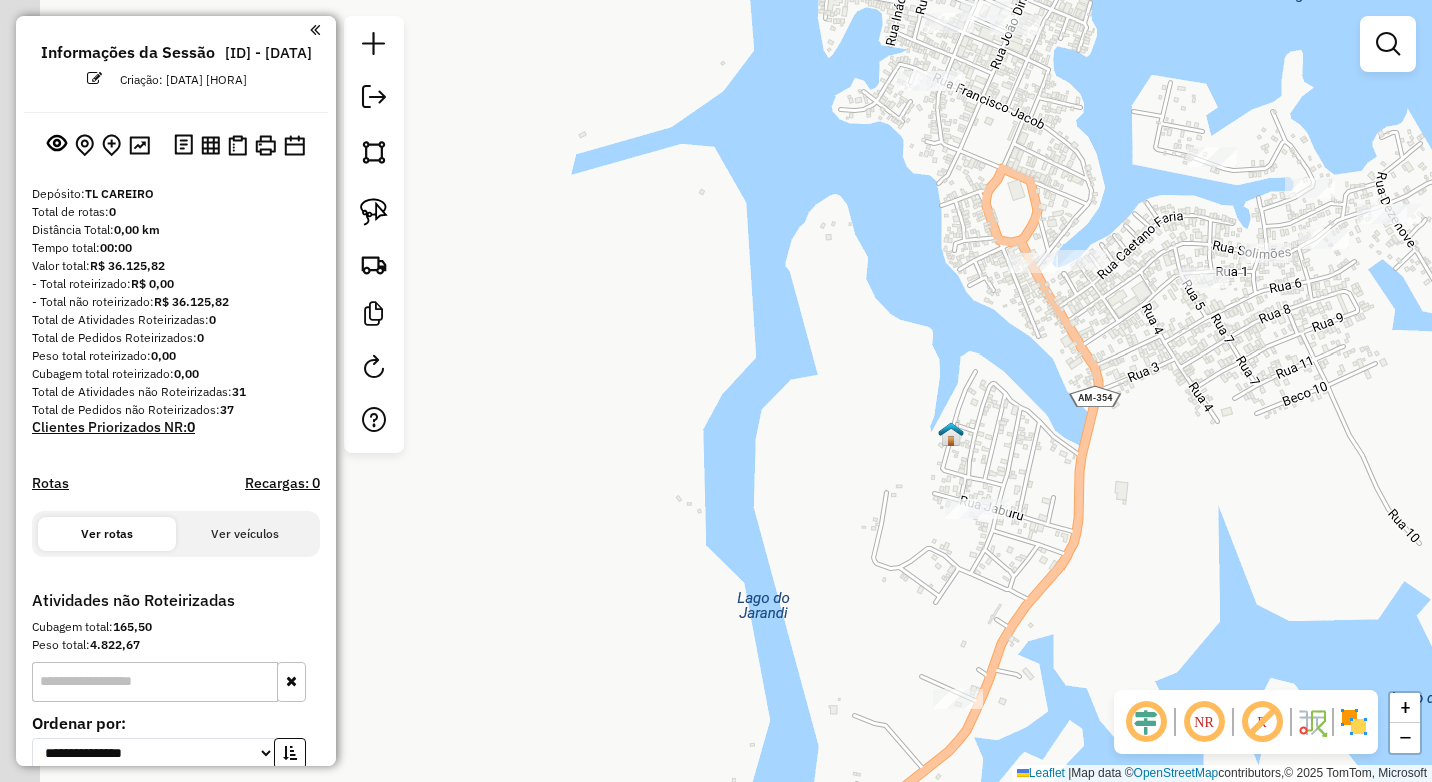 drag, startPoint x: 1065, startPoint y: 542, endPoint x: 1042, endPoint y: 545, distance: 23.194826 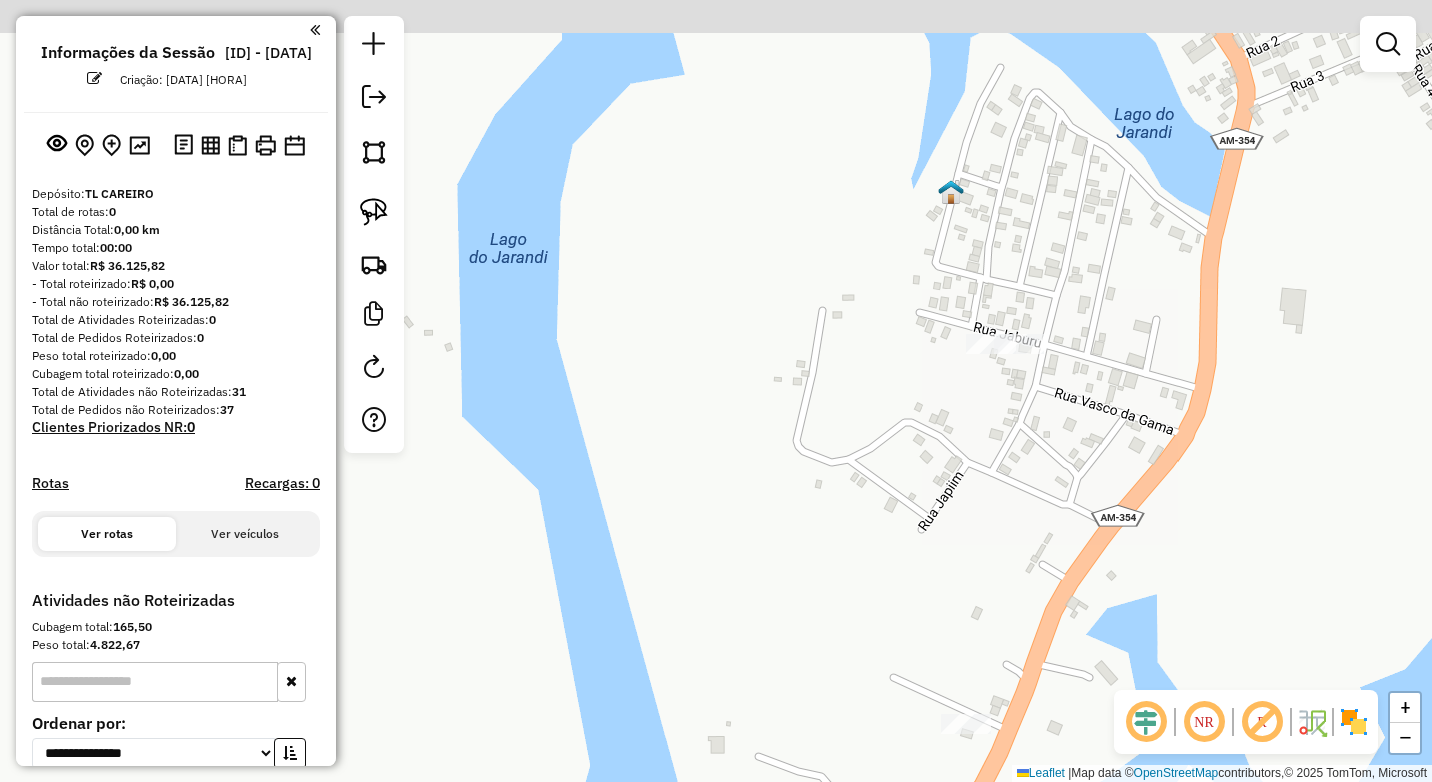 drag, startPoint x: 972, startPoint y: 572, endPoint x: 973, endPoint y: 550, distance: 22.022715 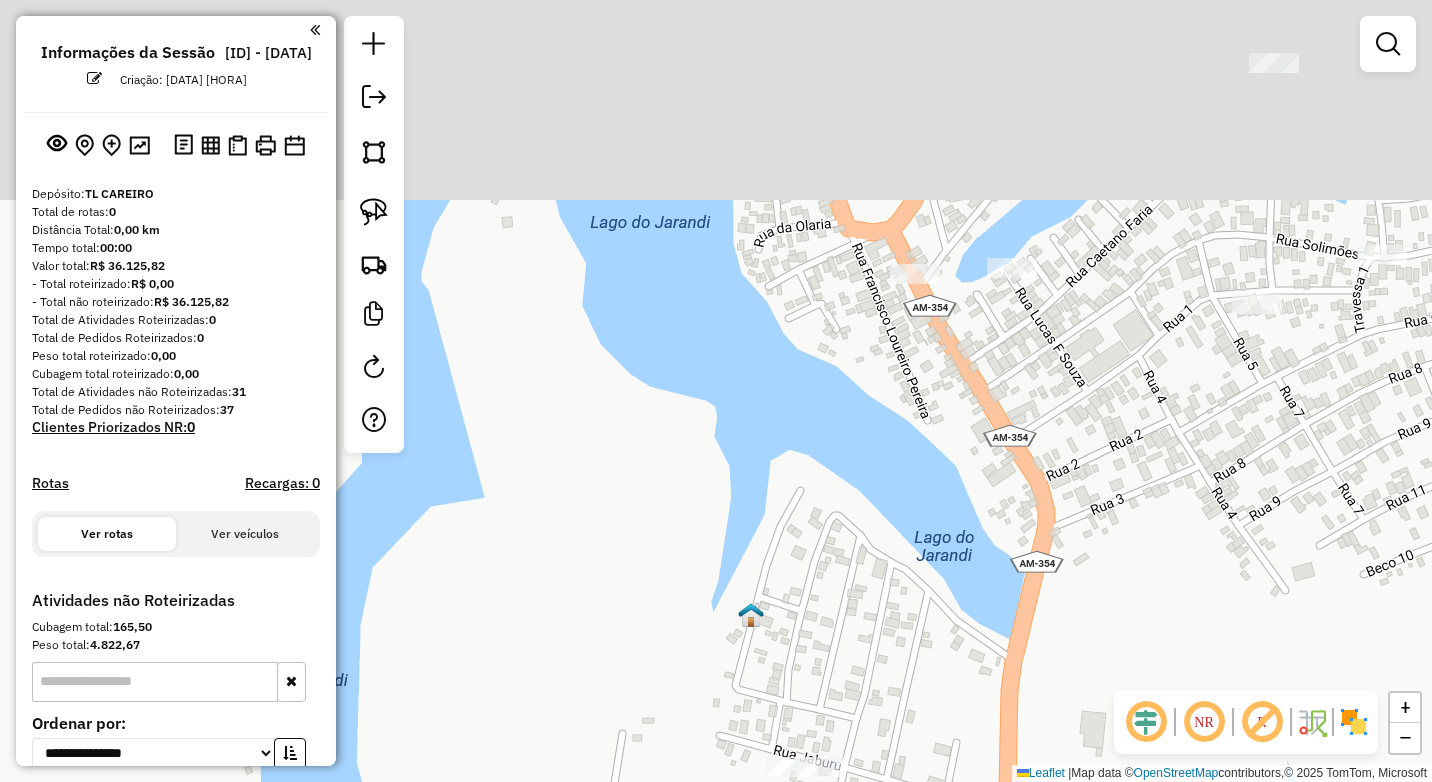 drag, startPoint x: 1019, startPoint y: 376, endPoint x: 811, endPoint y: 760, distance: 436.715 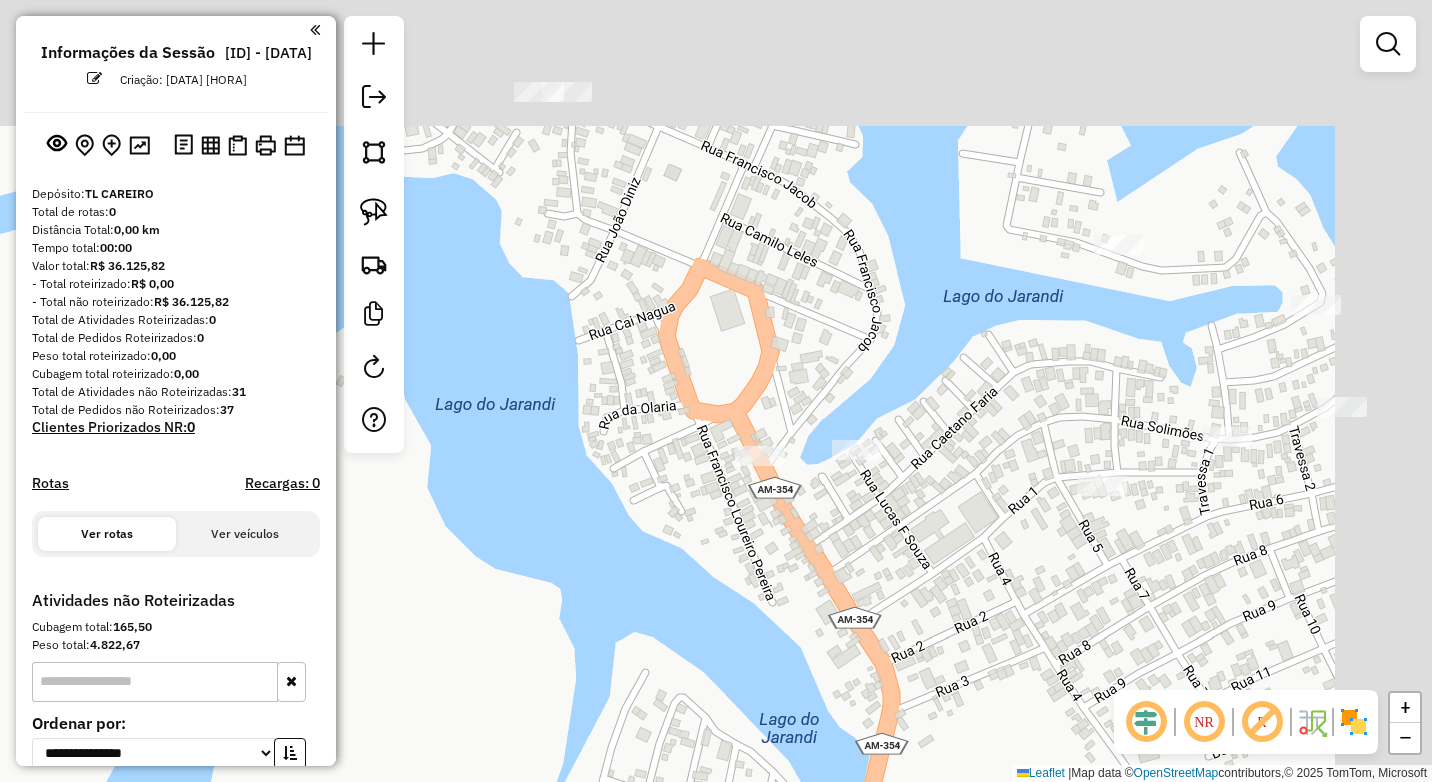 drag, startPoint x: 1085, startPoint y: 468, endPoint x: 1034, endPoint y: 520, distance: 72.835434 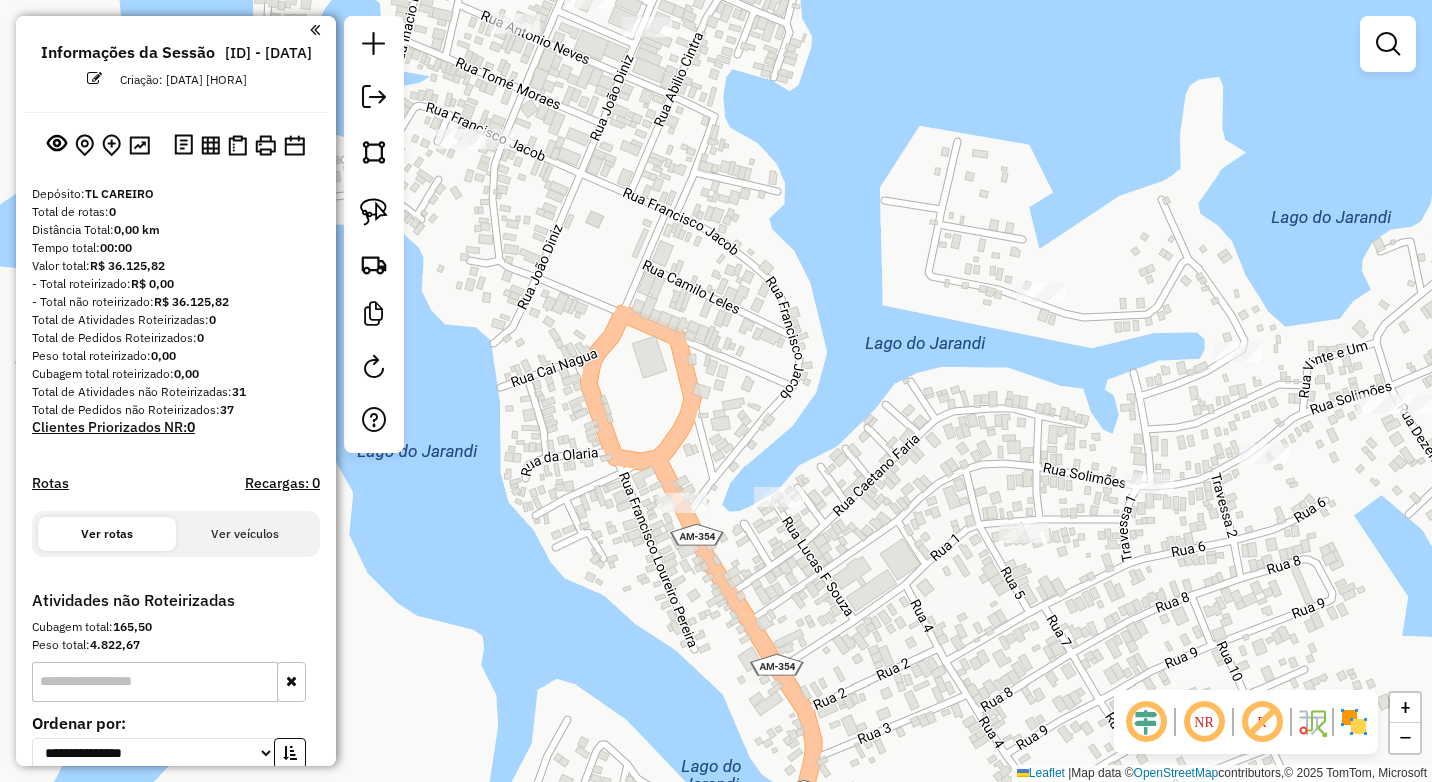 drag, startPoint x: 1144, startPoint y: 445, endPoint x: 1103, endPoint y: 462, distance: 44.38468 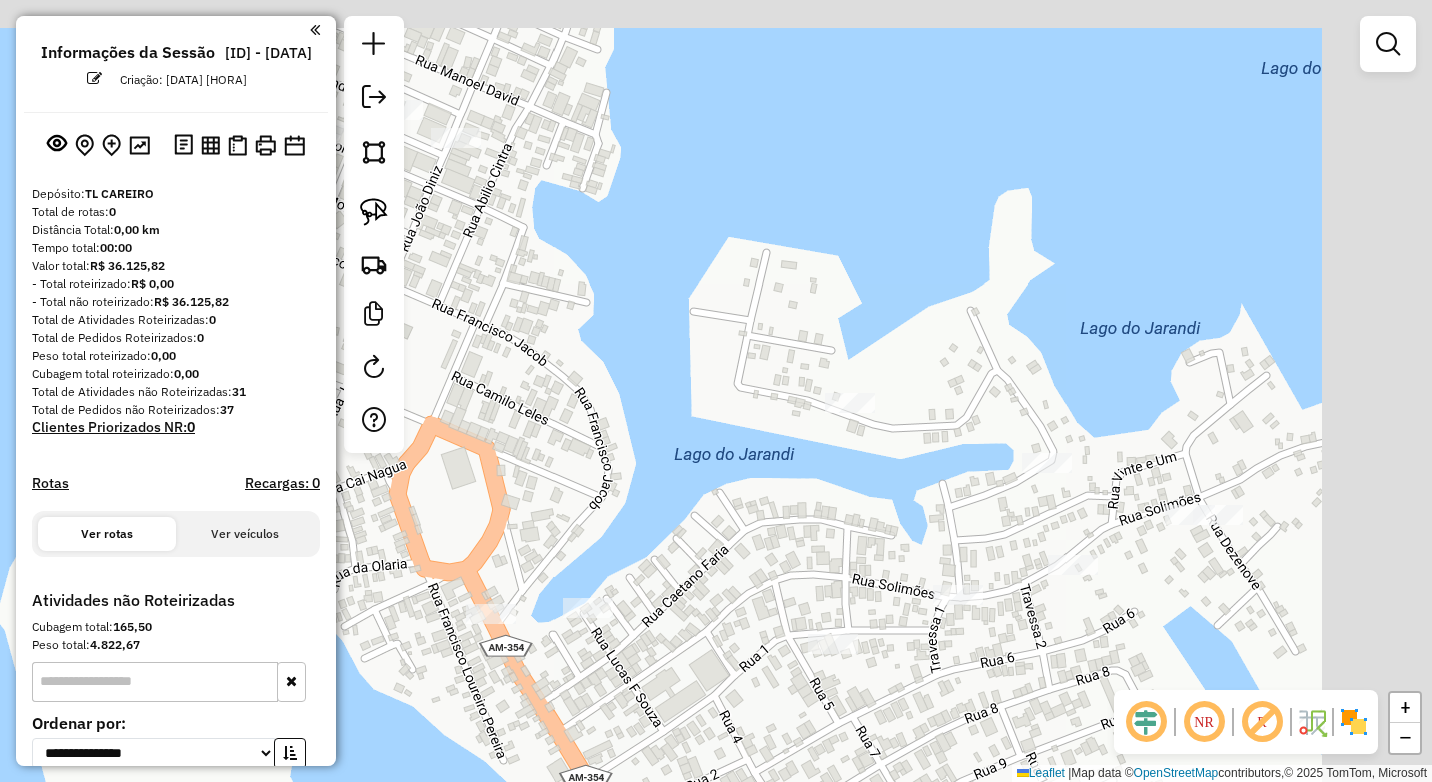 drag, startPoint x: 1249, startPoint y: 514, endPoint x: 1116, endPoint y: 584, distance: 150.29637 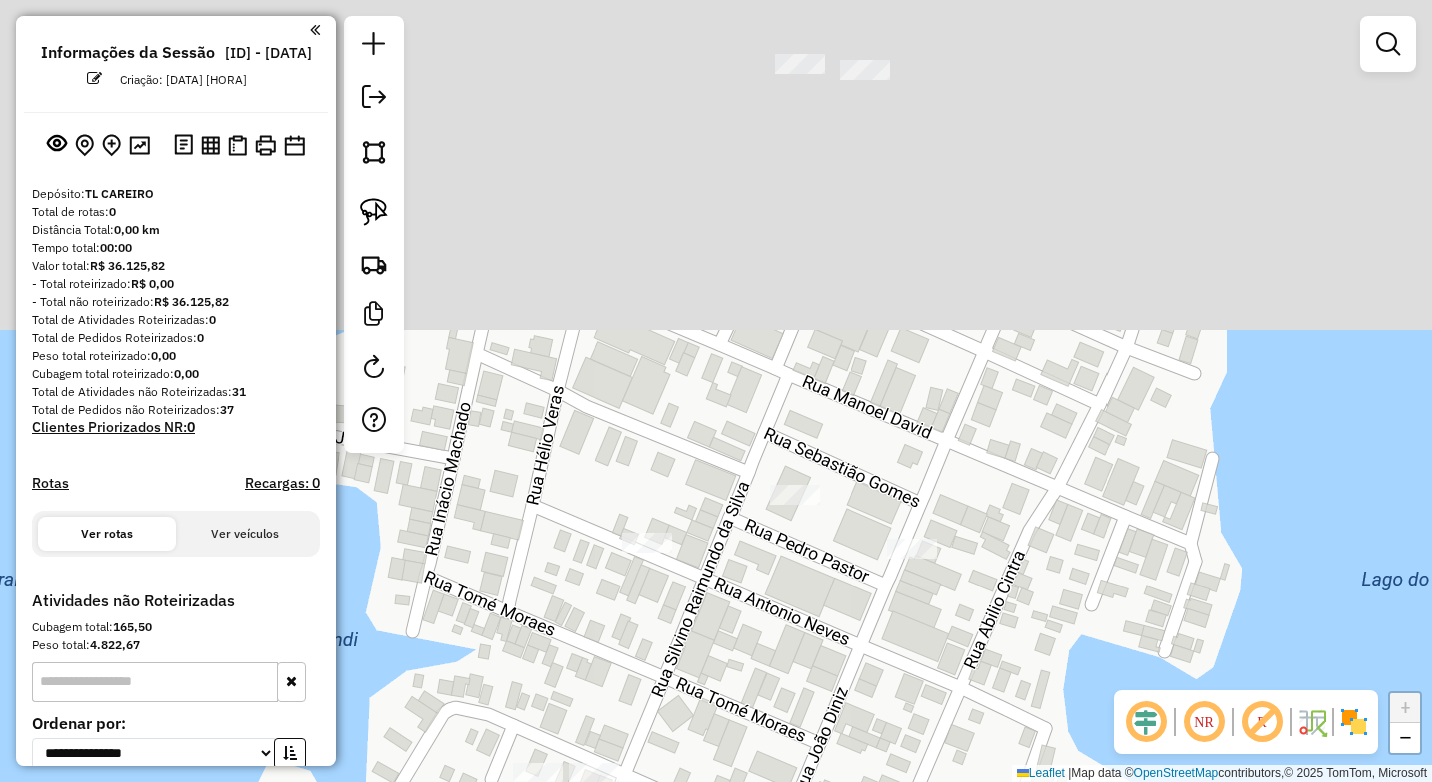 drag, startPoint x: 668, startPoint y: 306, endPoint x: 687, endPoint y: 749, distance: 443.40726 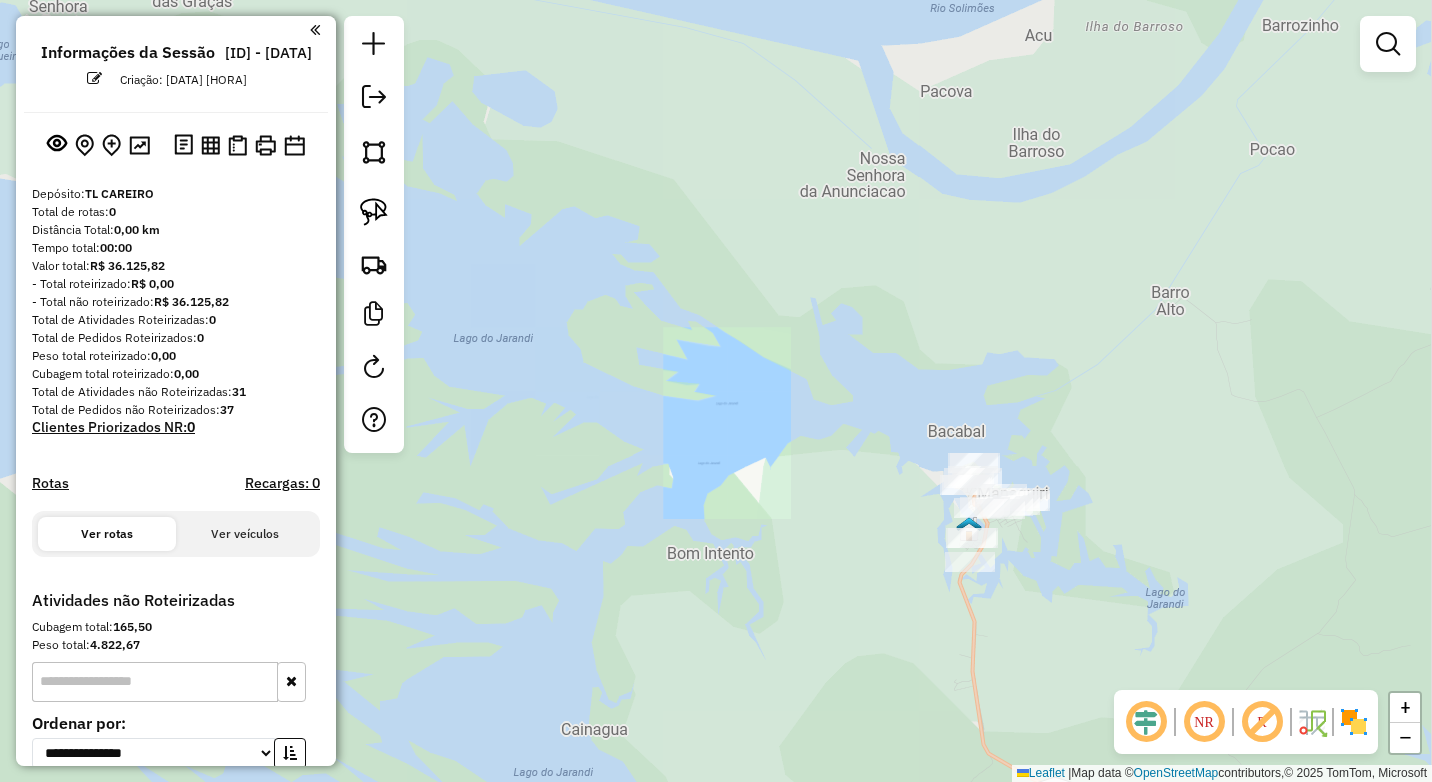 drag, startPoint x: 1151, startPoint y: 597, endPoint x: 826, endPoint y: 526, distance: 332.665 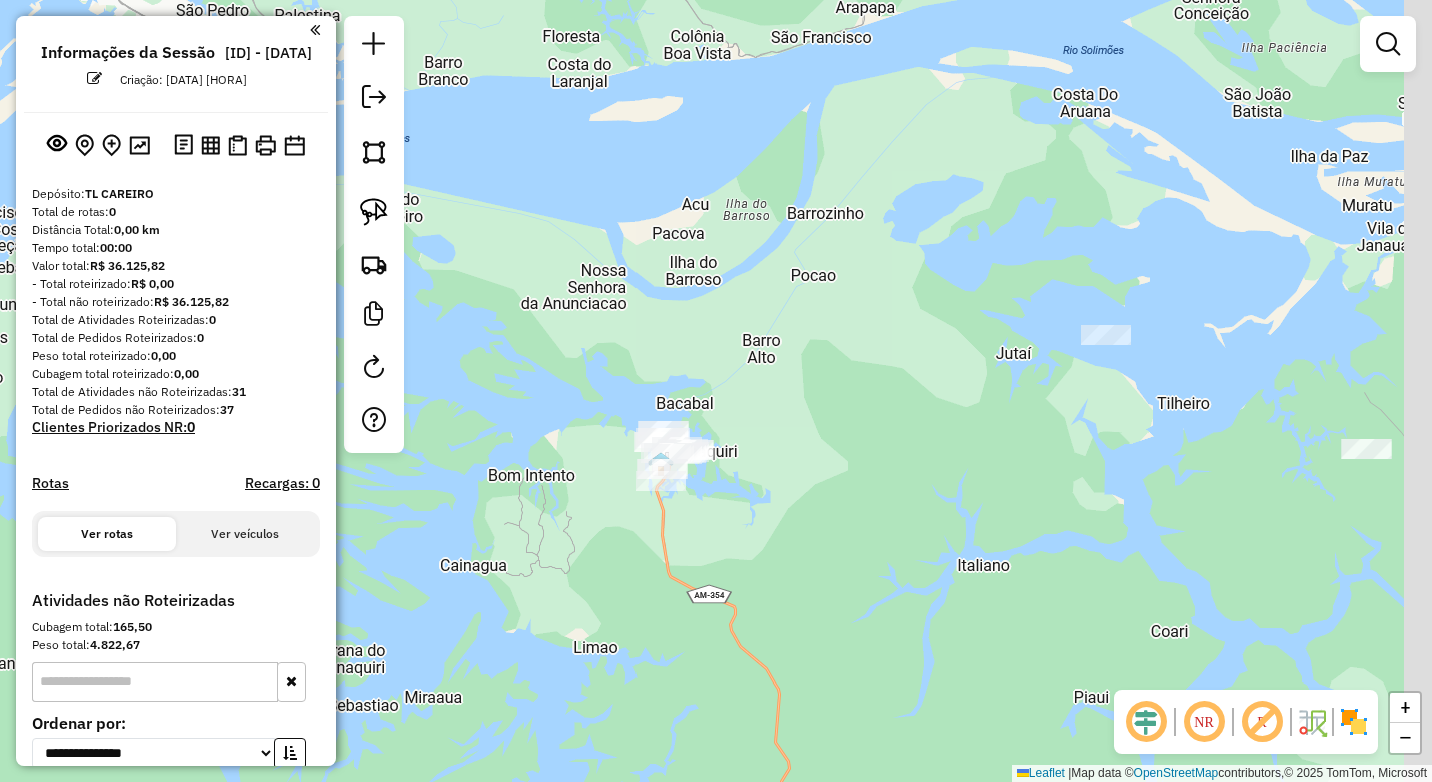 drag, startPoint x: 926, startPoint y: 543, endPoint x: 899, endPoint y: 518, distance: 36.796738 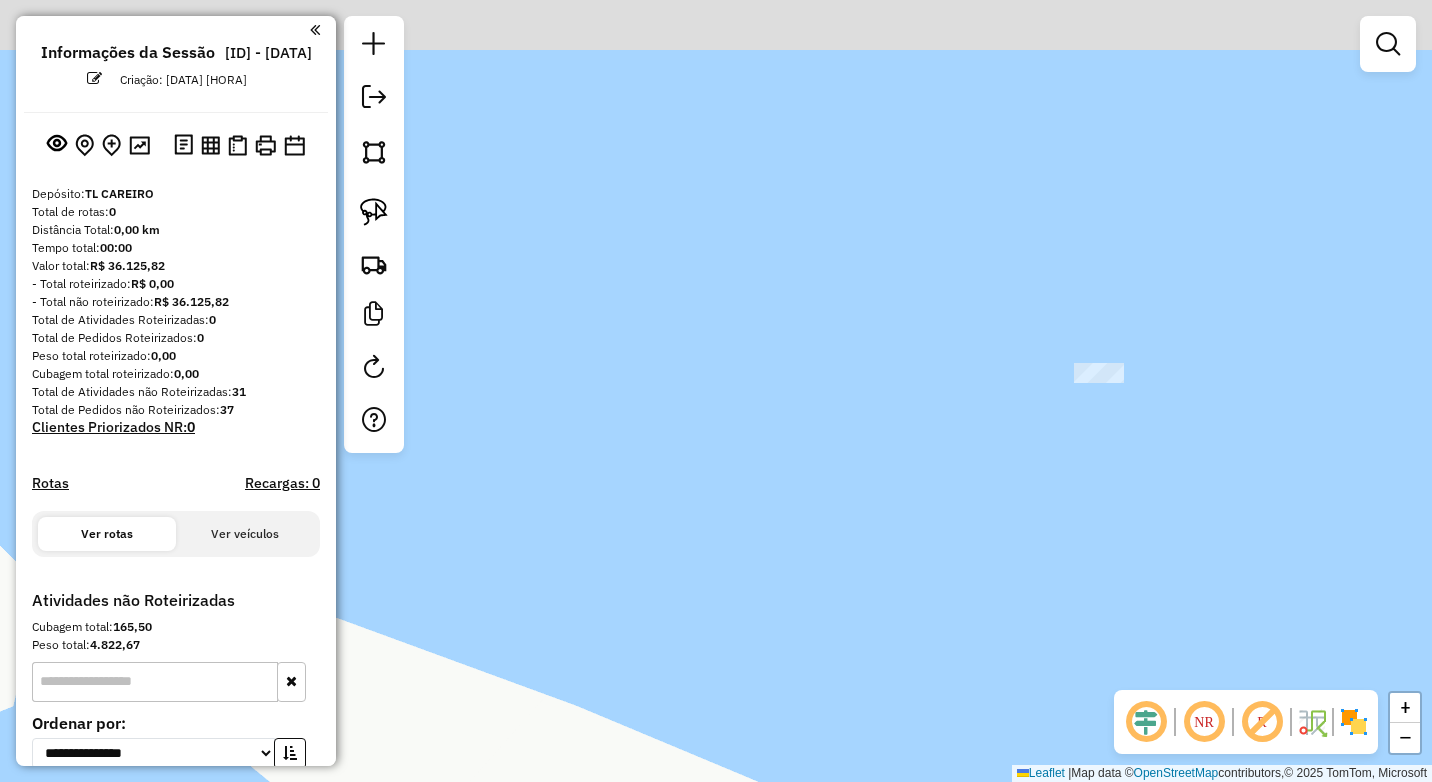drag, startPoint x: 1159, startPoint y: 382, endPoint x: 1083, endPoint y: 405, distance: 79.40403 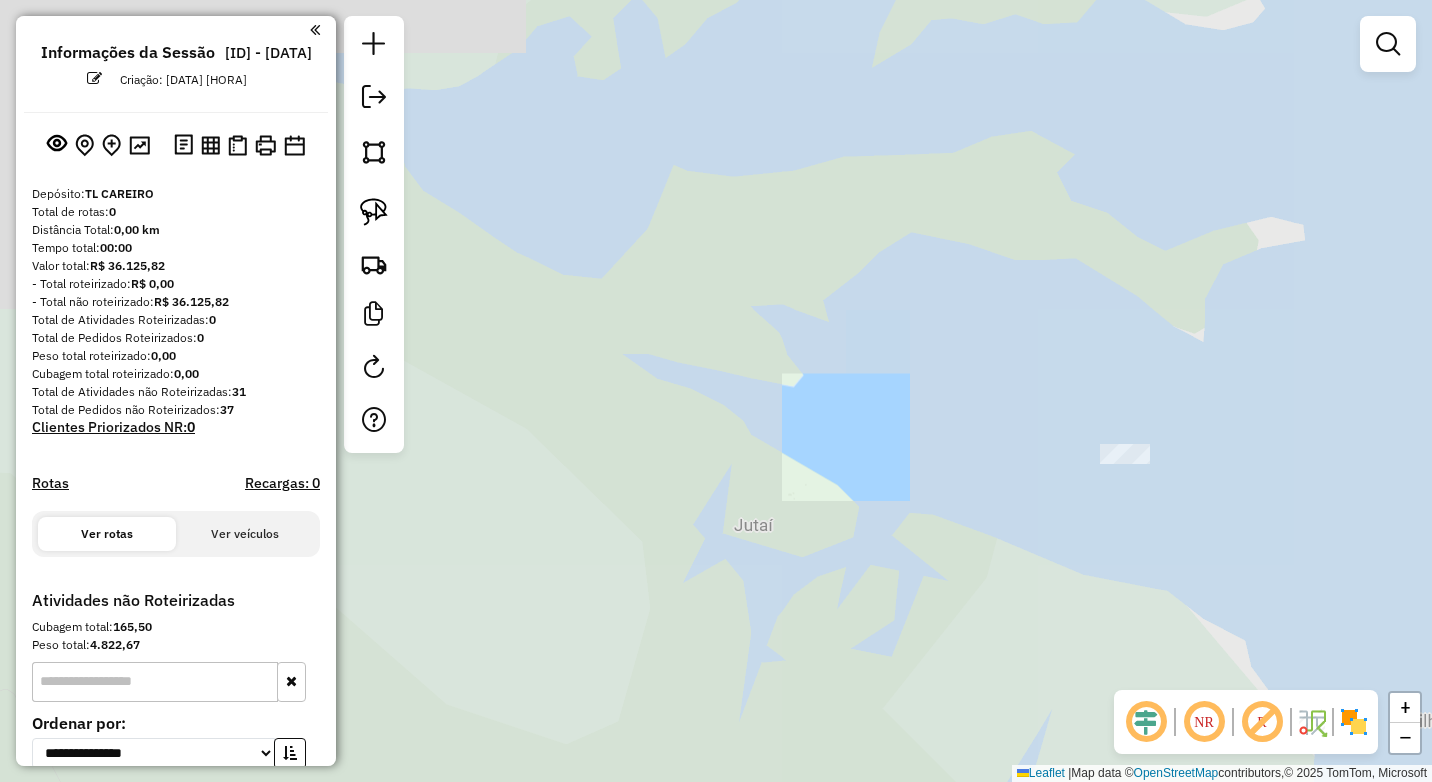 drag, startPoint x: 1217, startPoint y: 512, endPoint x: 850, endPoint y: 508, distance: 367.0218 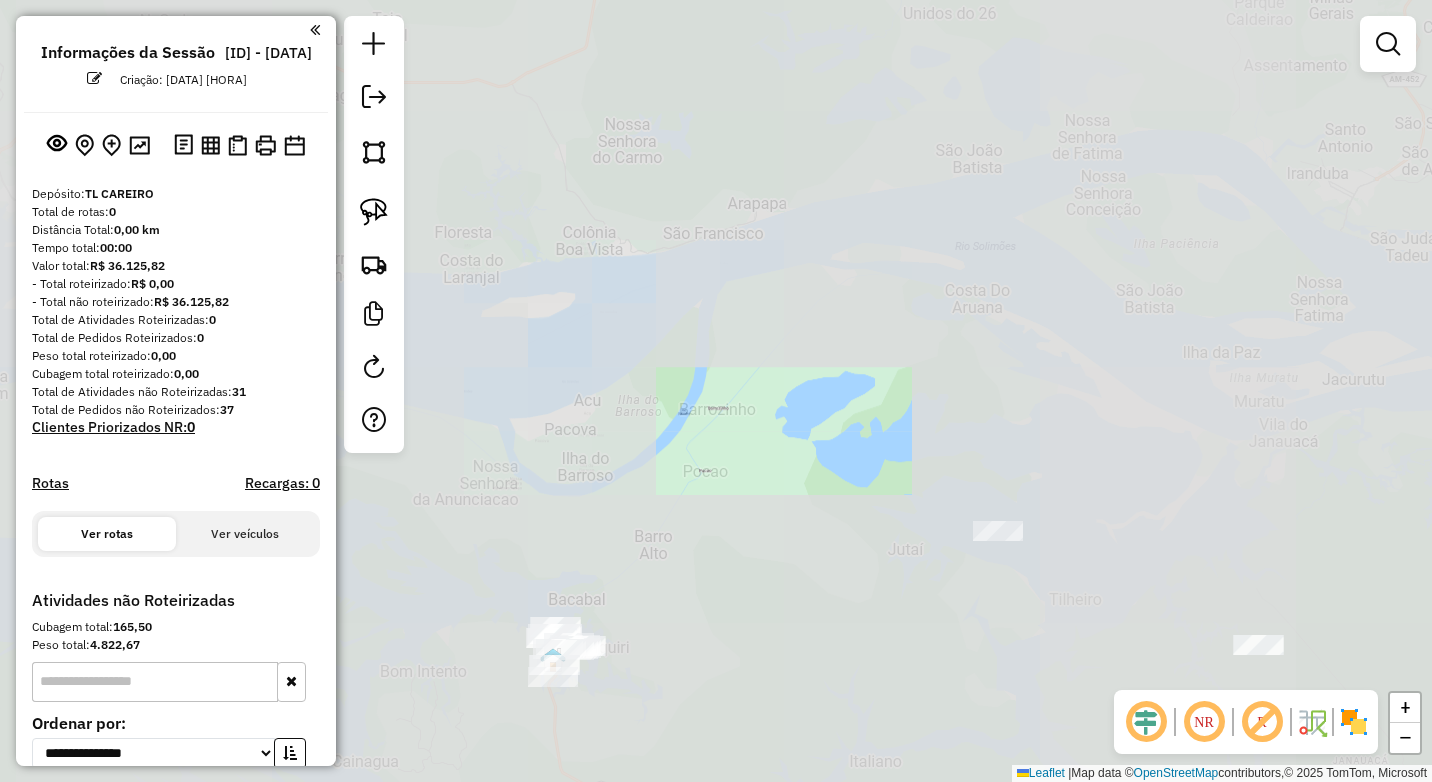 drag, startPoint x: 1122, startPoint y: 576, endPoint x: 1054, endPoint y: 546, distance: 74.323616 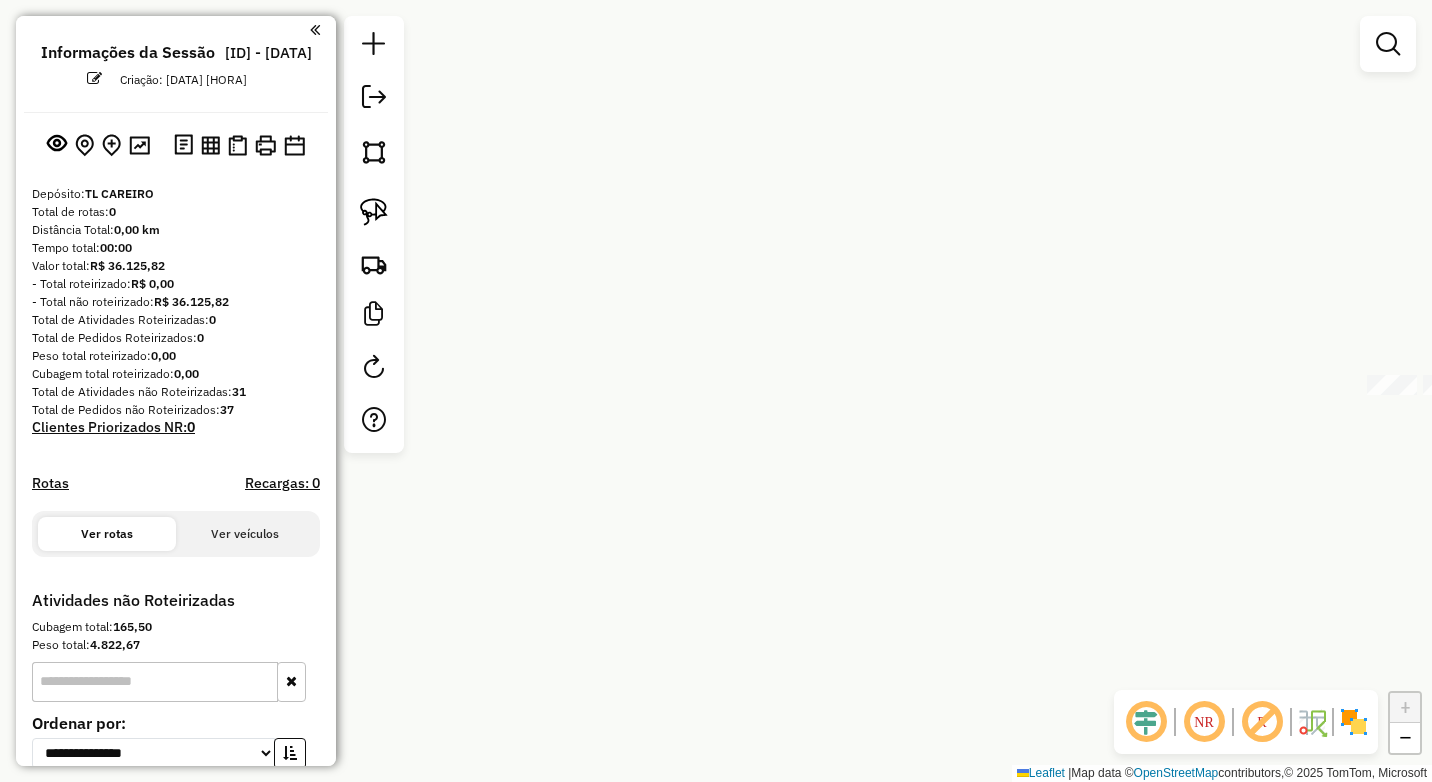 drag, startPoint x: 996, startPoint y: 568, endPoint x: 1172, endPoint y: 544, distance: 177.62883 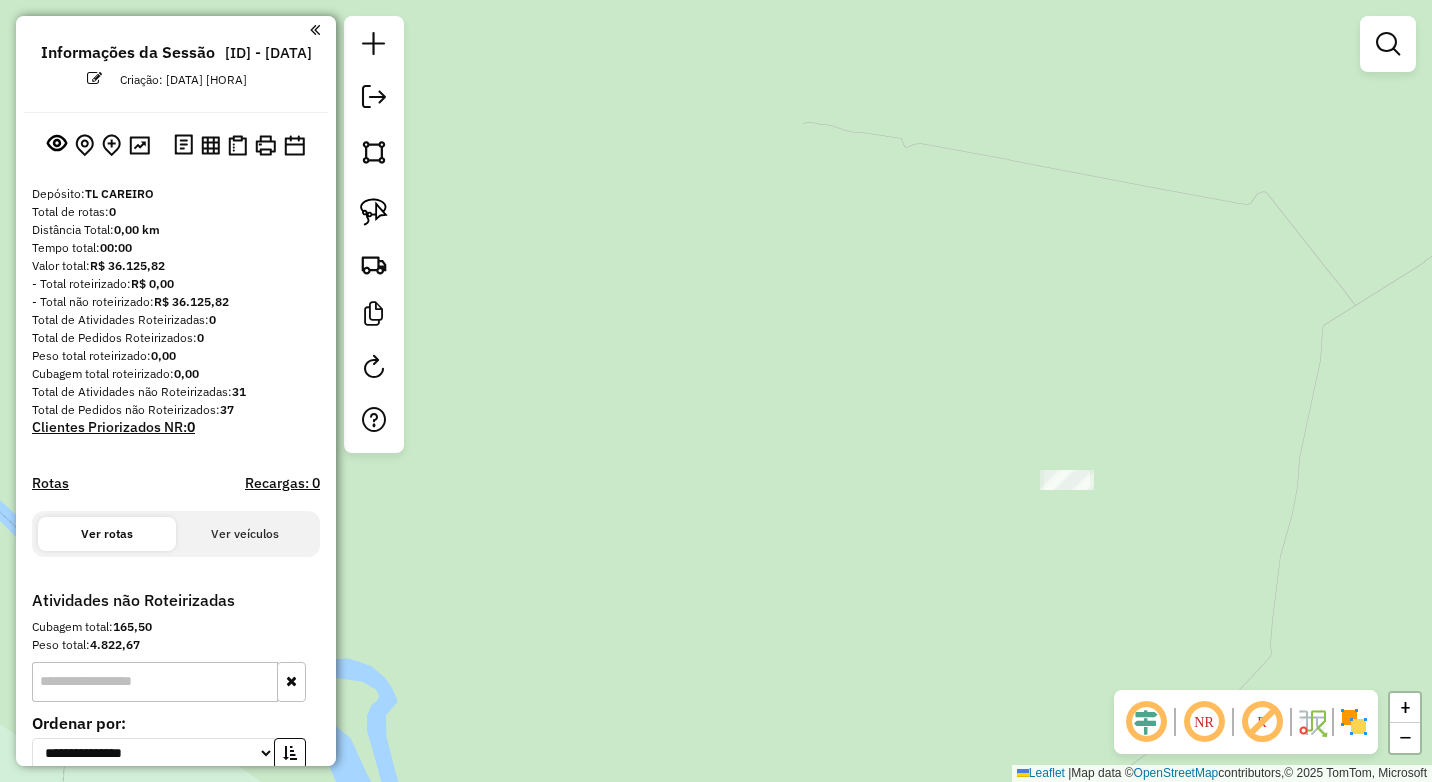 click on "Janela de atendimento Grade de atendimento Capacidade Transportadoras Veículos Cliente Pedidos  Rotas Selecione os dias de semana para filtrar as janelas de atendimento  Seg   Ter   Qua   Qui   Sex   Sáb   Dom  Informe o período da janela de atendimento: De: Até:  Filtrar exatamente a janela do cliente  Considerar janela de atendimento padrão  Selecione os dias de semana para filtrar as grades de atendimento  Seg   Ter   Qua   Qui   Sex   Sáb   Dom   Considerar clientes sem dia de atendimento cadastrado  Clientes fora do dia de atendimento selecionado Filtrar as atividades entre os valores definidos abaixo:  Peso mínimo:   Peso máximo:   Cubagem mínima:   Cubagem máxima:   De:   Até:  Filtrar as atividades entre o tempo de atendimento definido abaixo:  De:   Até:   Considerar capacidade total dos clientes não roteirizados Transportadora: Selecione um ou mais itens Tipo de veículo: Selecione um ou mais itens Veículo: Selecione um ou mais itens Motorista: Selecione um ou mais itens Nome: Rótulo:" 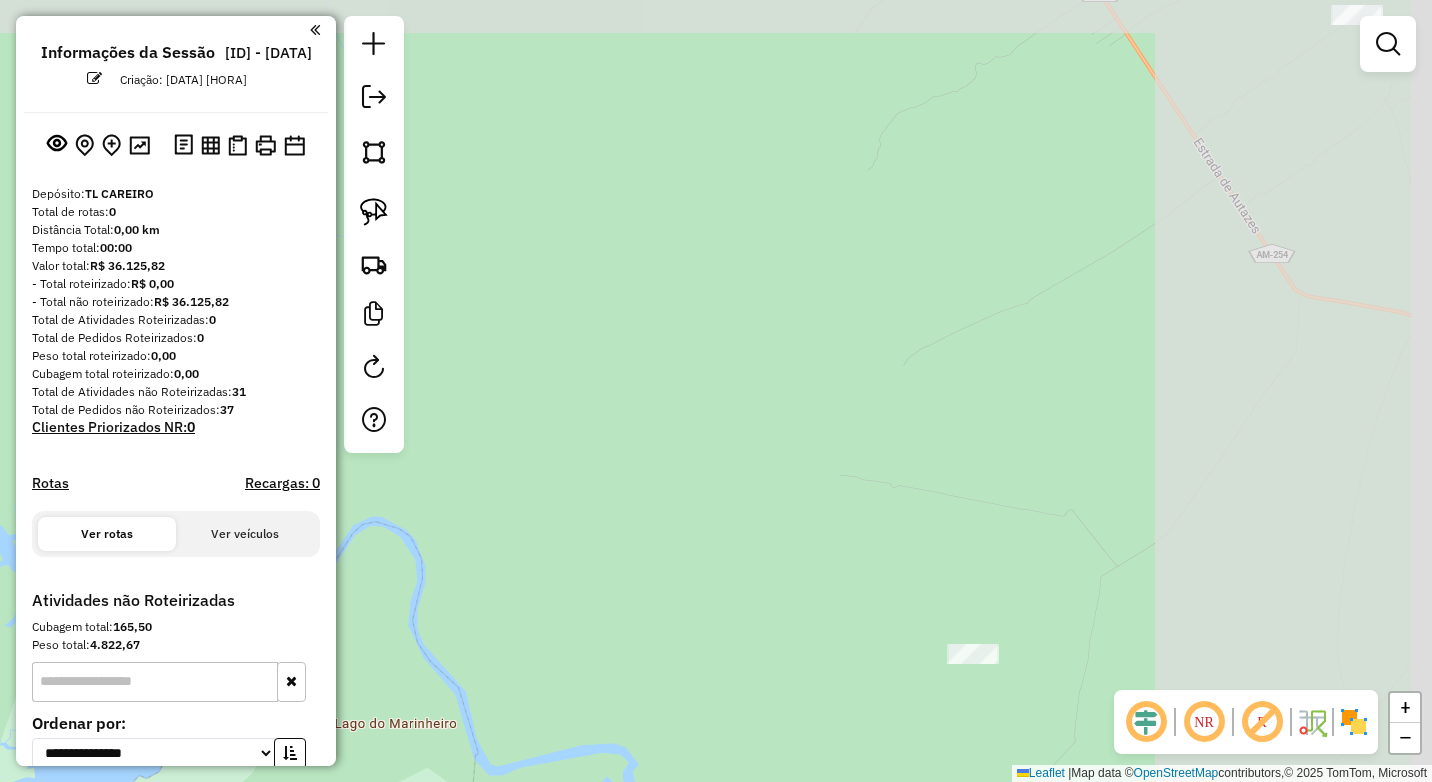 drag, startPoint x: 1317, startPoint y: 387, endPoint x: 1029, endPoint y: 620, distance: 370.44974 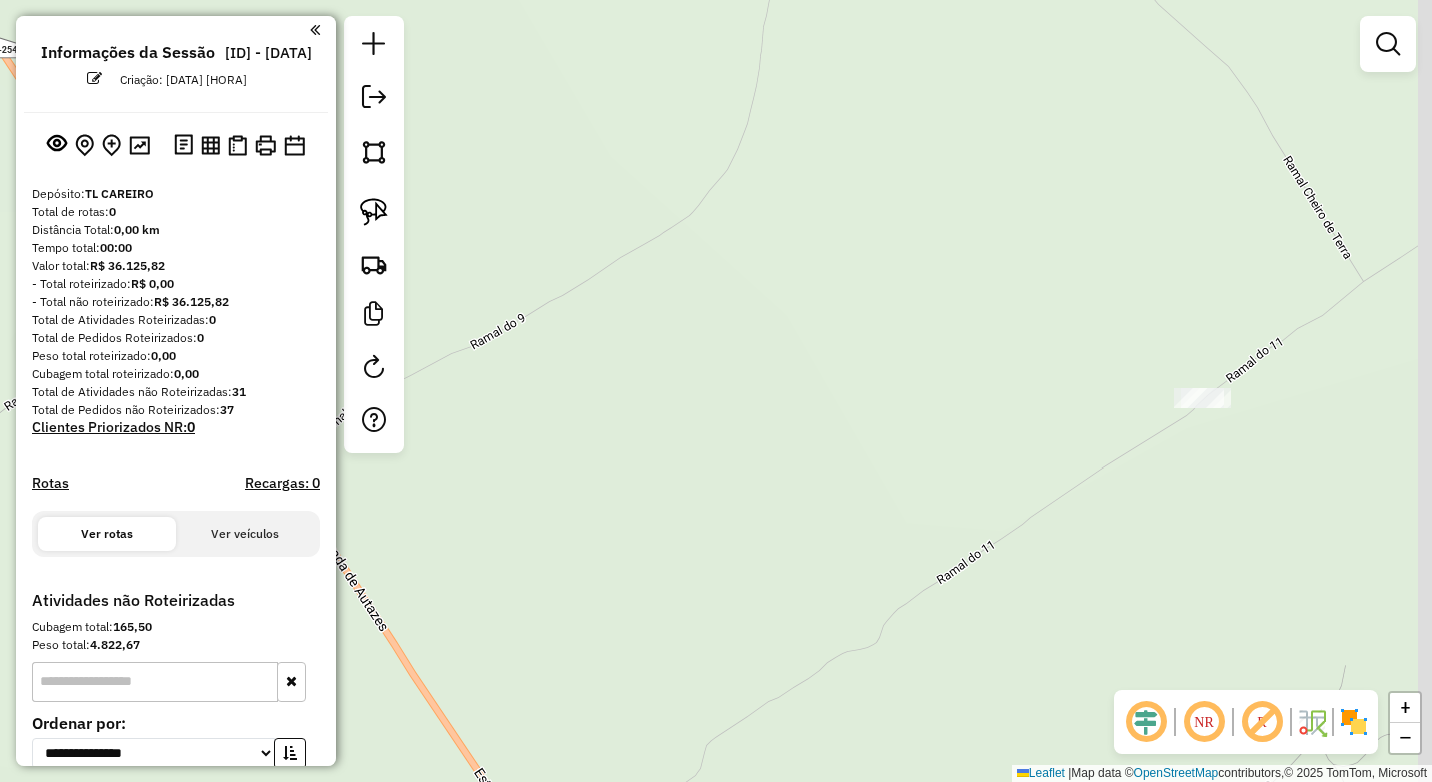 drag, startPoint x: 1249, startPoint y: 362, endPoint x: 1200, endPoint y: 467, distance: 115.87062 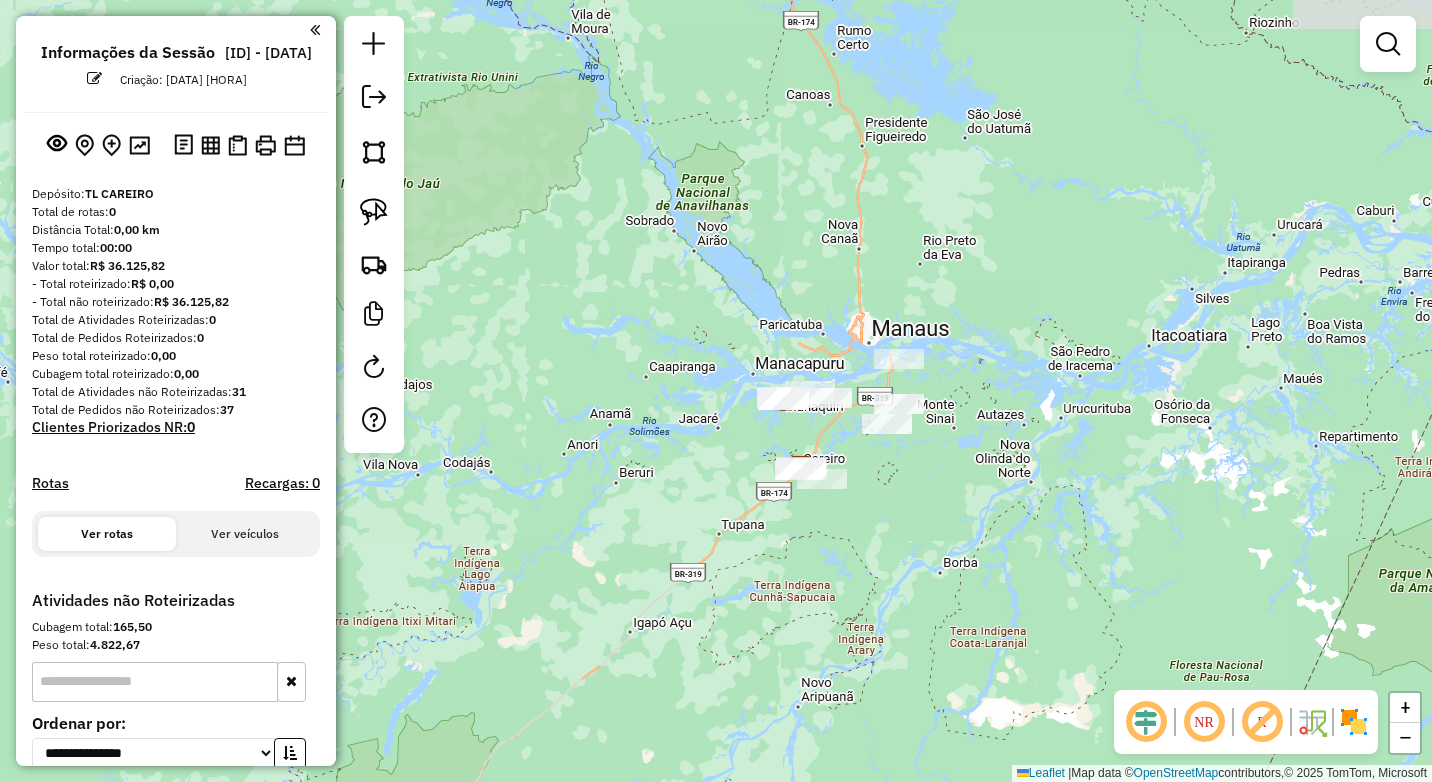 drag, startPoint x: 1354, startPoint y: 571, endPoint x: 968, endPoint y: 389, distance: 426.7552 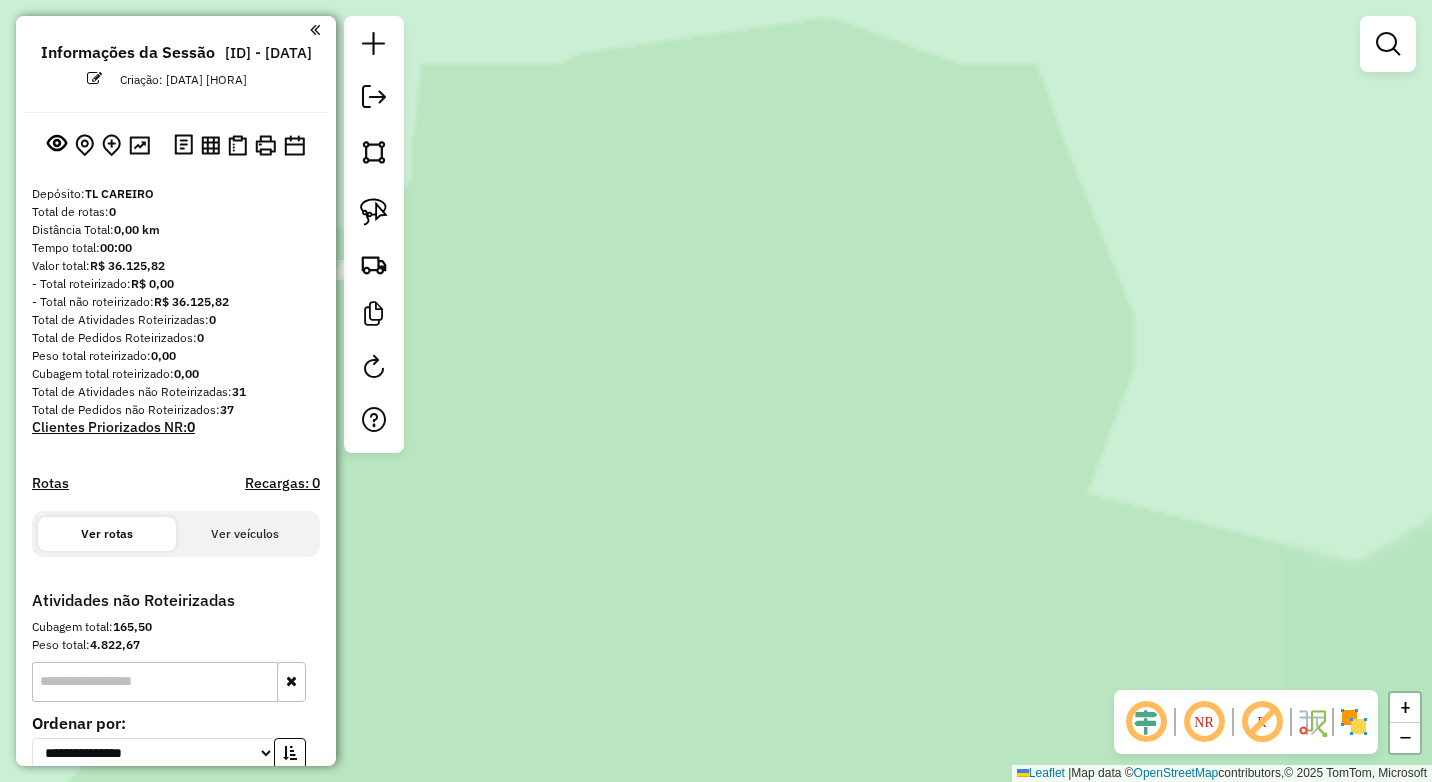 drag, startPoint x: 721, startPoint y: 474, endPoint x: 860, endPoint y: 606, distance: 191.68985 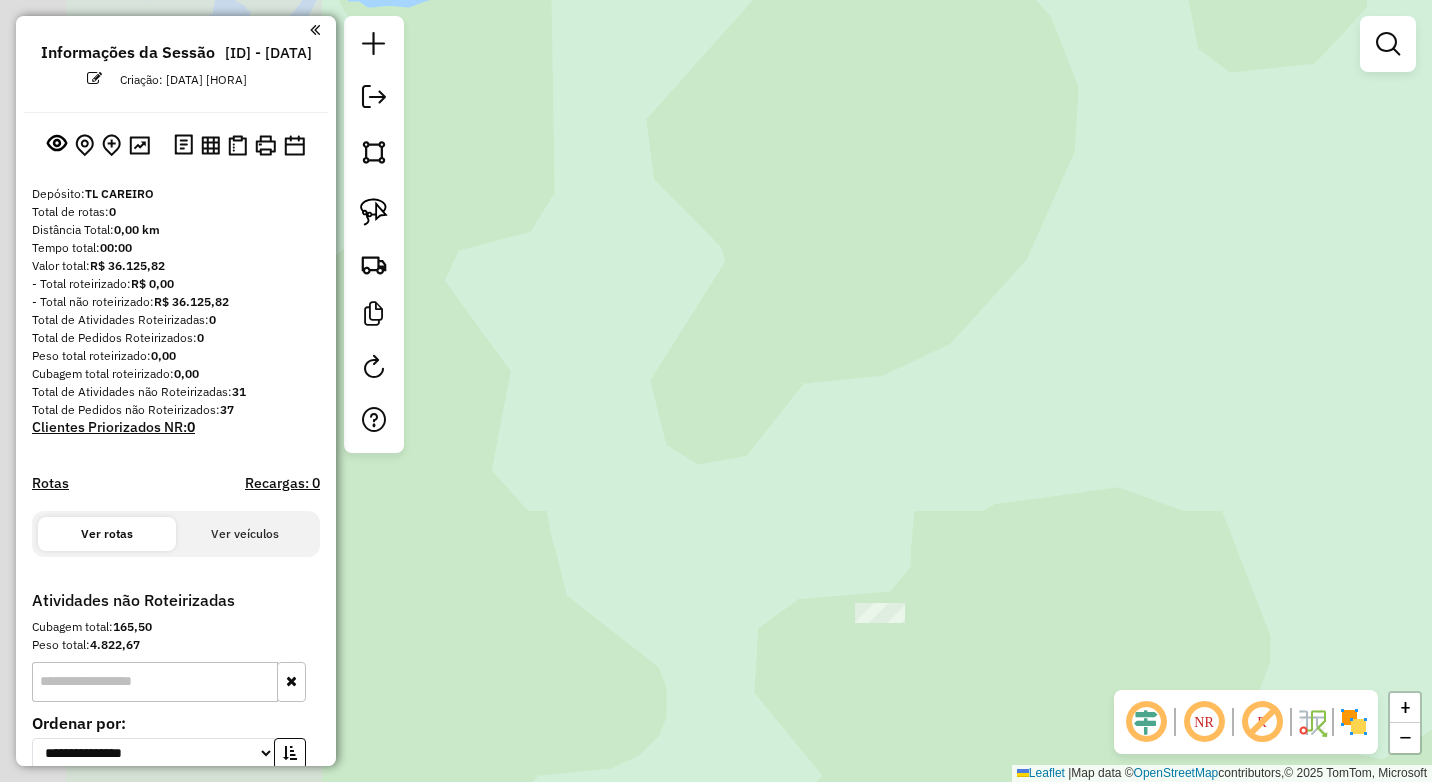drag, startPoint x: 812, startPoint y: 617, endPoint x: 856, endPoint y: 623, distance: 44.407207 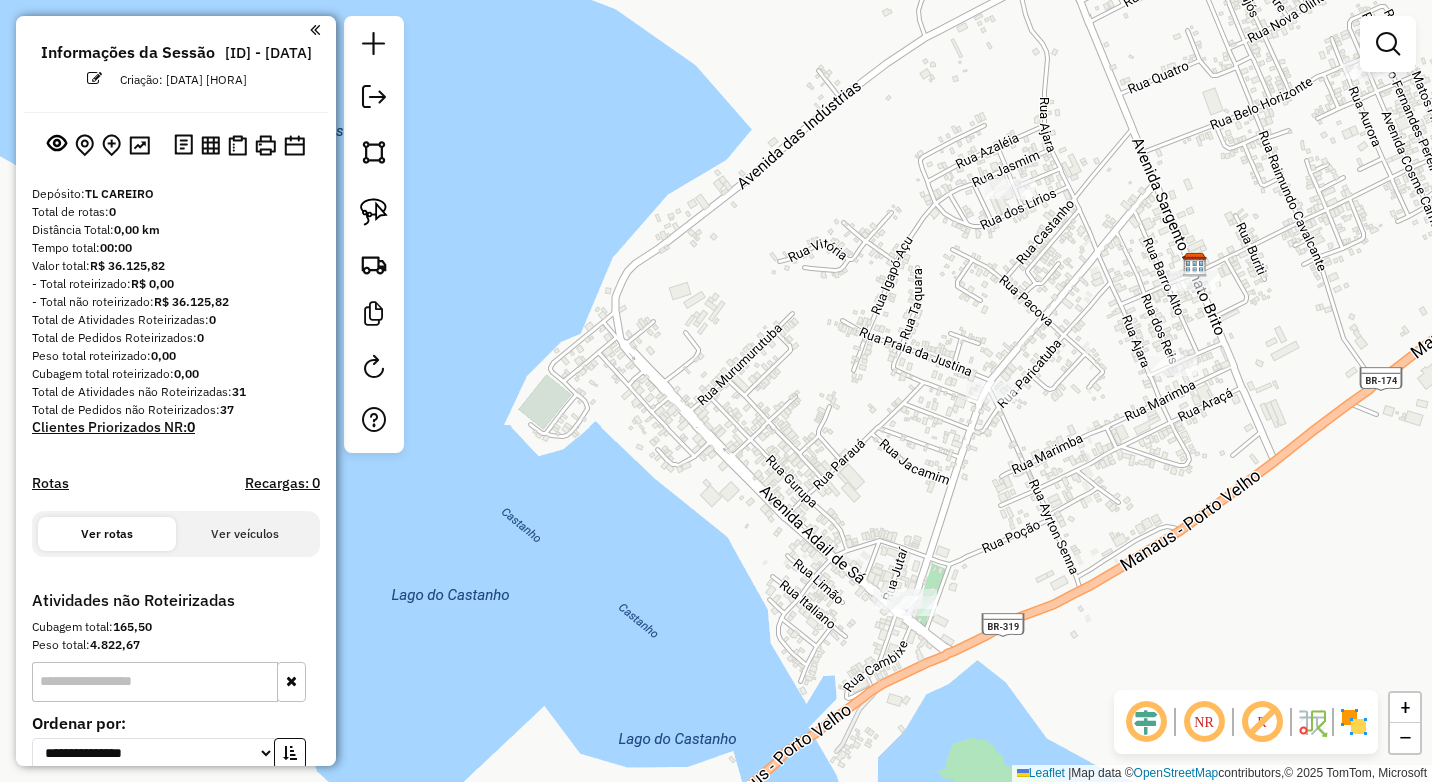drag, startPoint x: 959, startPoint y: 486, endPoint x: 927, endPoint y: 525, distance: 50.447994 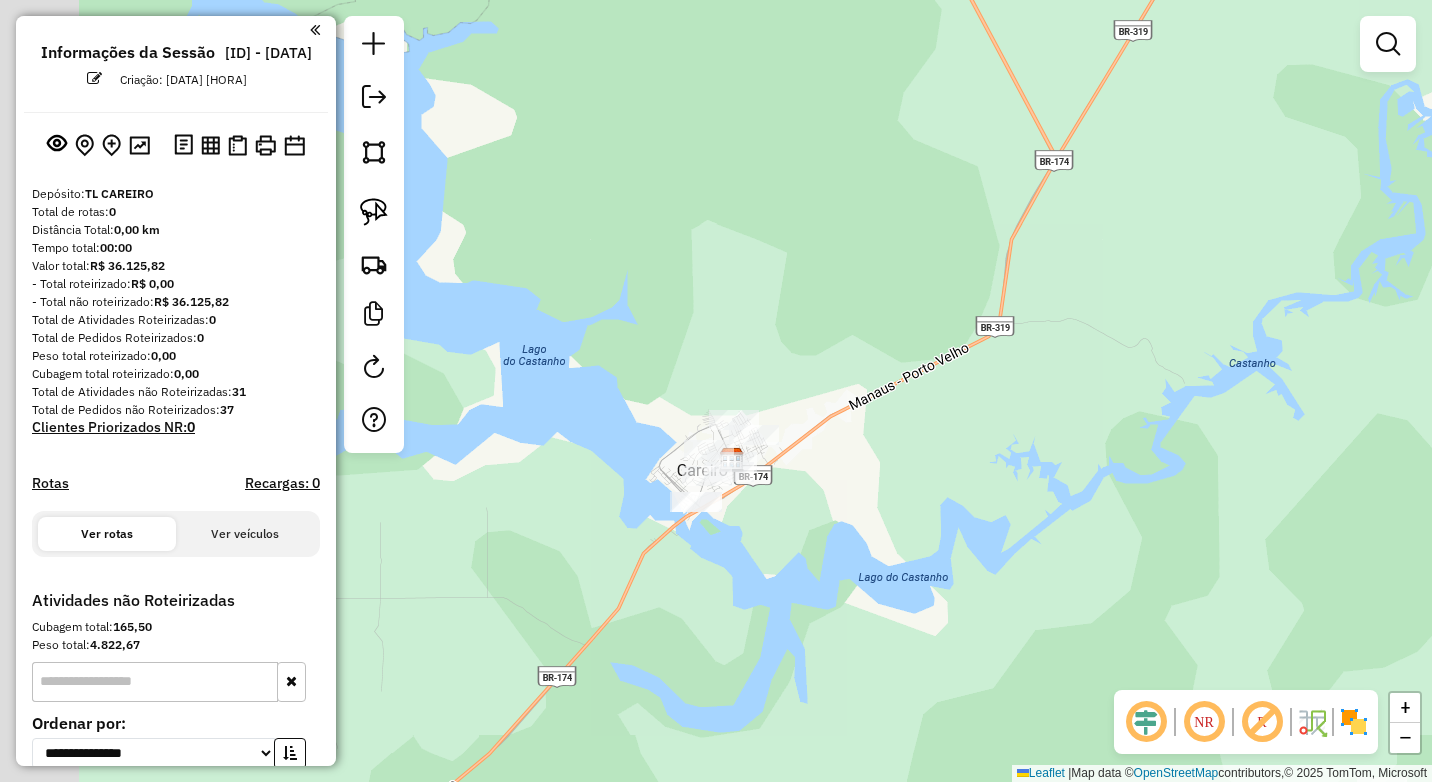 drag, startPoint x: 724, startPoint y: 541, endPoint x: 787, endPoint y: 712, distance: 182.23611 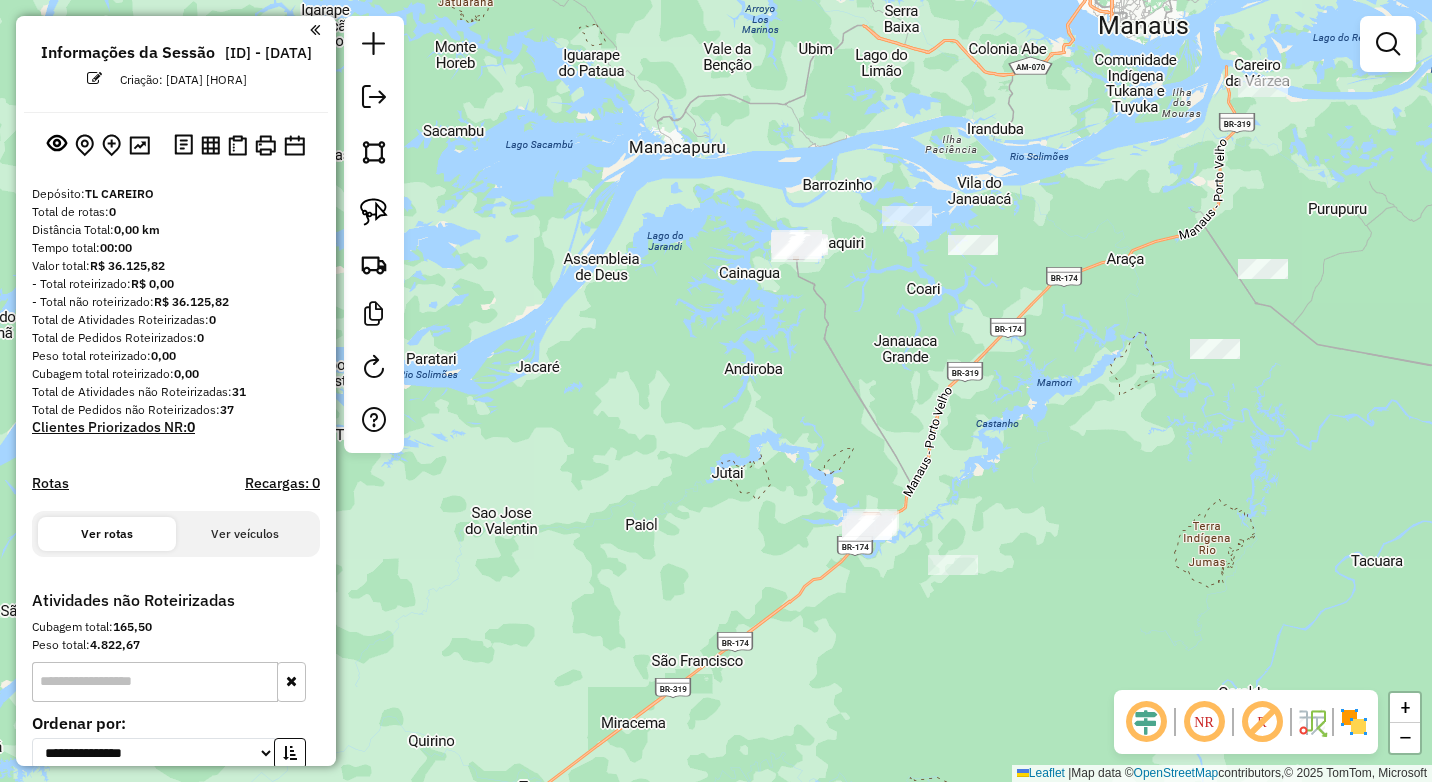 drag, startPoint x: 1268, startPoint y: 442, endPoint x: 1084, endPoint y: 485, distance: 188.95767 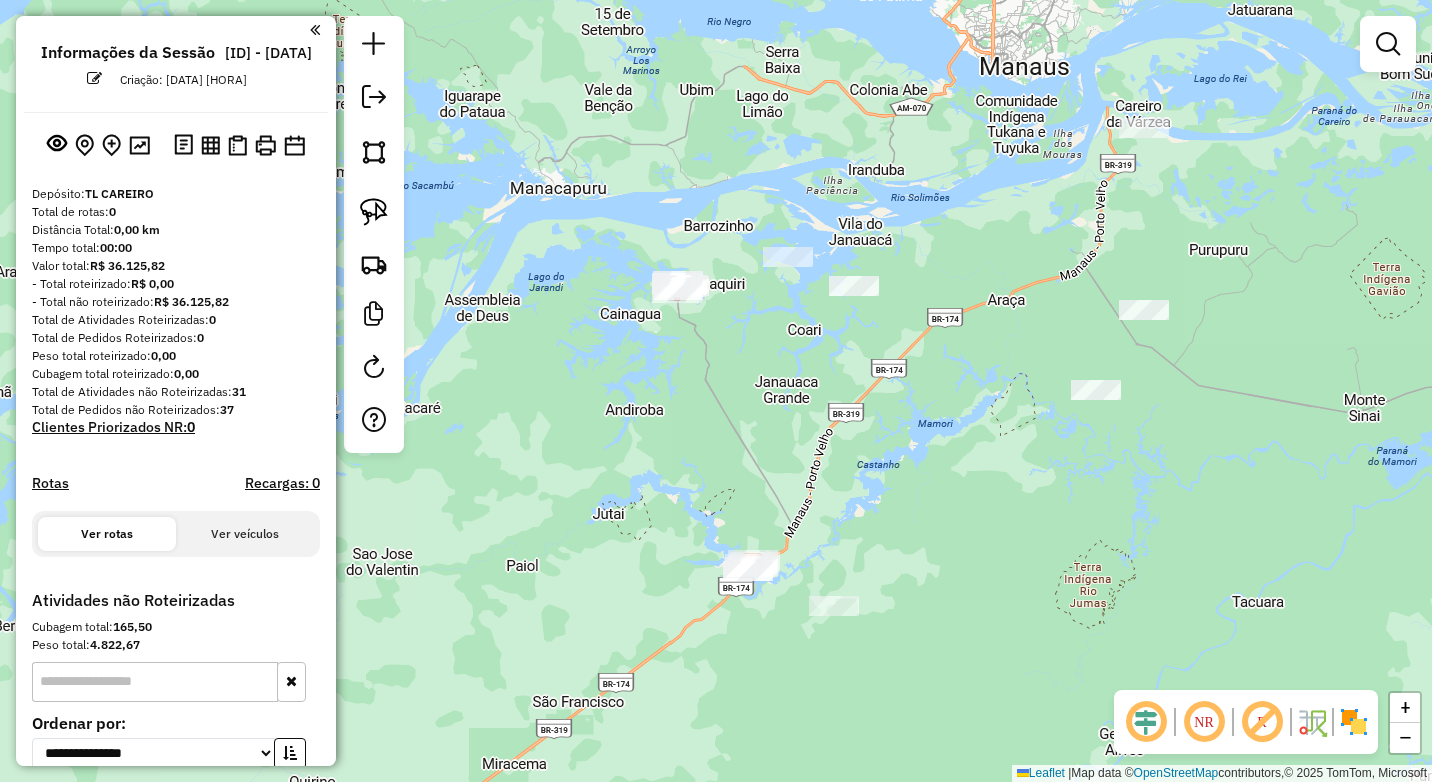 drag, startPoint x: 1087, startPoint y: 506, endPoint x: 1005, endPoint y: 536, distance: 87.31552 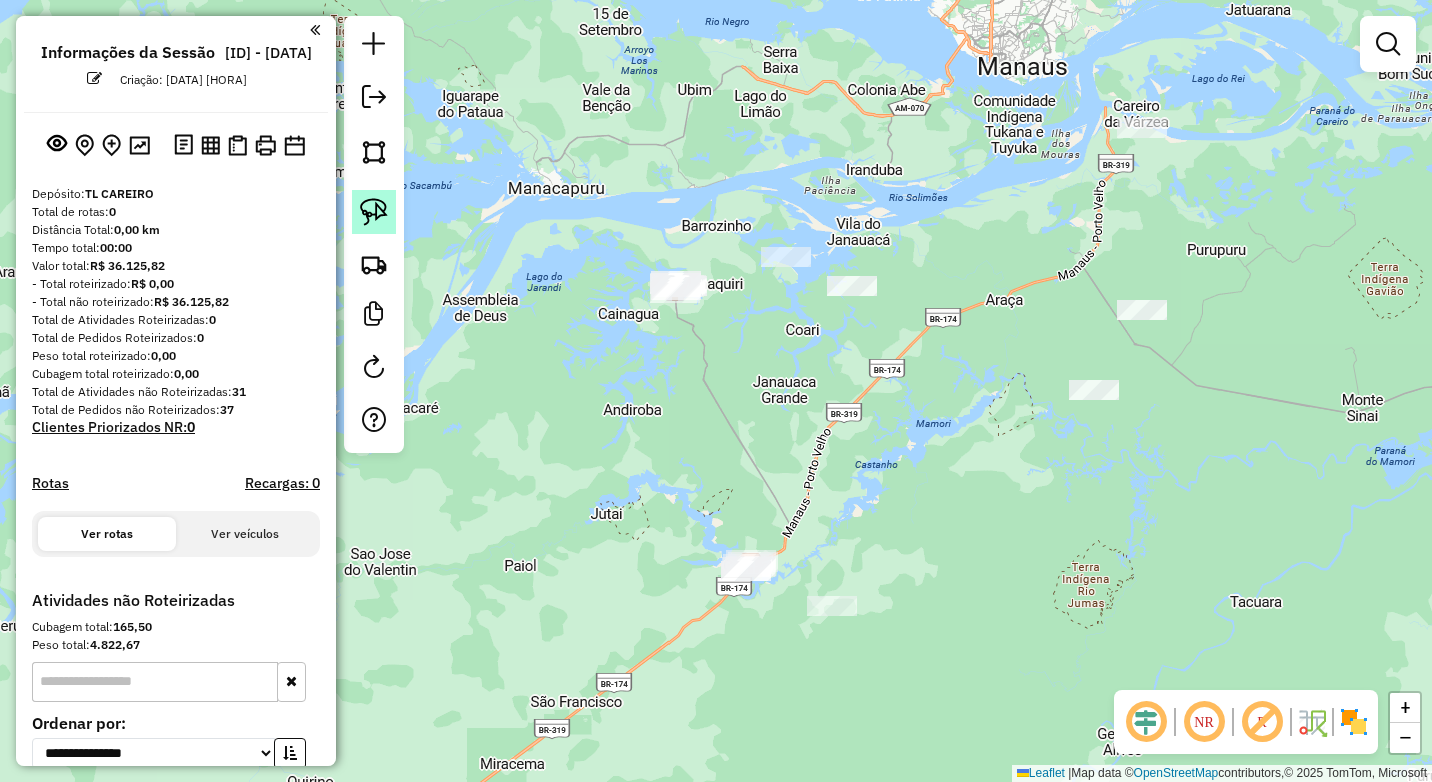 click 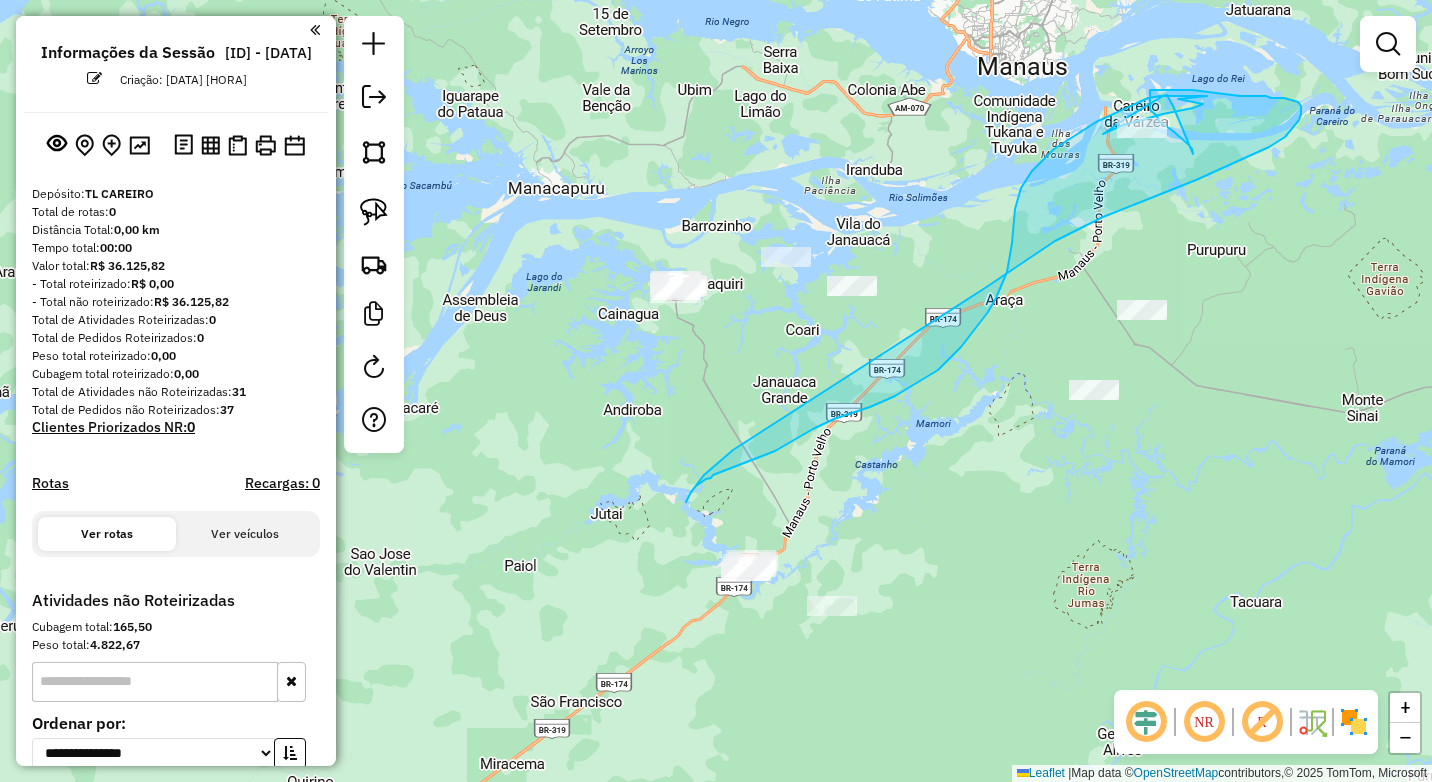 drag, startPoint x: 1207, startPoint y: 96, endPoint x: 1134, endPoint y: 90, distance: 73.24616 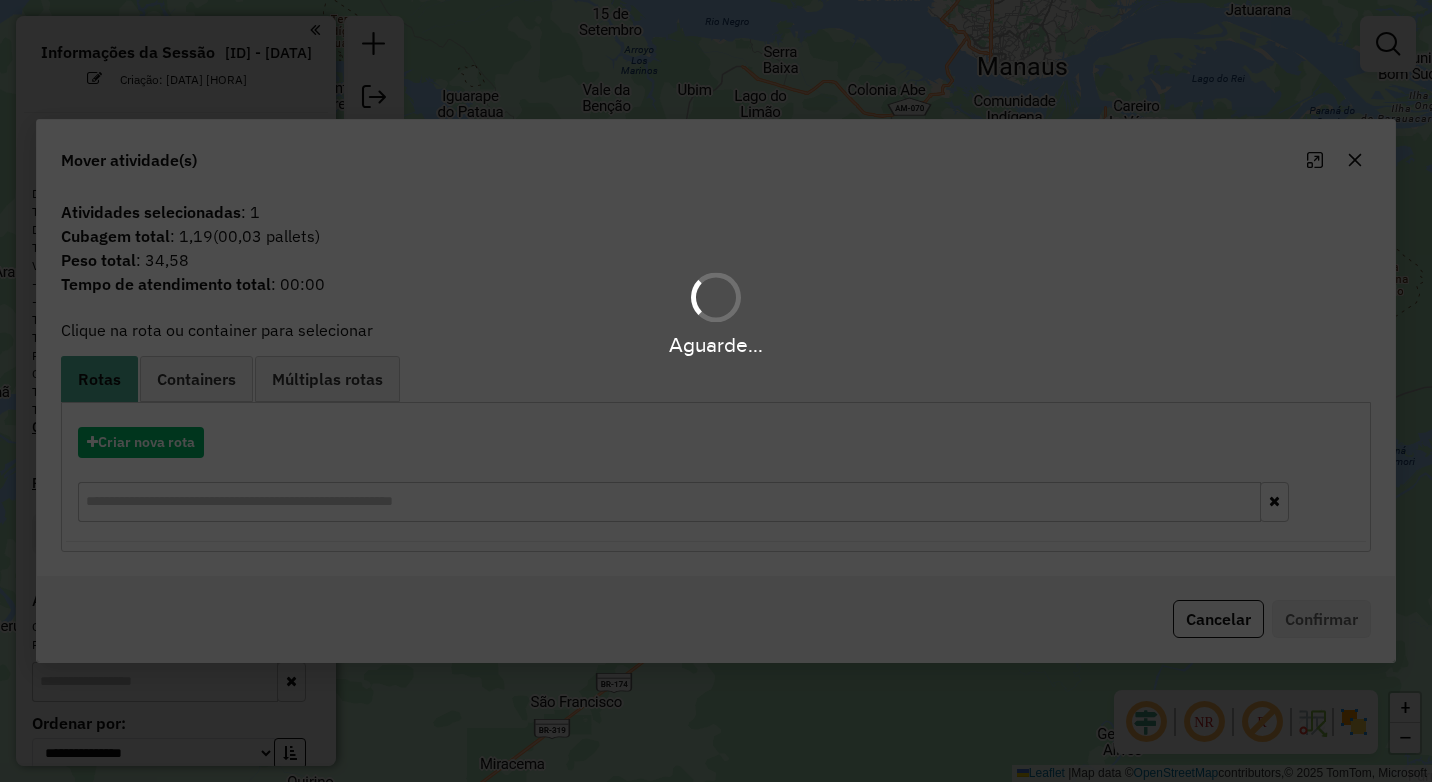 click on "Aguarde..." at bounding box center (716, 391) 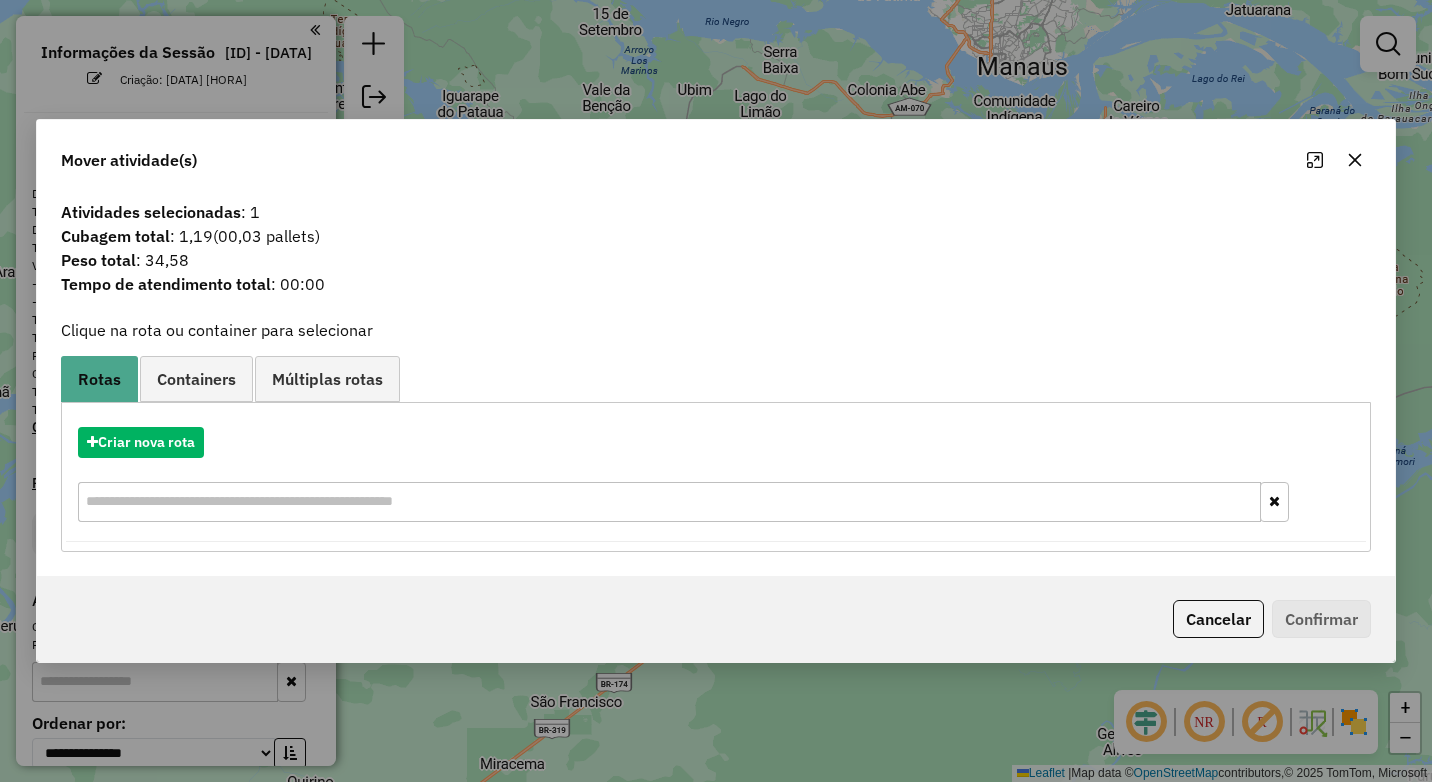 click 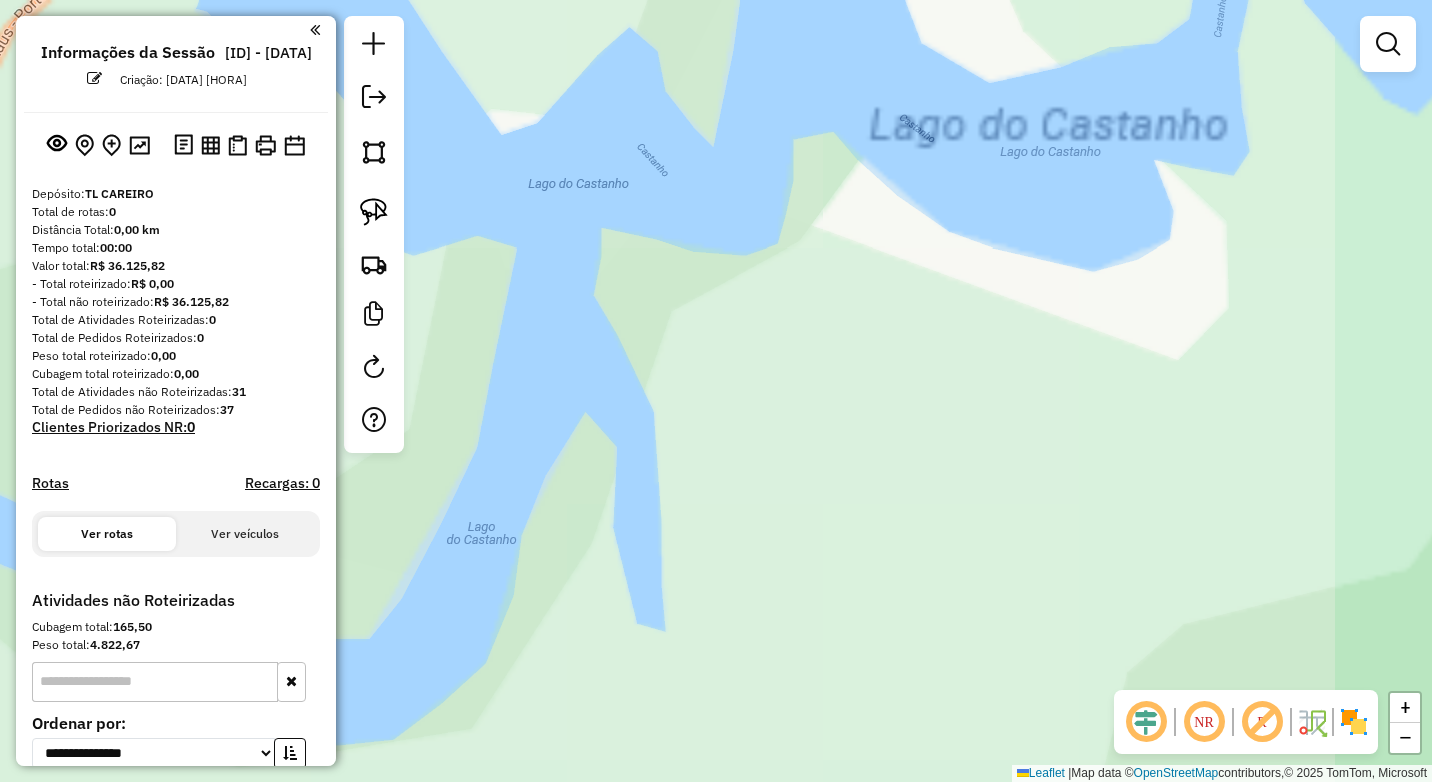 drag, startPoint x: 723, startPoint y: 560, endPoint x: 711, endPoint y: 472, distance: 88.814415 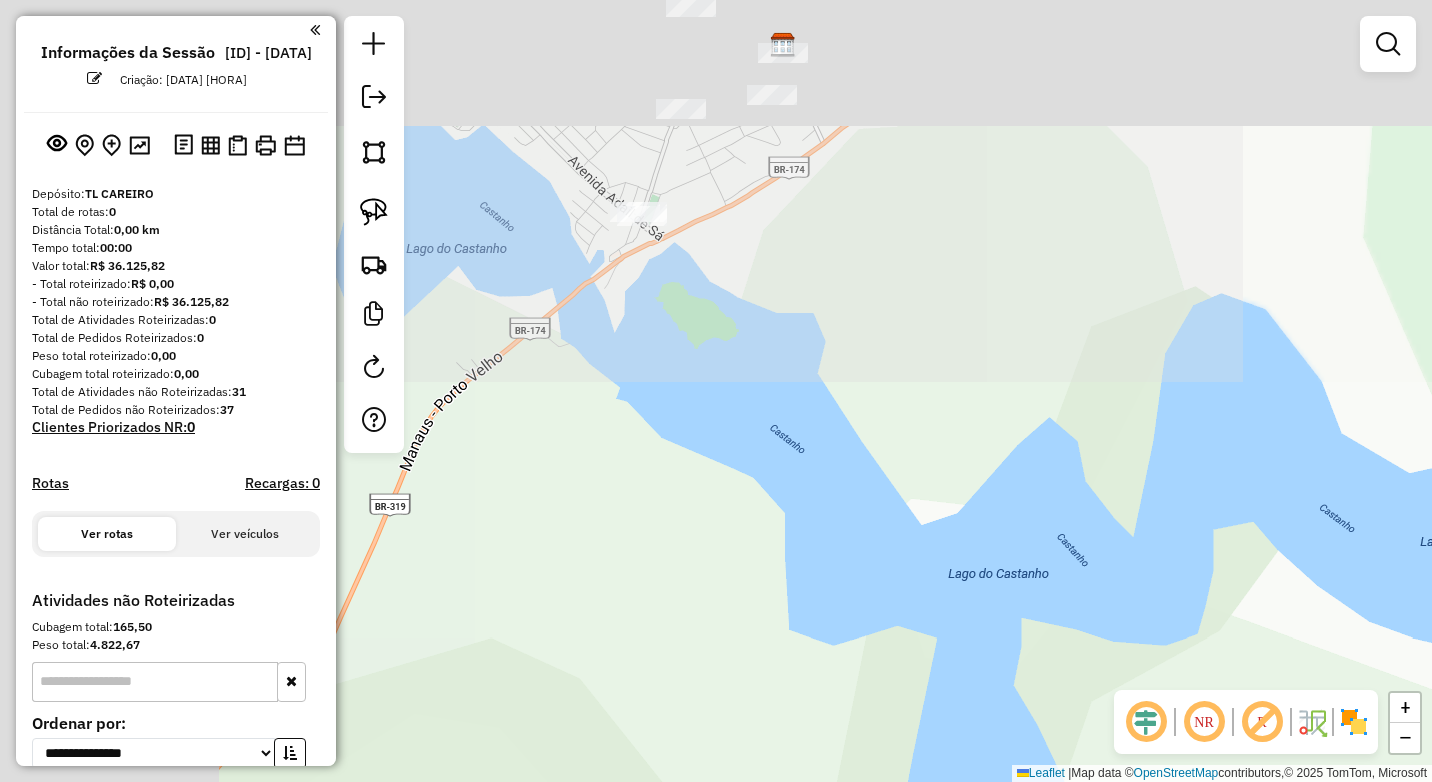 drag, startPoint x: 696, startPoint y: 479, endPoint x: 960, endPoint y: 652, distance: 315.63428 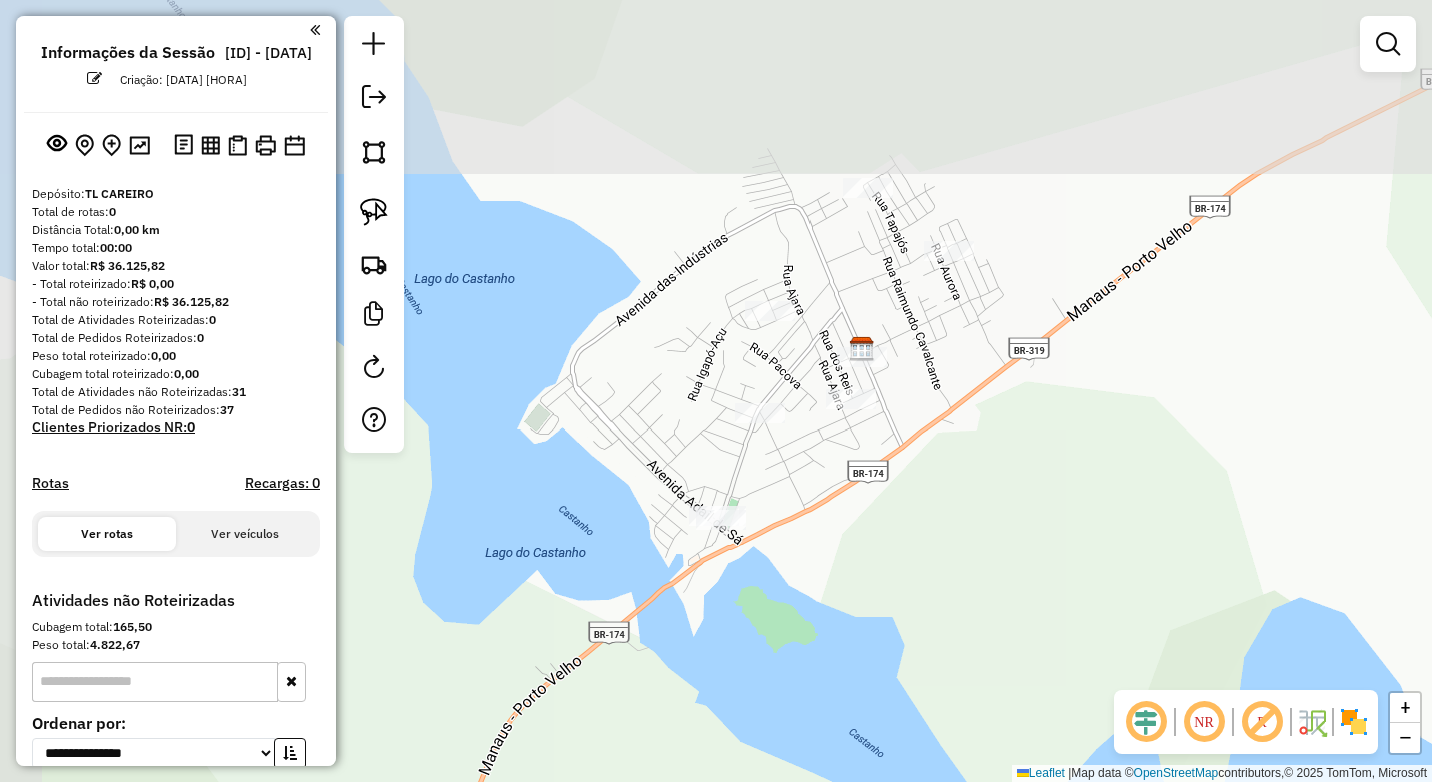 drag, startPoint x: 904, startPoint y: 800, endPoint x: 861, endPoint y: 544, distance: 259.5862 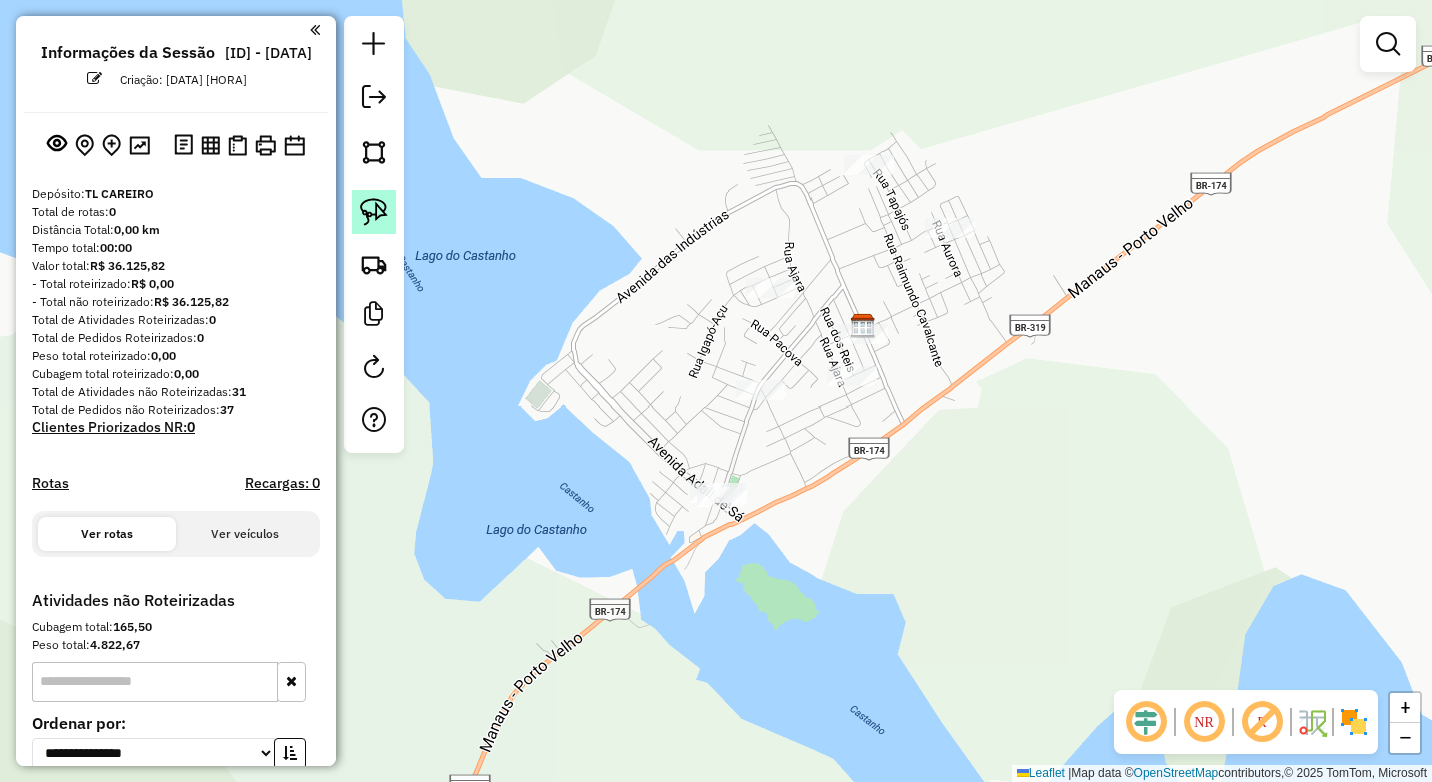 click 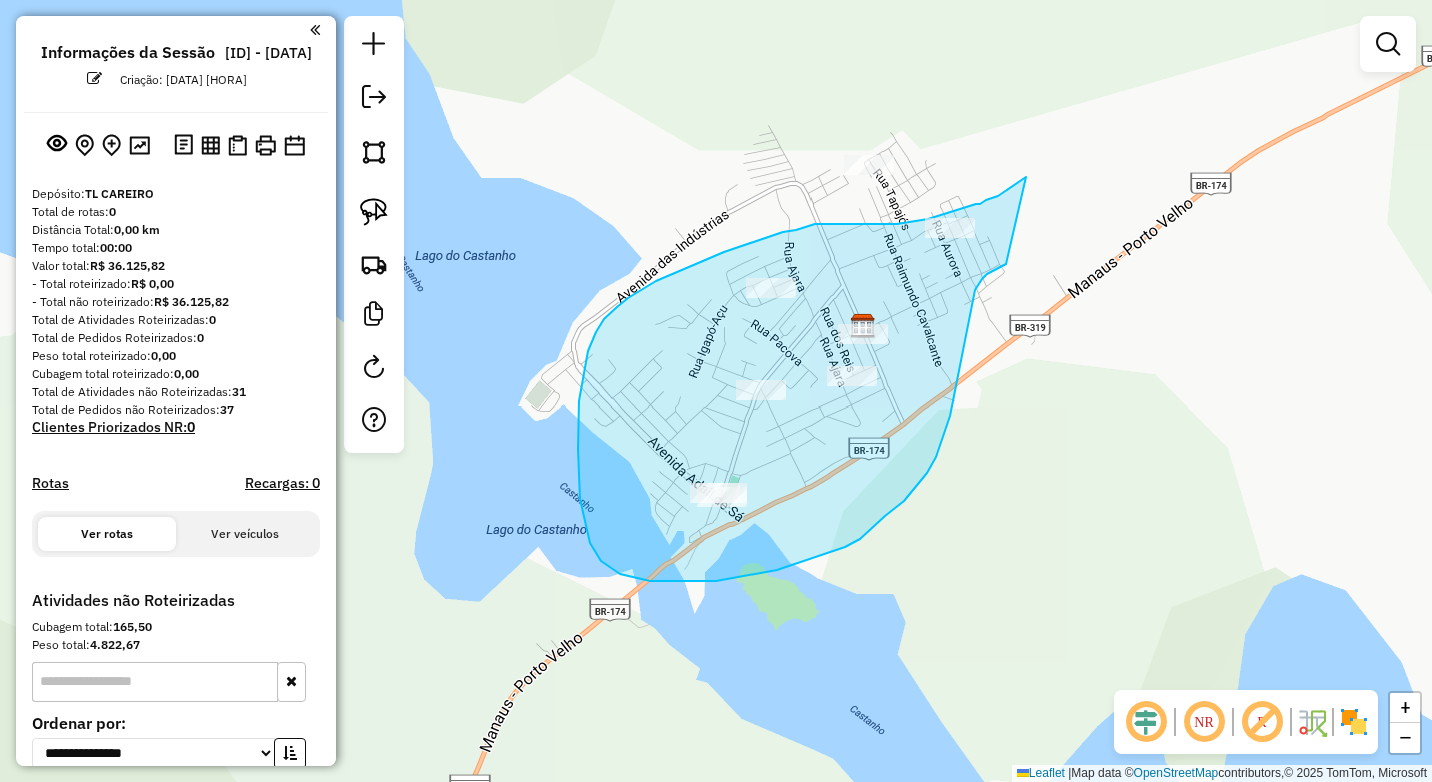 drag, startPoint x: 1026, startPoint y: 177, endPoint x: 1006, endPoint y: 264, distance: 89.26926 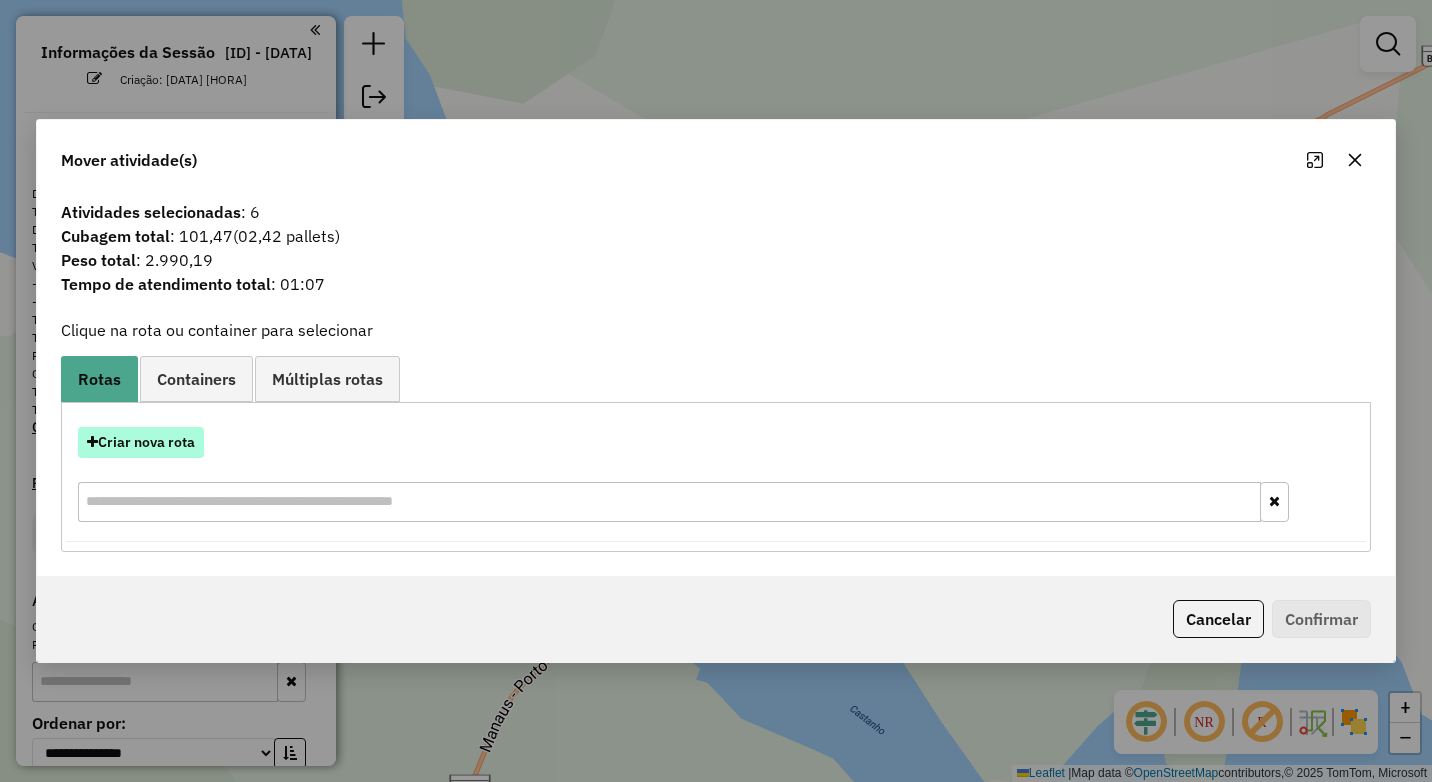 click on "Criar nova rota" at bounding box center [141, 442] 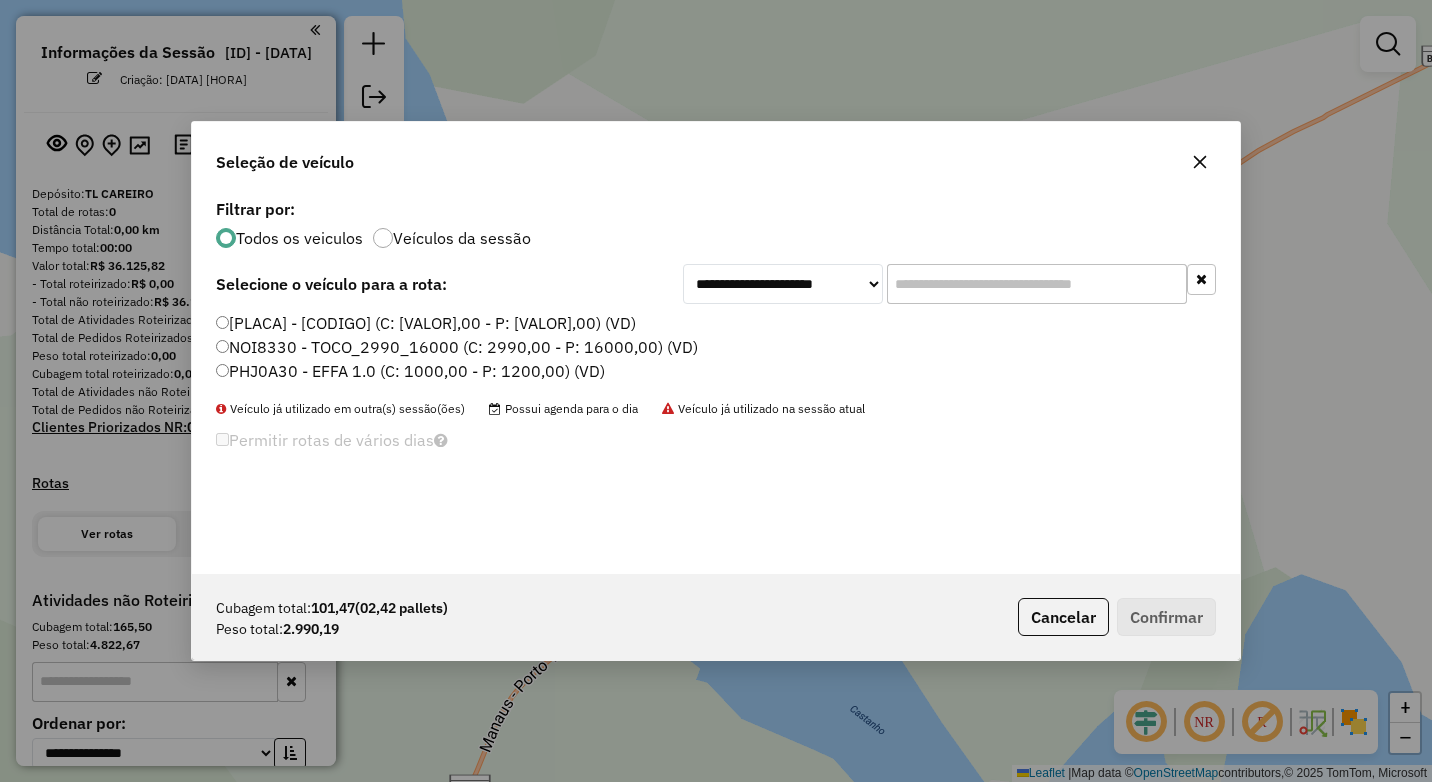 scroll, scrollTop: 11, scrollLeft: 6, axis: both 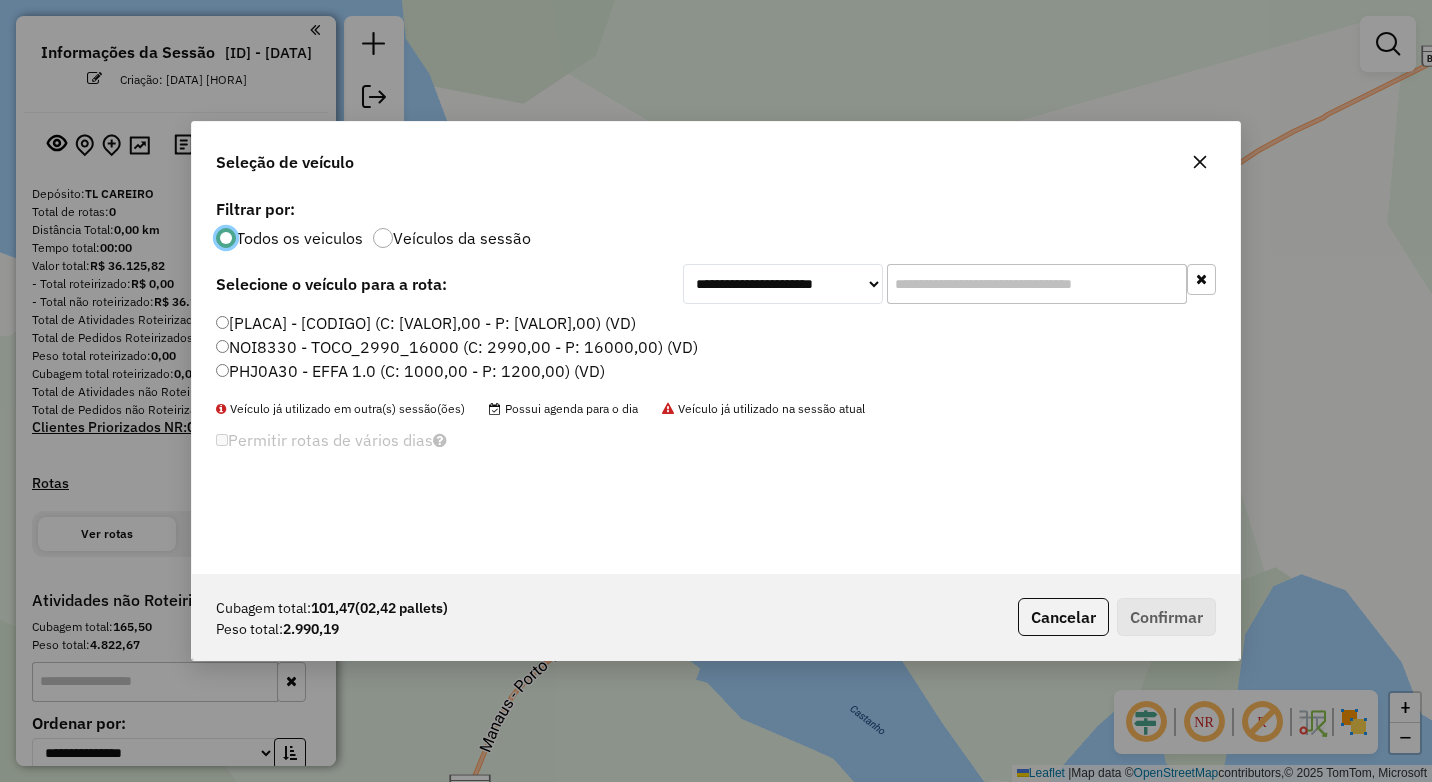click on "NOI8330 - TOCO_2990_16000 (C: 2990,00 - P: 16000,00) (VD)" 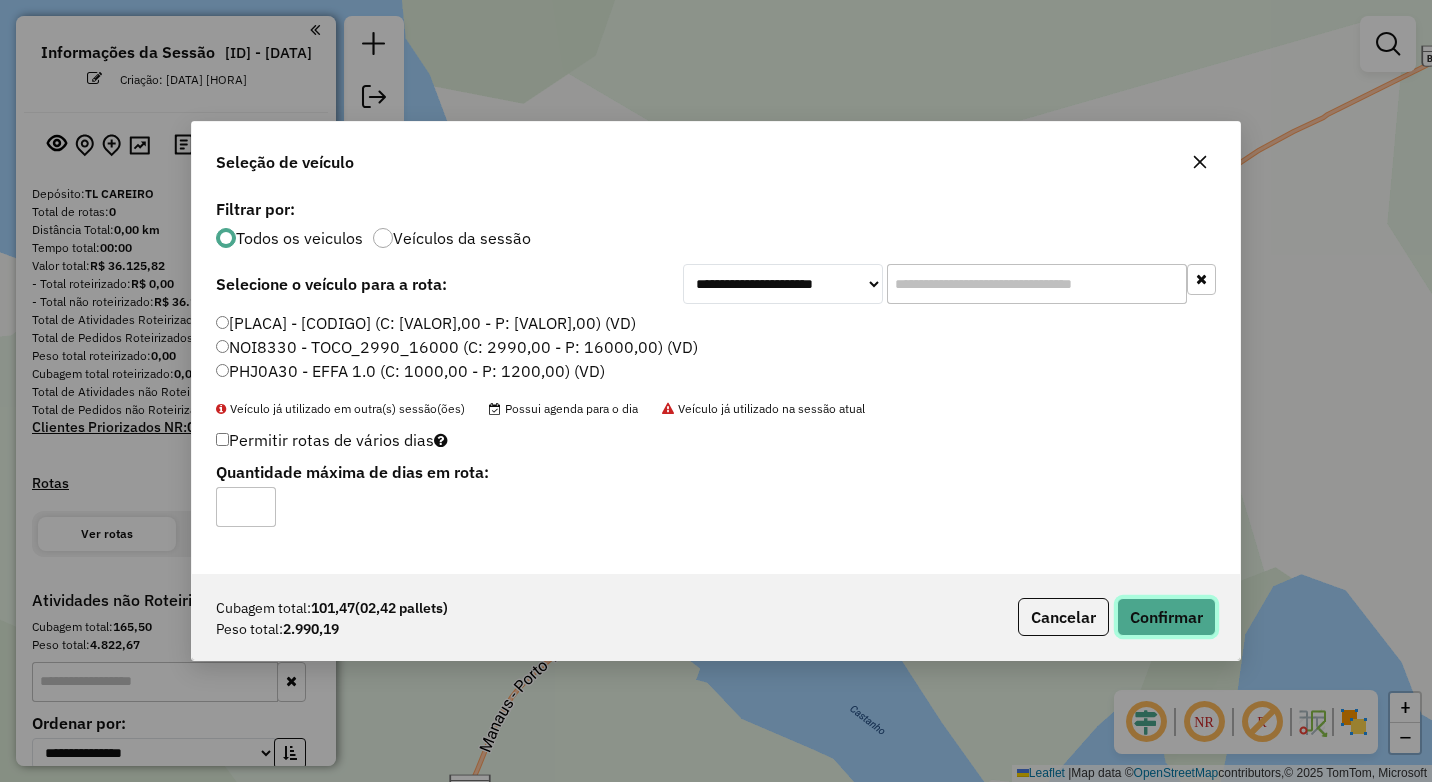 click on "Confirmar" 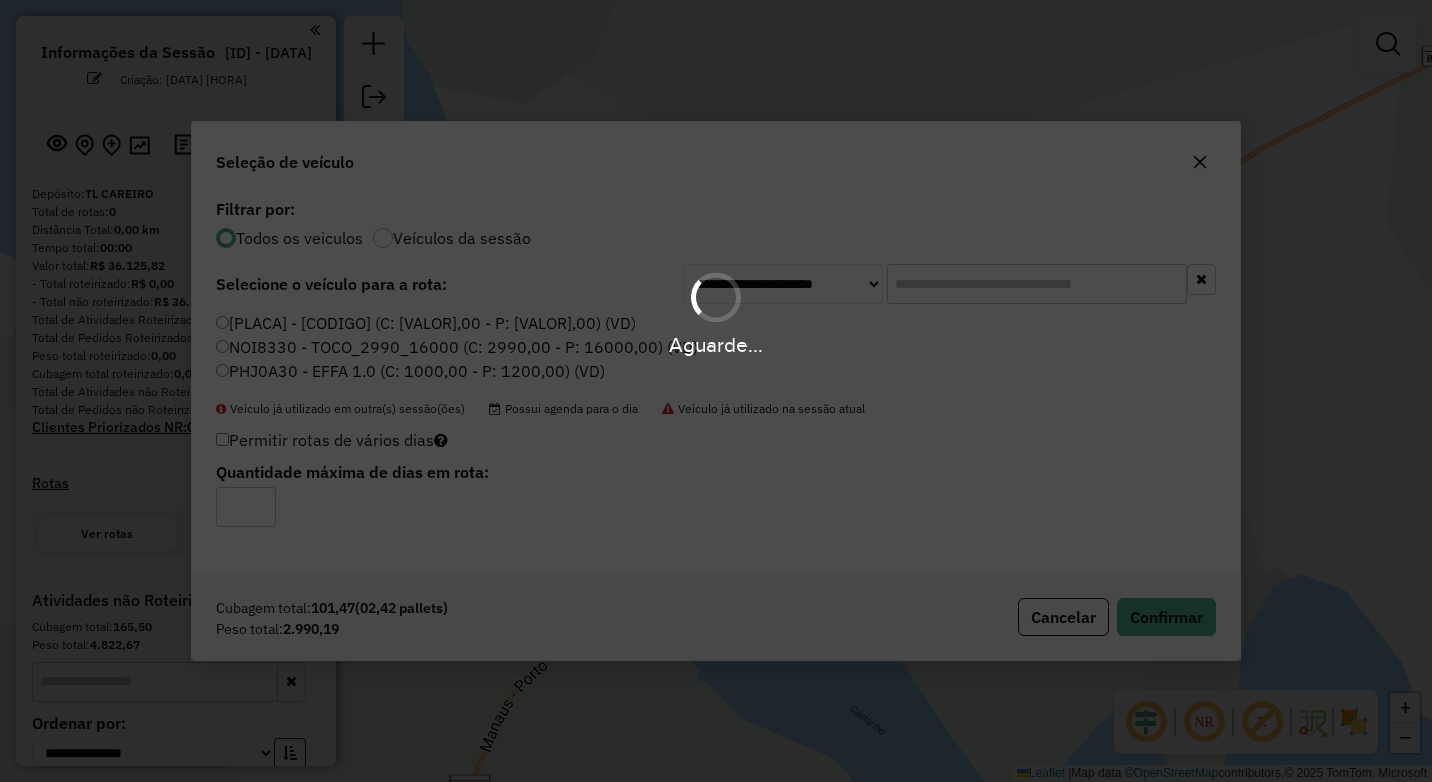 click on "Aguarde..." at bounding box center (716, 391) 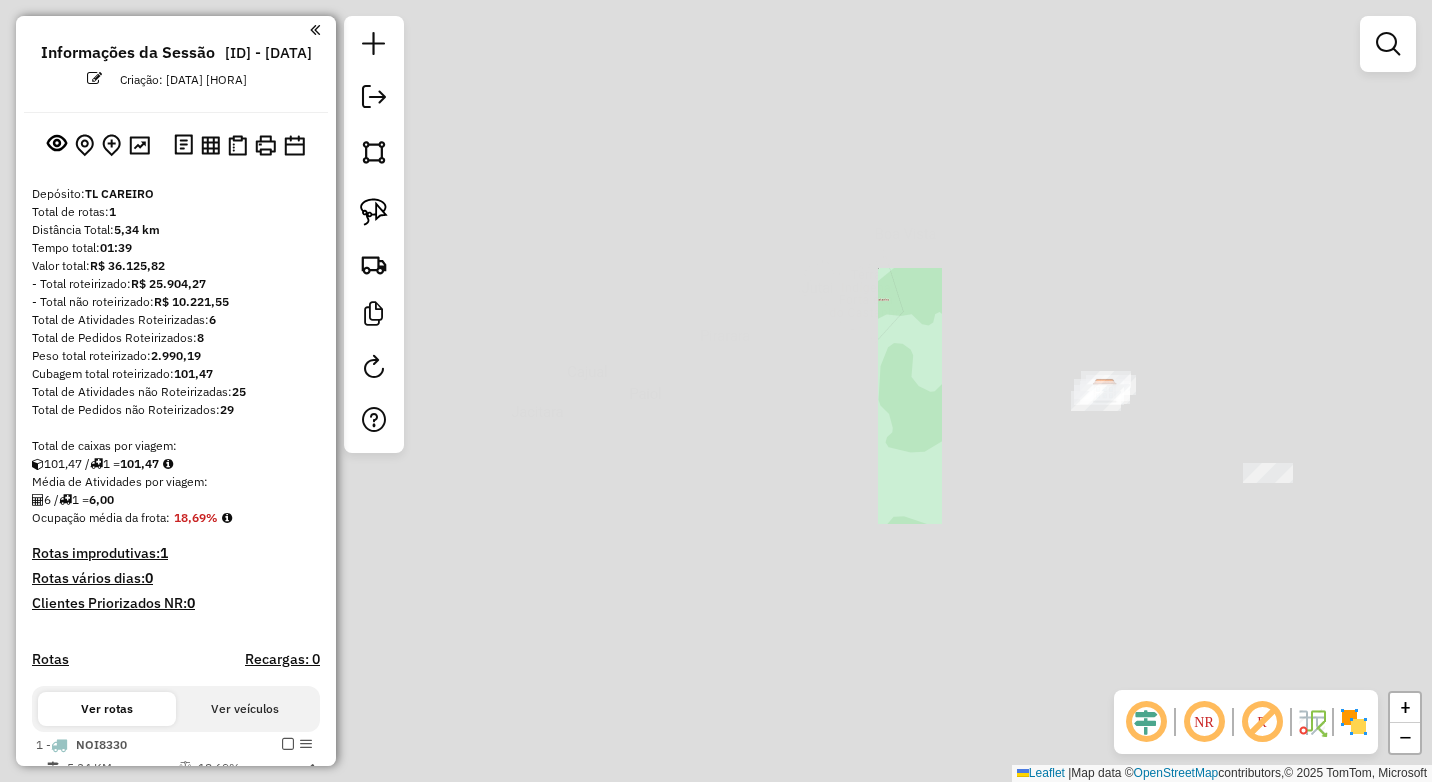 drag, startPoint x: 1179, startPoint y: 391, endPoint x: 578, endPoint y: 697, distance: 674.416 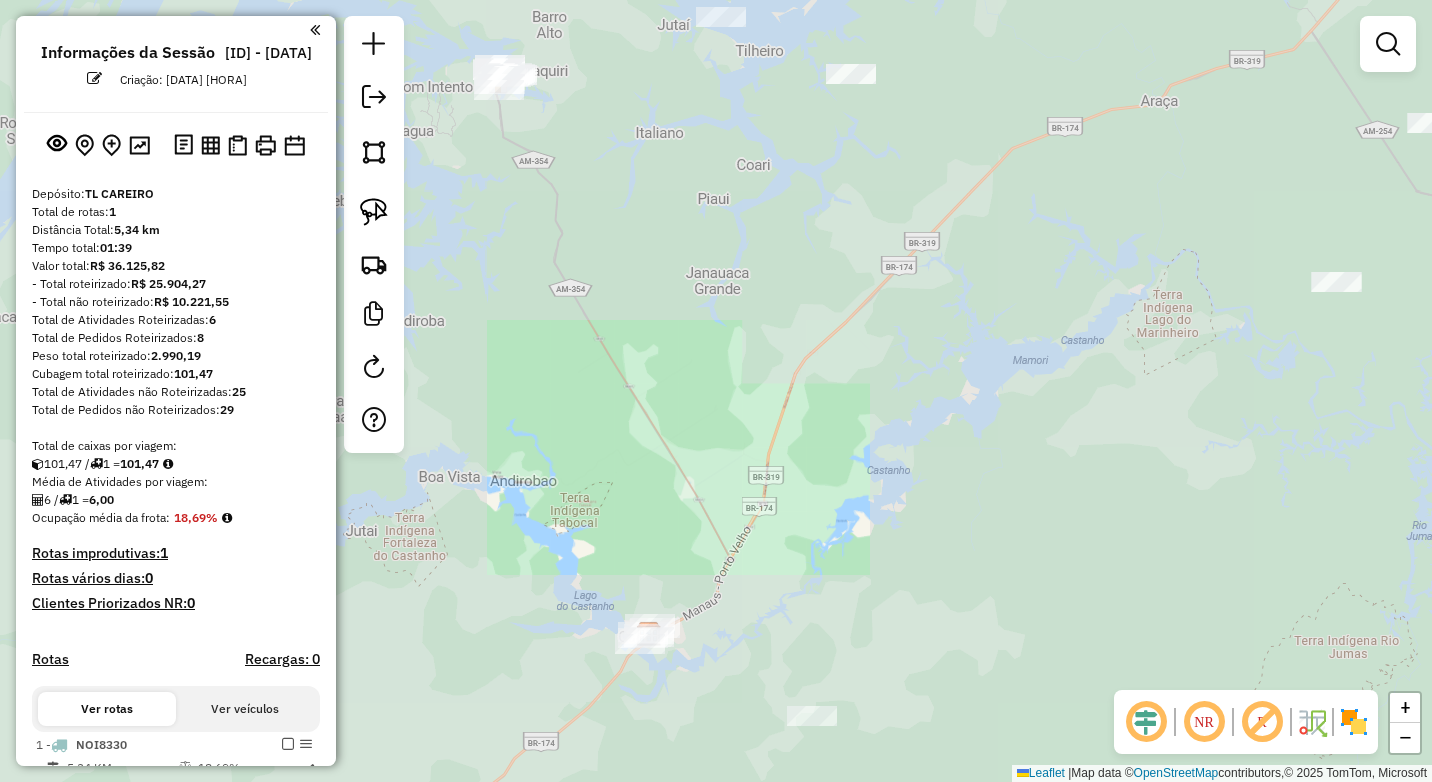drag, startPoint x: 1074, startPoint y: 504, endPoint x: 1095, endPoint y: 477, distance: 34.20526 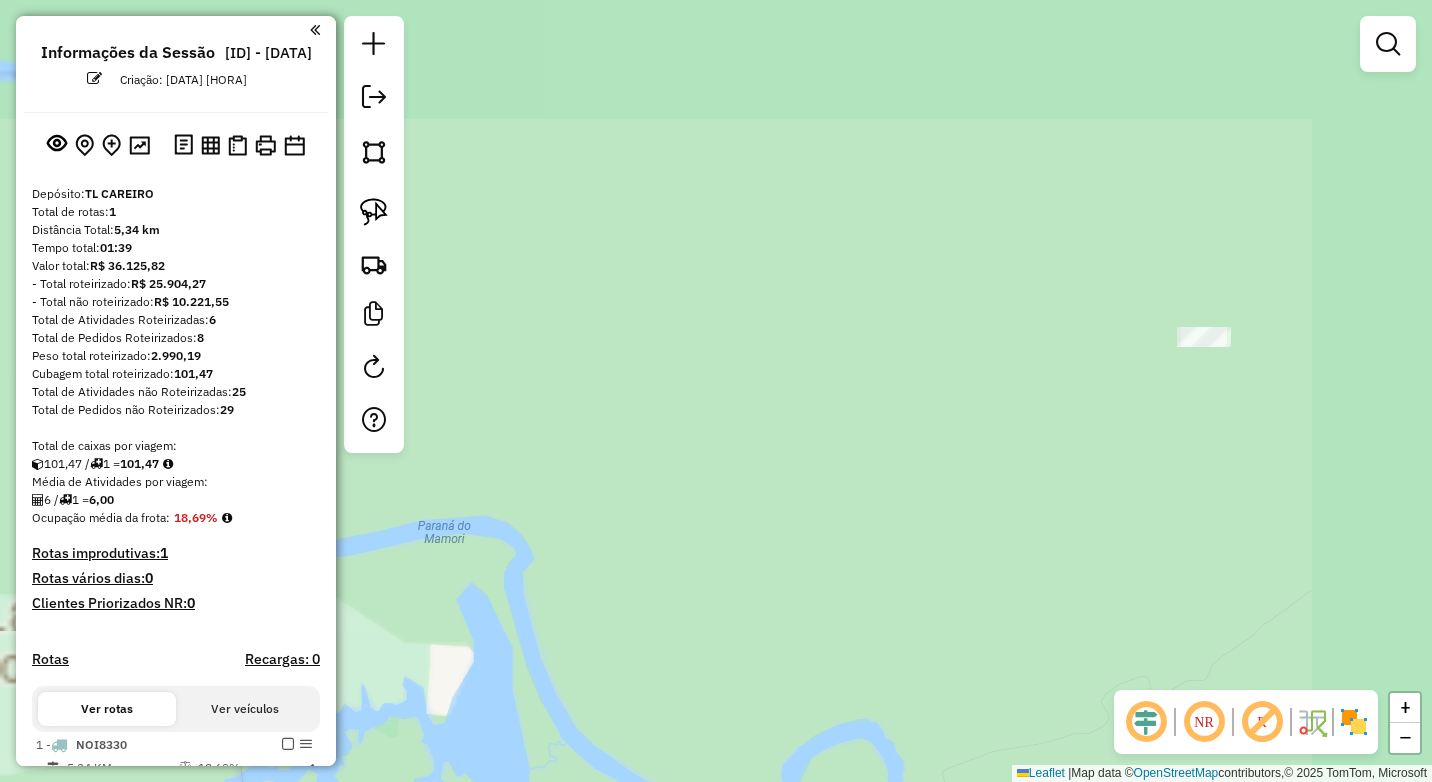 drag, startPoint x: 1140, startPoint y: 468, endPoint x: 1080, endPoint y: 477, distance: 60.671246 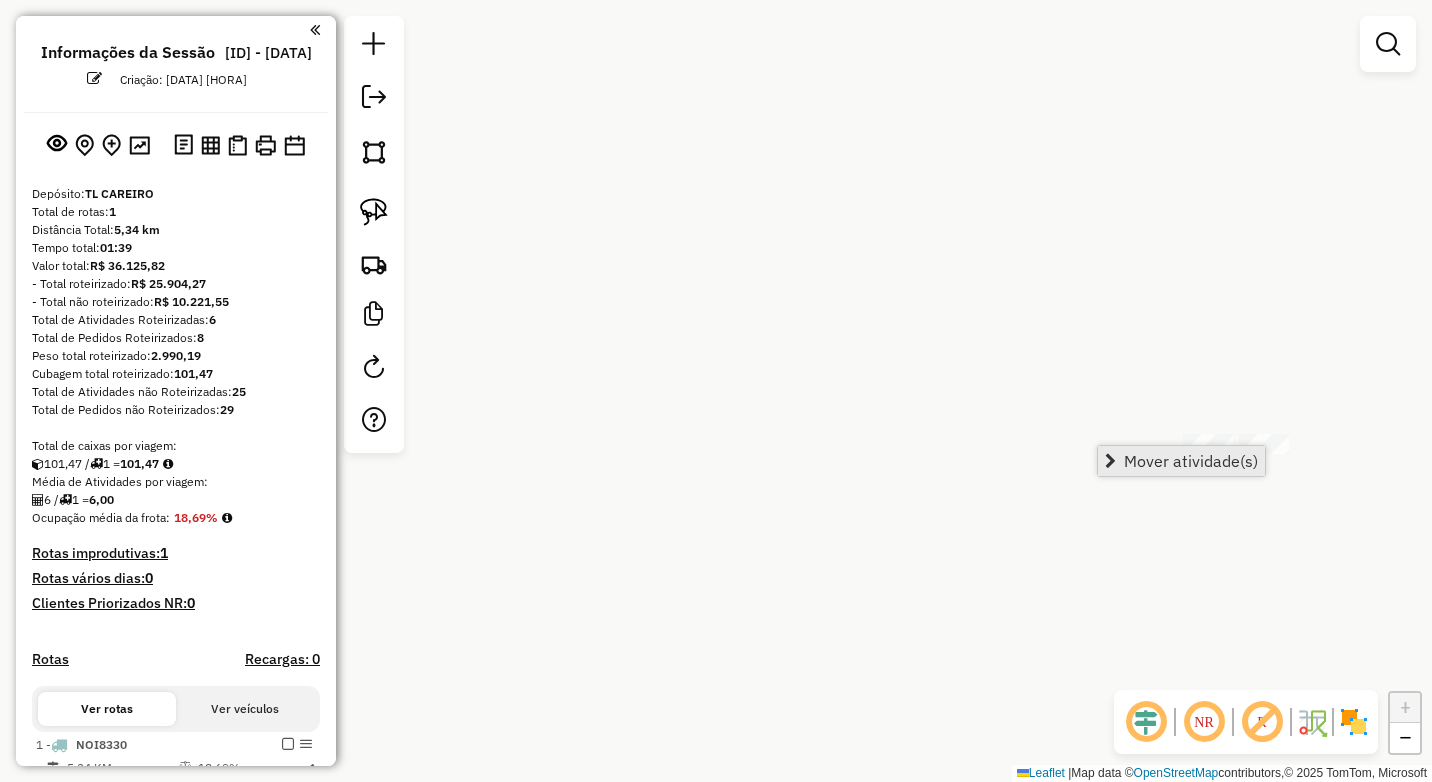 click on "Mover atividade(s)" at bounding box center (1191, 461) 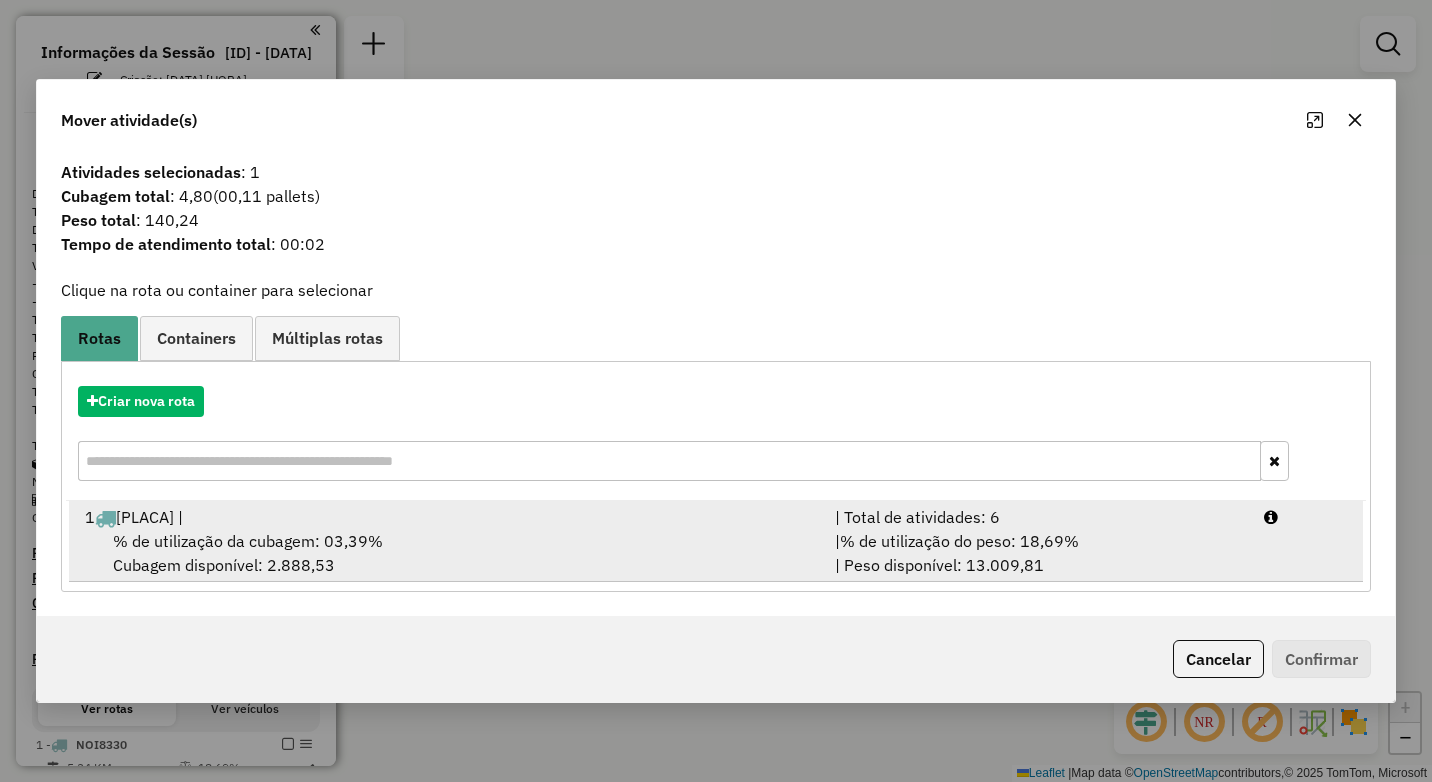 click on "% de utilização da cubagem: 03,39%" at bounding box center [248, 541] 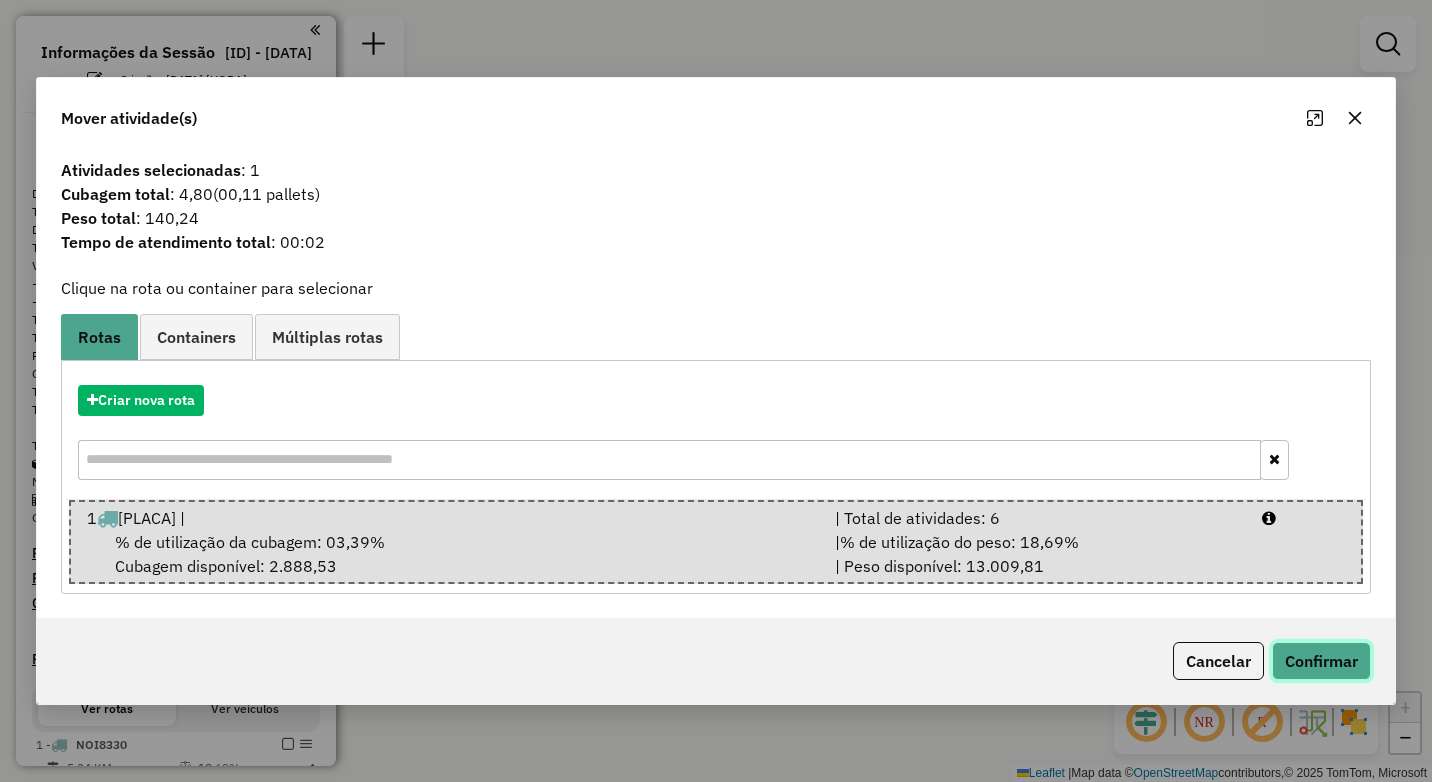 click on "Confirmar" 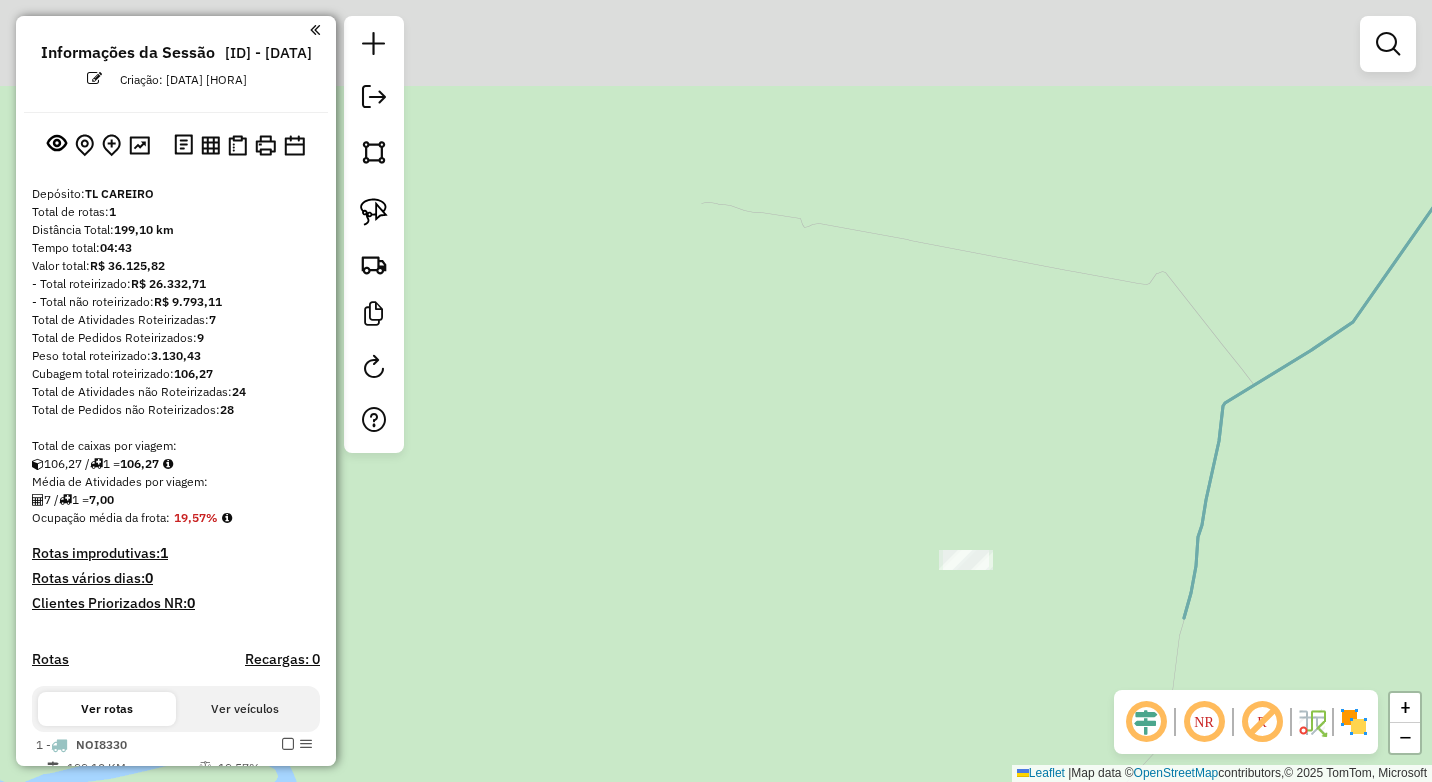 drag, startPoint x: 1070, startPoint y: 469, endPoint x: 831, endPoint y: 556, distance: 254.34229 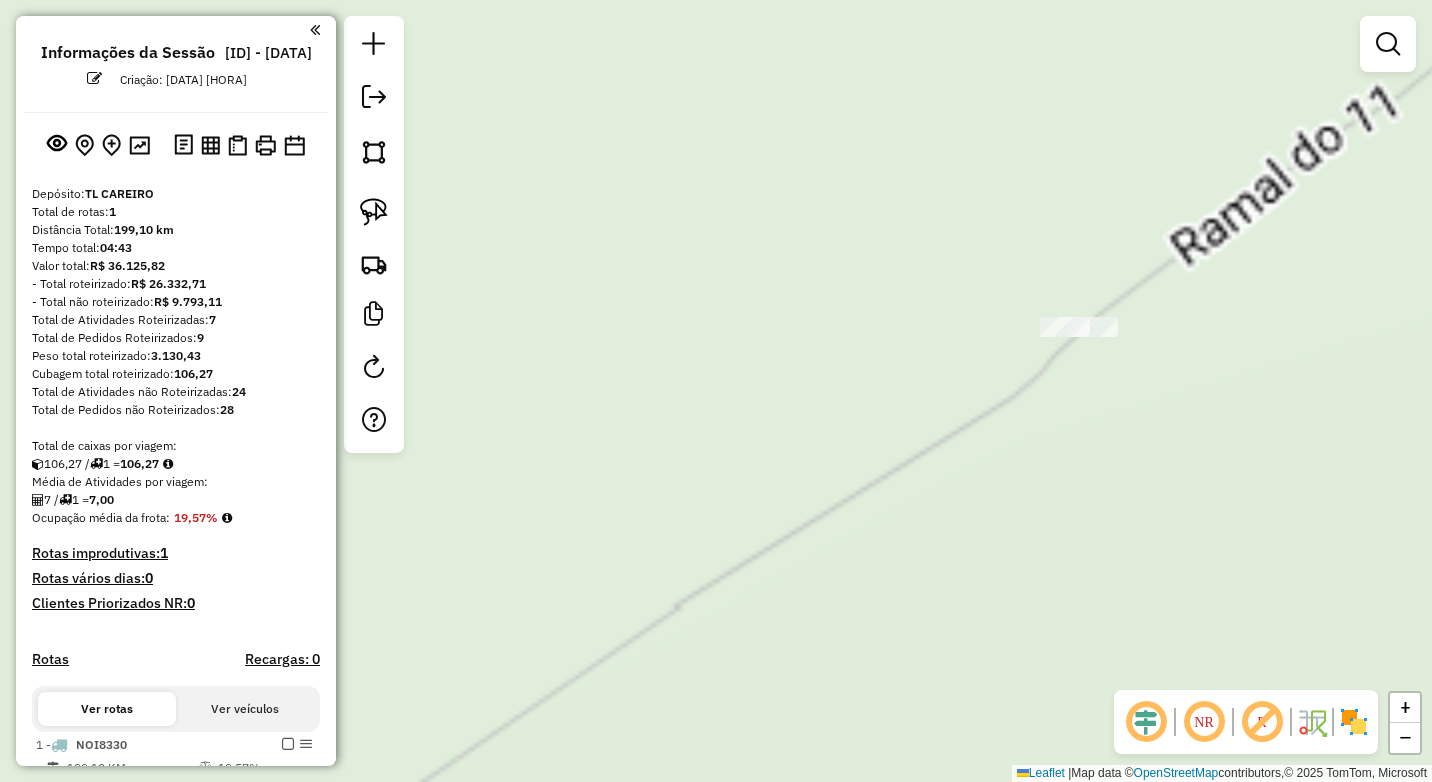 drag, startPoint x: 1127, startPoint y: 594, endPoint x: 1117, endPoint y: 547, distance: 48.052055 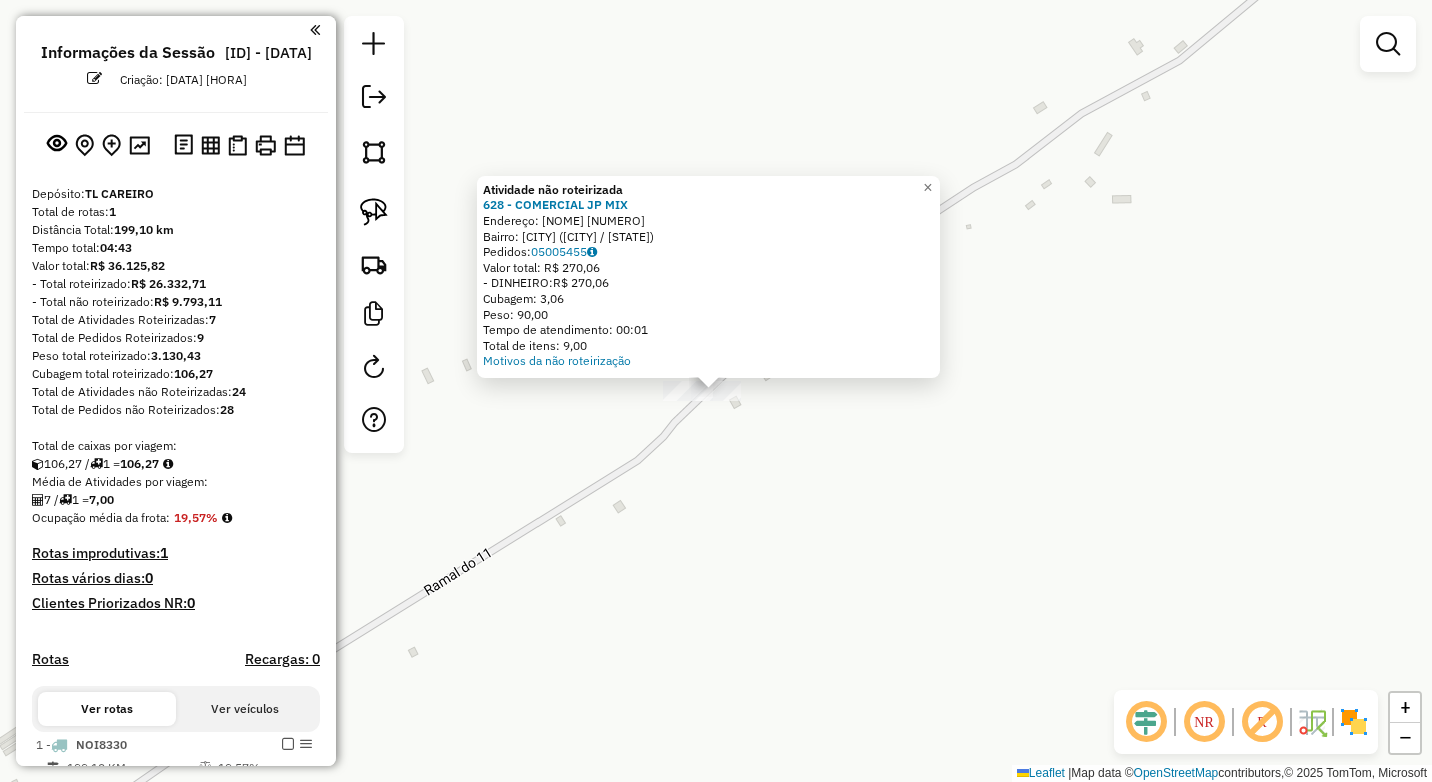 drag, startPoint x: 714, startPoint y: 385, endPoint x: 724, endPoint y: 482, distance: 97.5141 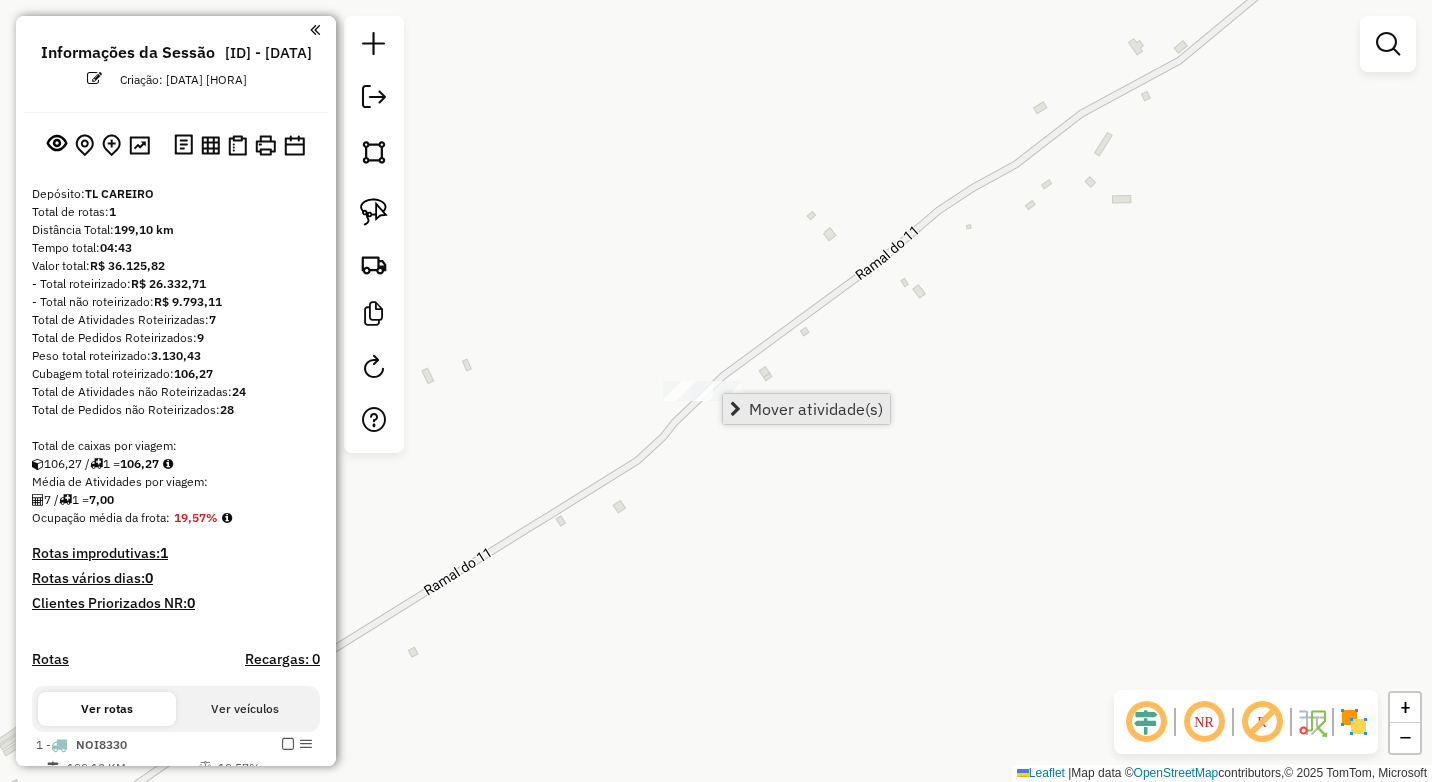 click on "Mover atividade(s)" at bounding box center [816, 409] 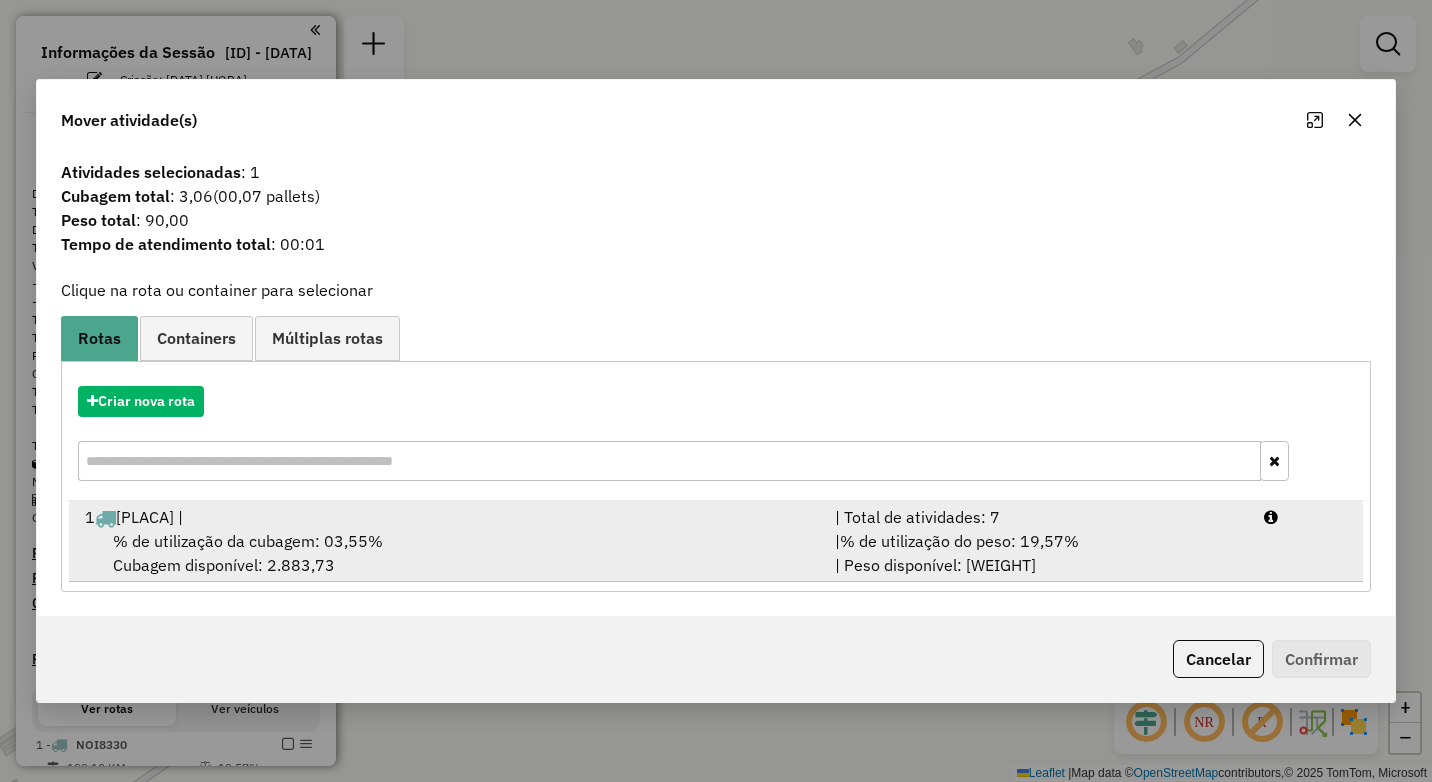 drag, startPoint x: 270, startPoint y: 545, endPoint x: 805, endPoint y: 494, distance: 537.42535 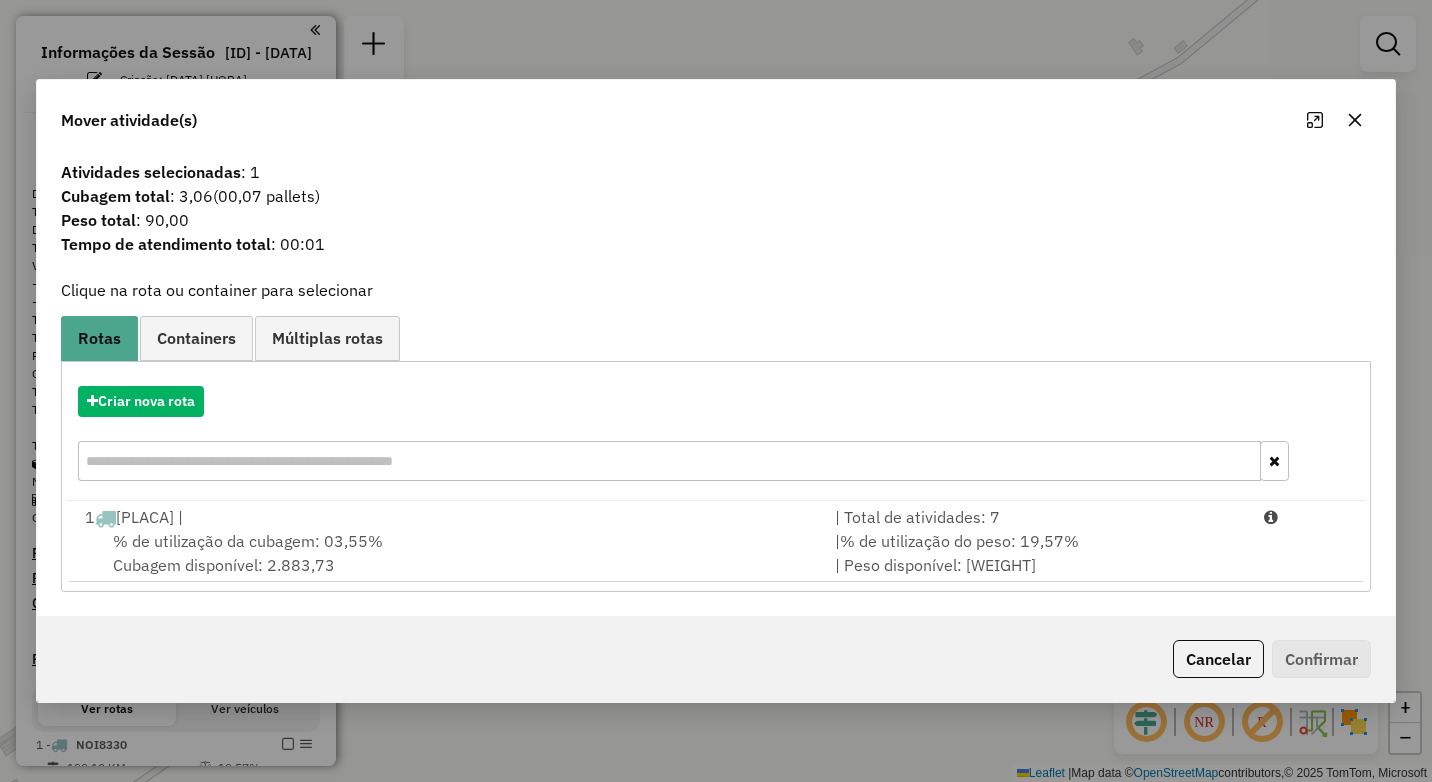 click on "% de utilização da cubagem: 03,55%" at bounding box center (248, 541) 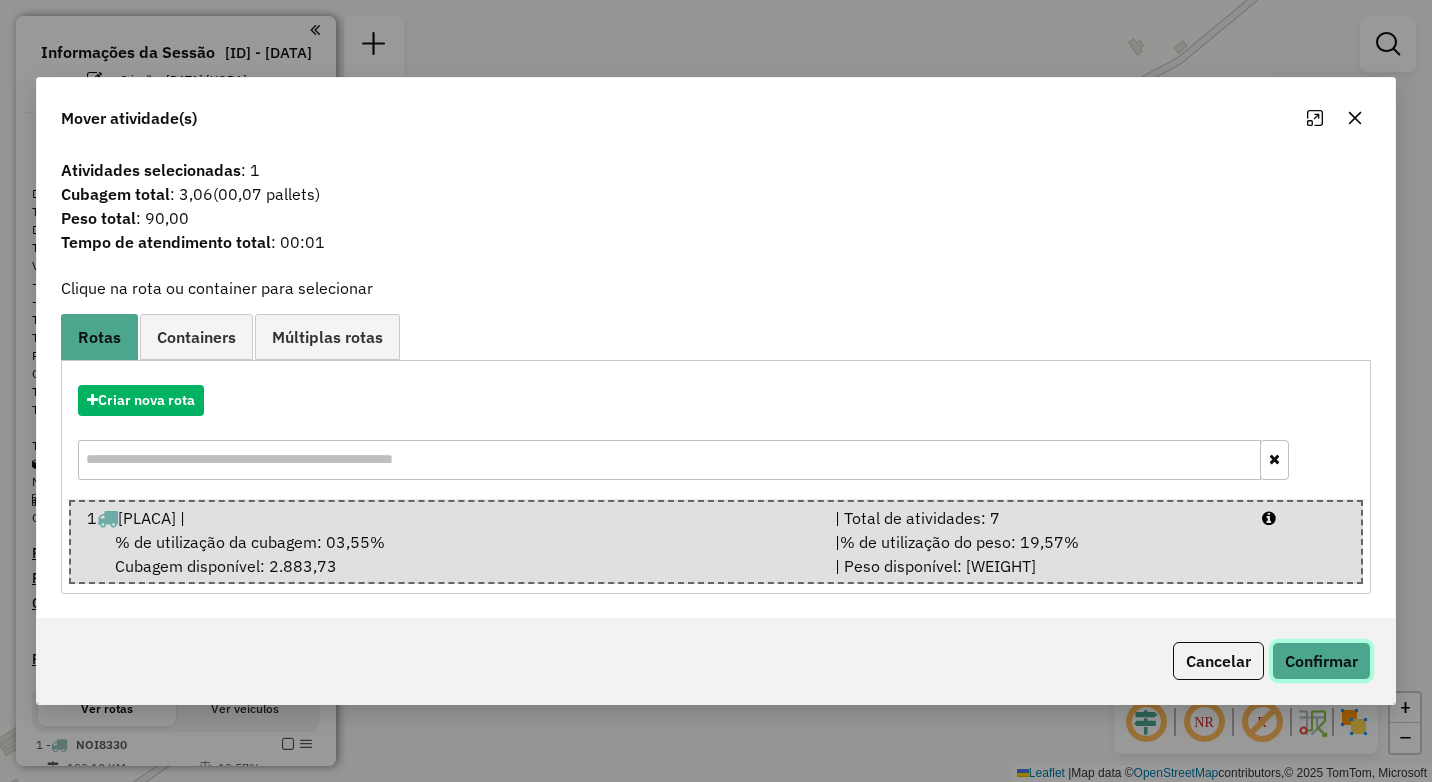 click on "Confirmar" 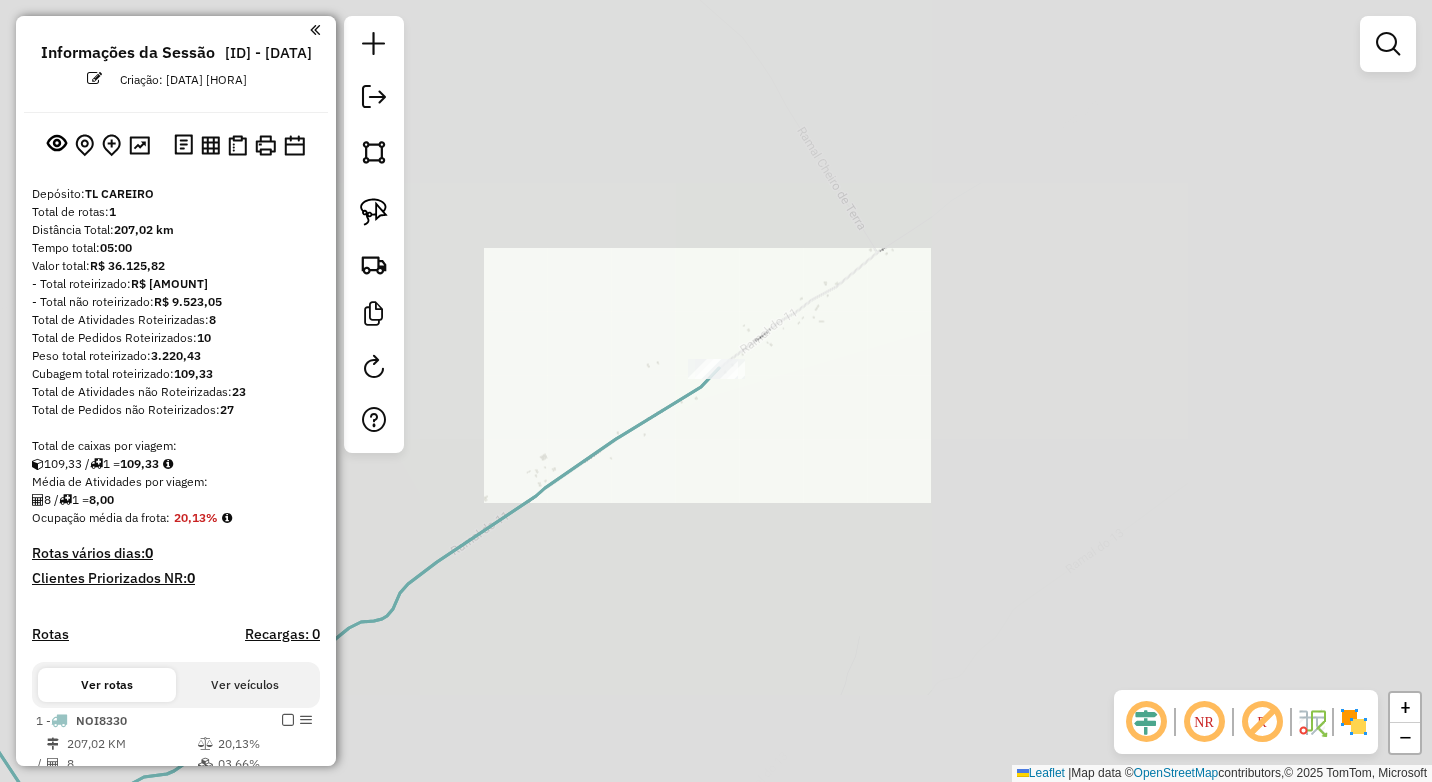click on "Janela de atendimento Grade de atendimento Capacidade Transportadoras Veículos Cliente Pedidos  Rotas Selecione os dias de semana para filtrar as janelas de atendimento  Seg   Ter   Qua   Qui   Sex   Sáb   Dom  Informe o período da janela de atendimento: De: Até:  Filtrar exatamente a janela do cliente  Considerar janela de atendimento padrão  Selecione os dias de semana para filtrar as grades de atendimento  Seg   Ter   Qua   Qui   Sex   Sáb   Dom   Considerar clientes sem dia de atendimento cadastrado  Clientes fora do dia de atendimento selecionado Filtrar as atividades entre os valores definidos abaixo:  Peso mínimo:   Peso máximo:   Cubagem mínima:   Cubagem máxima:   De:   Até:  Filtrar as atividades entre o tempo de atendimento definido abaixo:  De:   Até:   Considerar capacidade total dos clientes não roteirizados Transportadora: Selecione um ou mais itens Tipo de veículo: Selecione um ou mais itens Veículo: Selecione um ou mais itens Motorista: Selecione um ou mais itens Nome: Rótulo:" 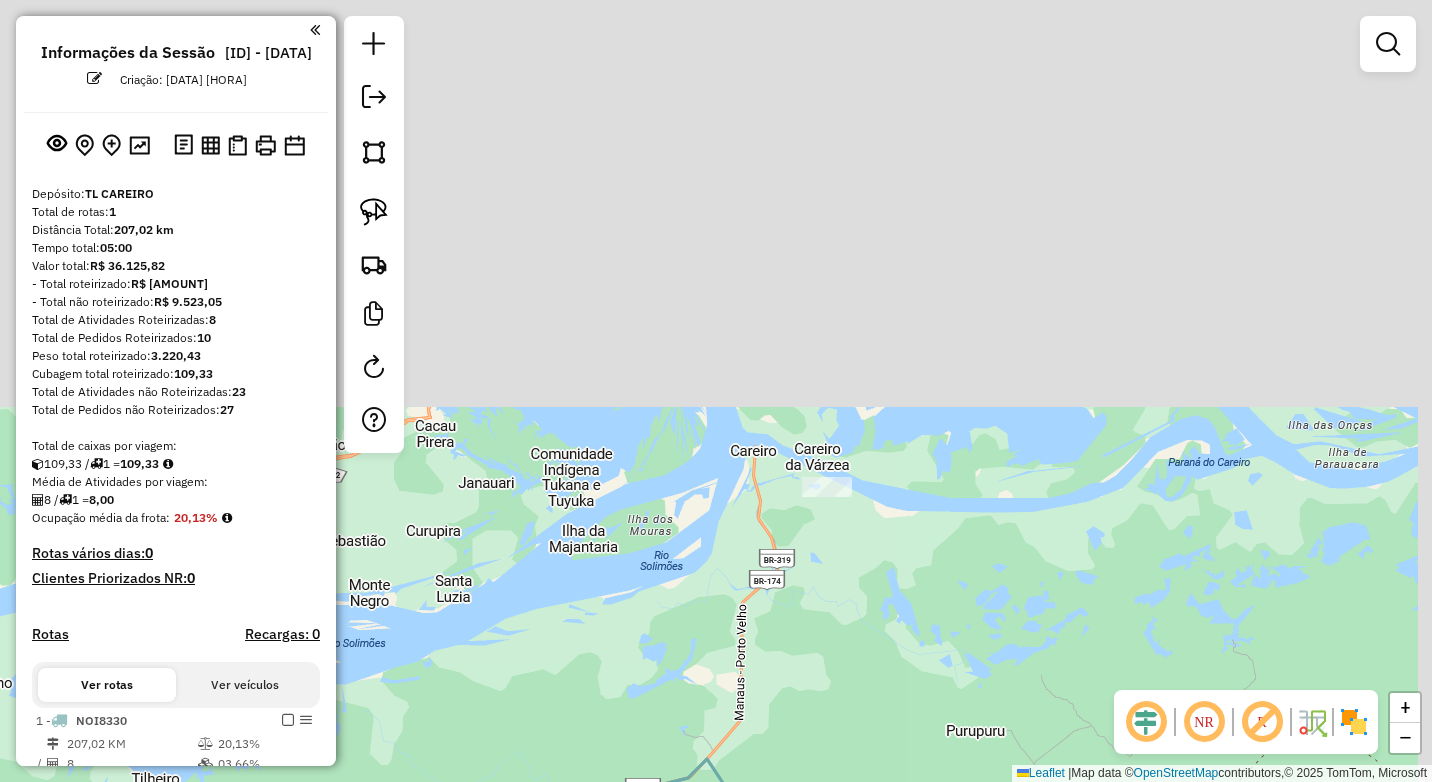 drag, startPoint x: 958, startPoint y: 751, endPoint x: 919, endPoint y: 825, distance: 83.64807 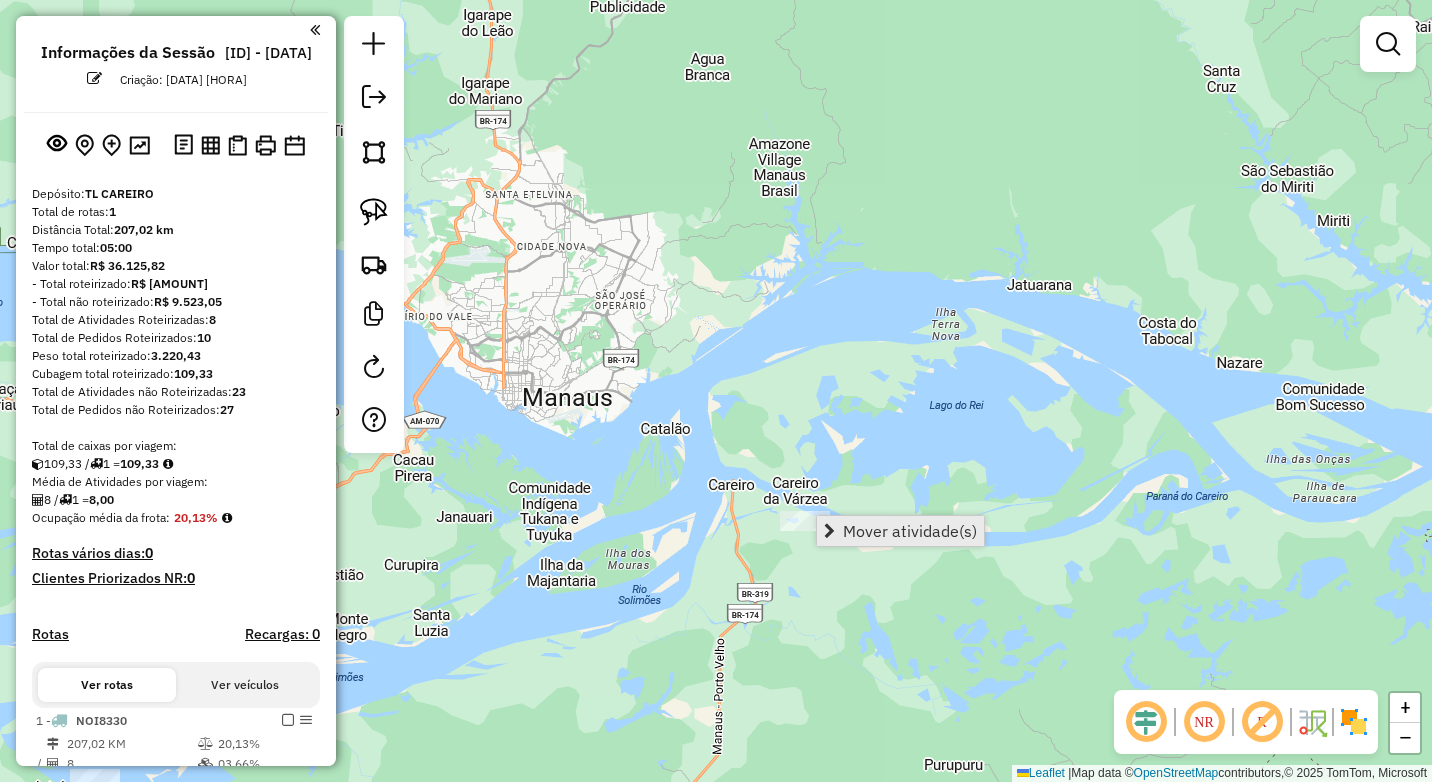 click on "Mover atividade(s)" at bounding box center (910, 531) 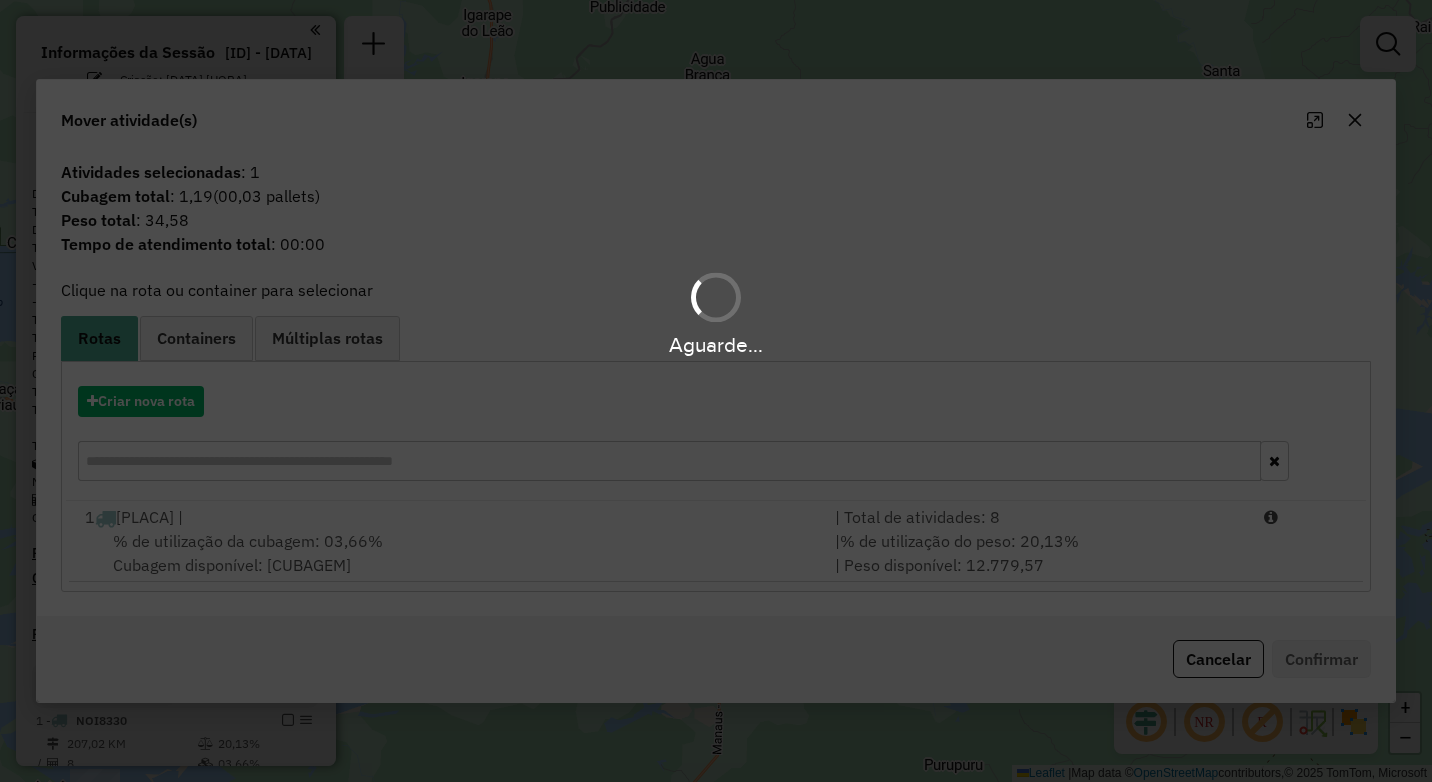click on "Aguarde...  Pop-up bloqueado!  Seu navegador bloqueou automáticamente a abertura de uma nova janela.   Acesse as configurações e adicione o endereço do sistema a lista de permissão.   Fechar  Informações da Sessão 975359 - 06/08/2025     Criação: 05/08/2025 18:45   Depósito:  TL CAREIRO  Total de rotas:  1  Distância Total:  207,02 km  Tempo total:  05:00  Valor total:  R$ 36.125,82  - Total roteirizado:  R$ 26.602,77  - Total não roteirizado:  R$ 9.523,05  Total de Atividades Roteirizadas:  8  Total de Pedidos Roteirizados:  10  Peso total roteirizado:  3.220,43  Cubagem total roteirizado:  109,33  Total de Atividades não Roteirizadas:  23  Total de Pedidos não Roteirizados:  27 Total de caixas por viagem:  109,33 /   1 =  109,33 Média de Atividades por viagem:  8 /   1 =  8,00 Ocupação média da frota:  20,13%   Rotas vários dias:  0  Clientes Priorizados NR:  0 Rotas  Recargas: 0   Ver rotas   Ver veículos   1 -       NOI8330   207,02 KM   20,13%  /  8   03,66%     =  25,88 KM  56,17" at bounding box center (716, 391) 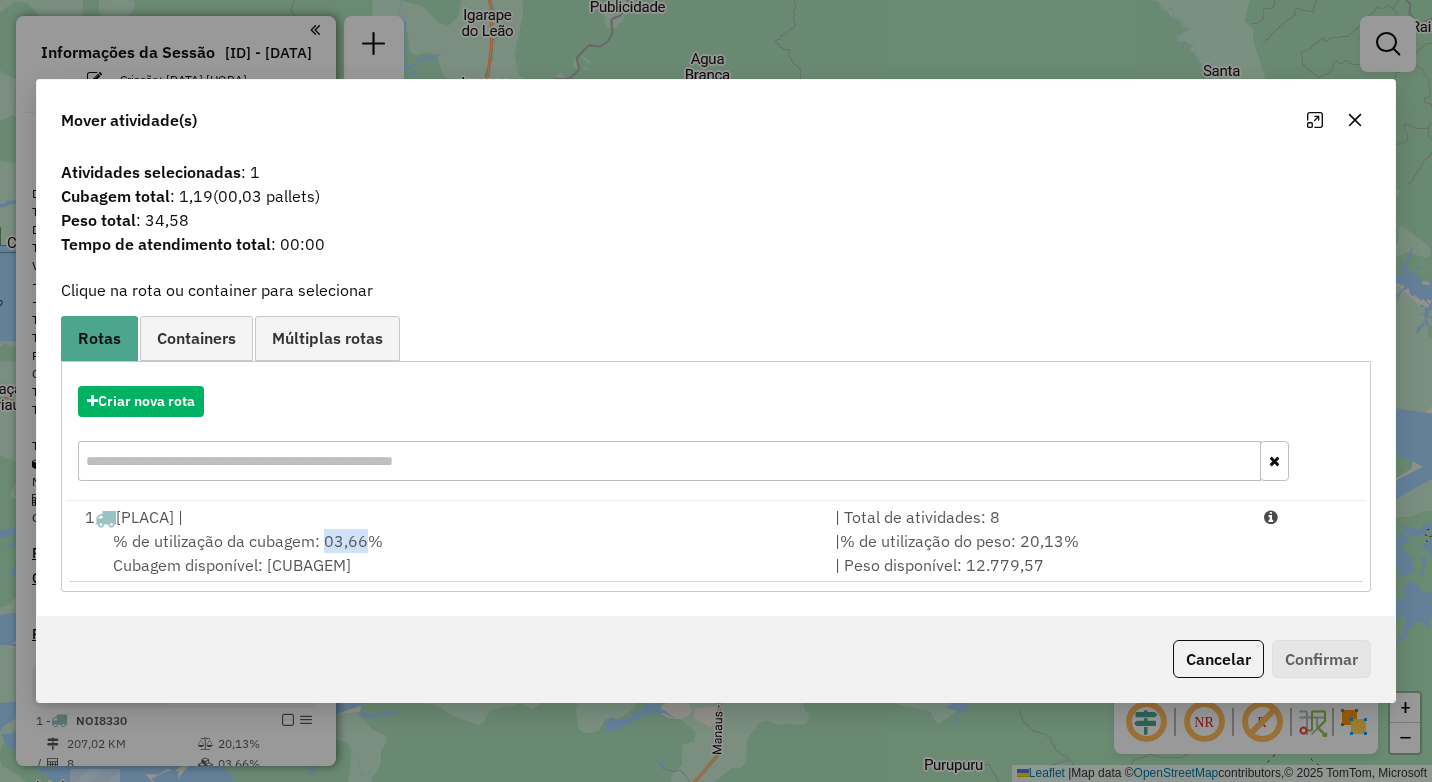 click on "% de utilização da cubagem: 03,66%" at bounding box center [248, 541] 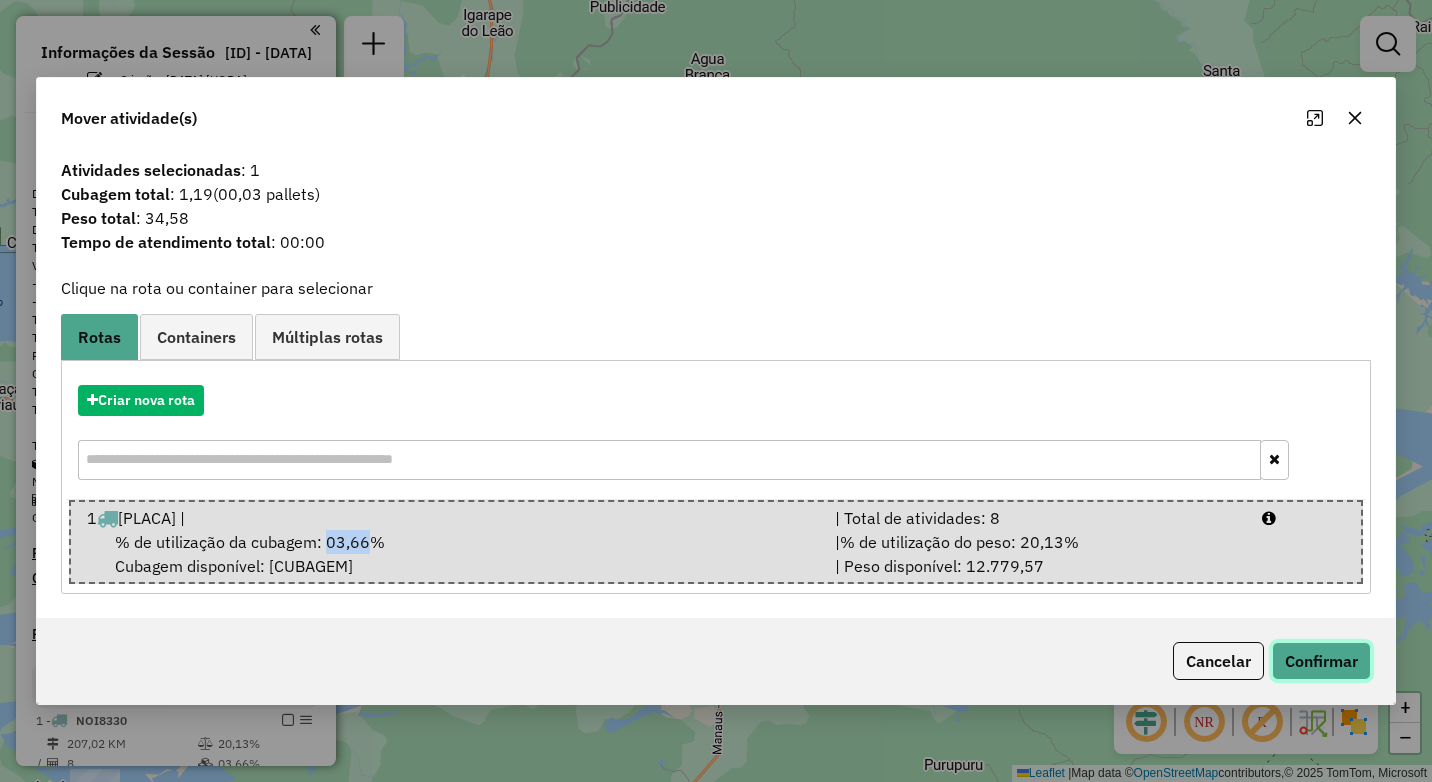 click on "Confirmar" 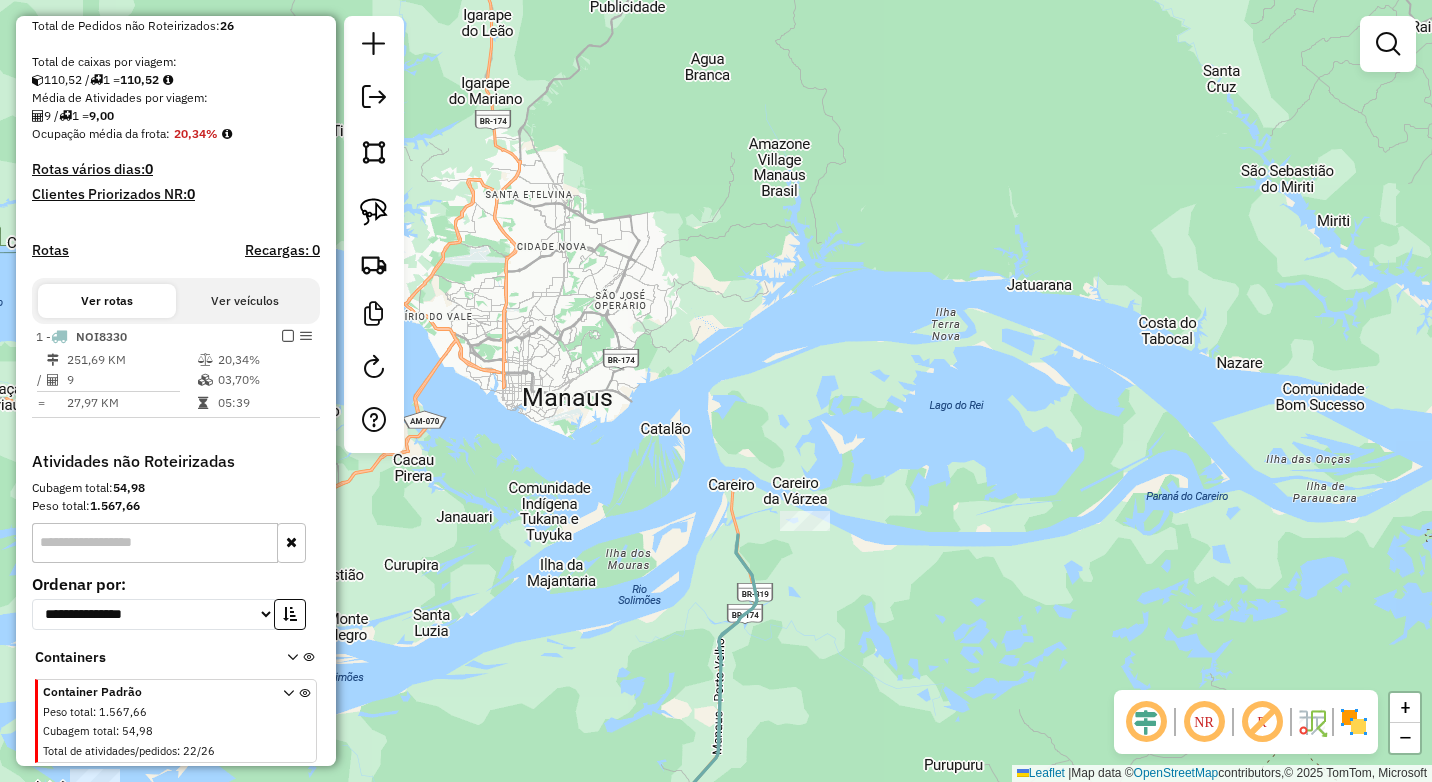 scroll, scrollTop: 447, scrollLeft: 0, axis: vertical 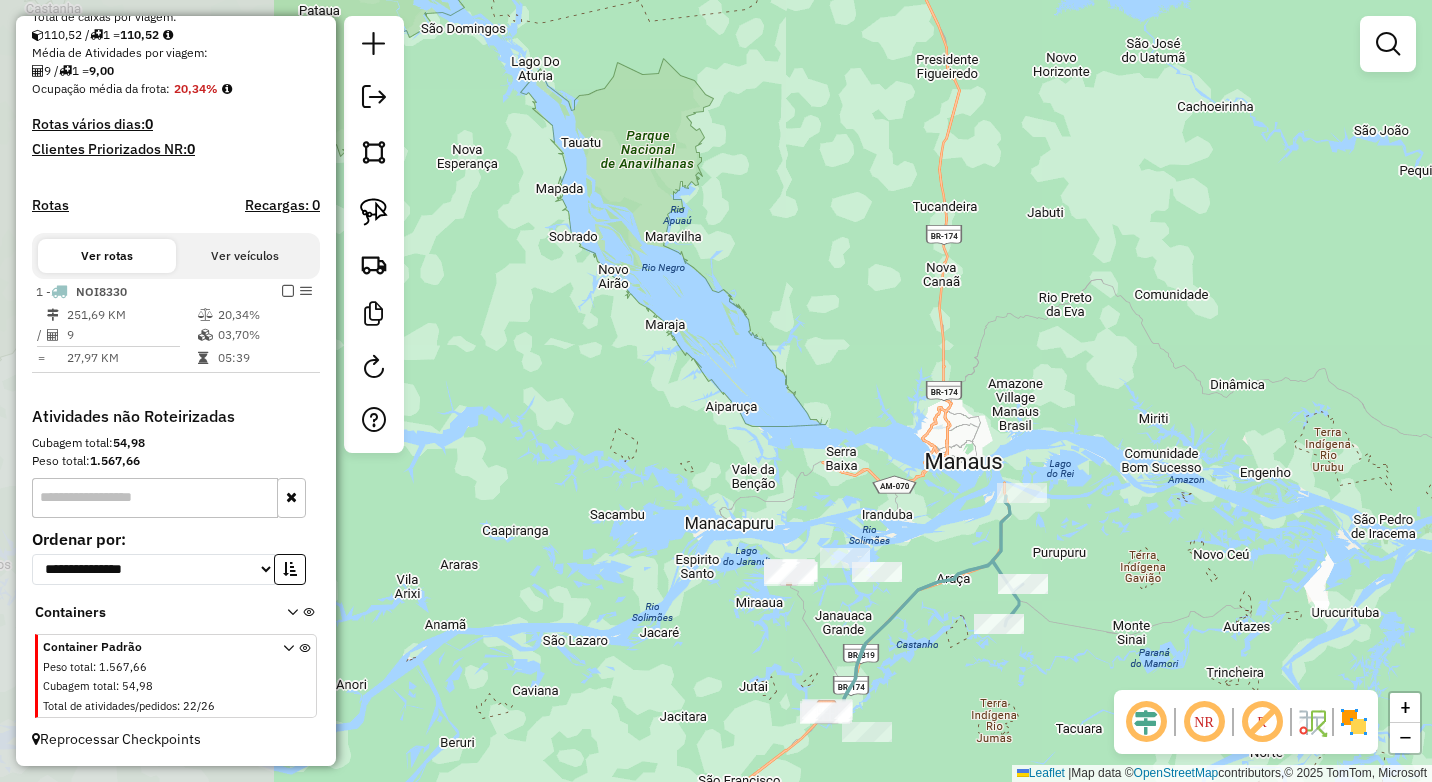 drag, startPoint x: 569, startPoint y: 550, endPoint x: 1018, endPoint y: 549, distance: 449.0011 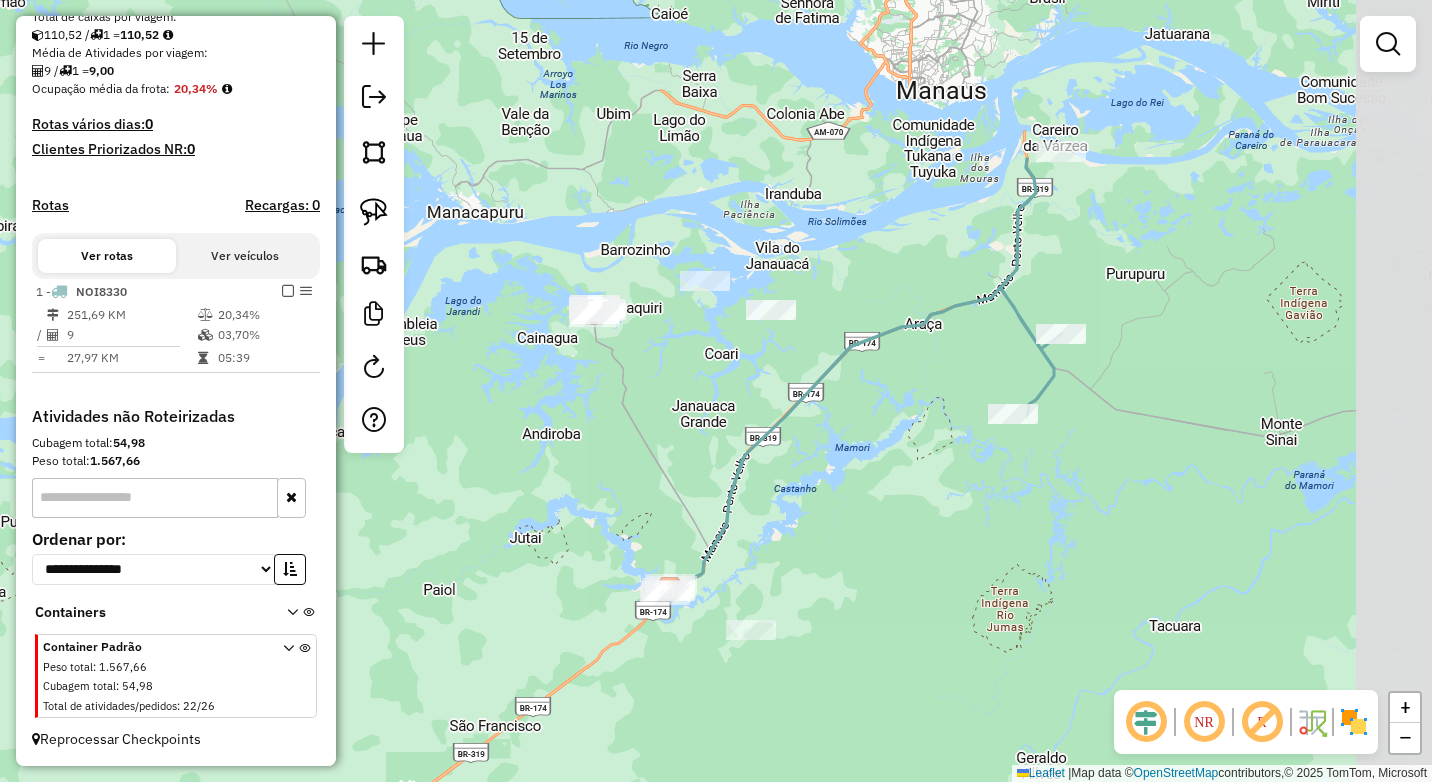 drag, startPoint x: 979, startPoint y: 601, endPoint x: 856, endPoint y: 407, distance: 229.70633 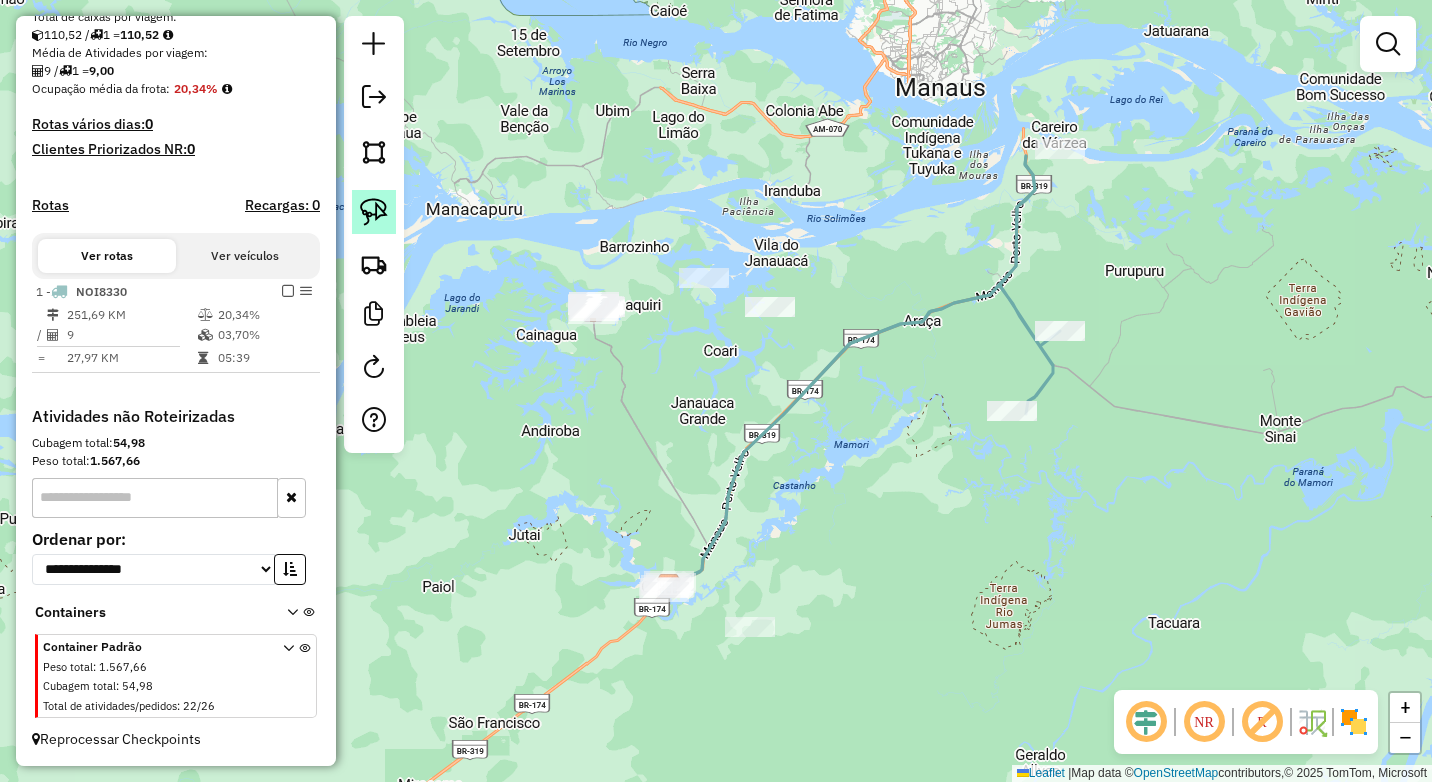 click 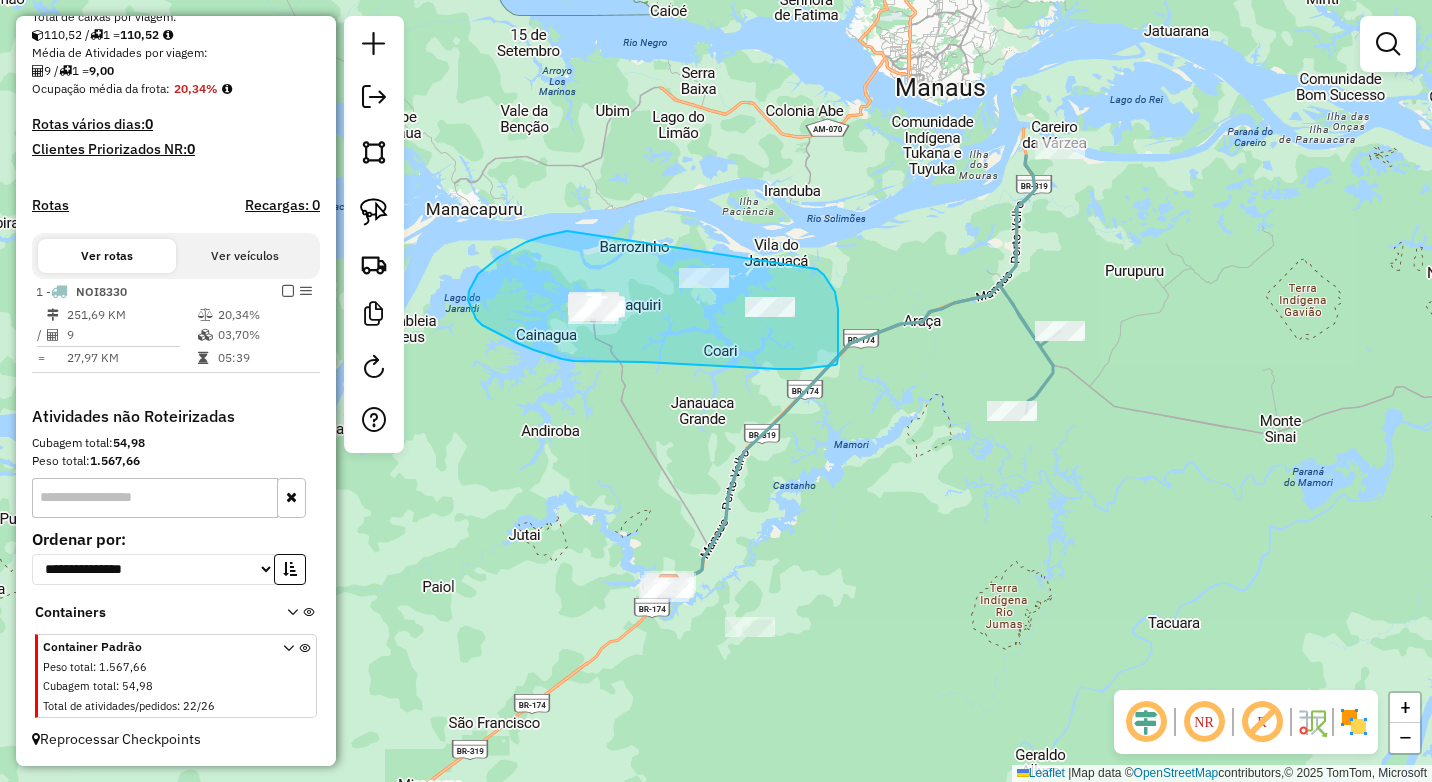 drag, startPoint x: 478, startPoint y: 274, endPoint x: 817, endPoint y: 269, distance: 339.03687 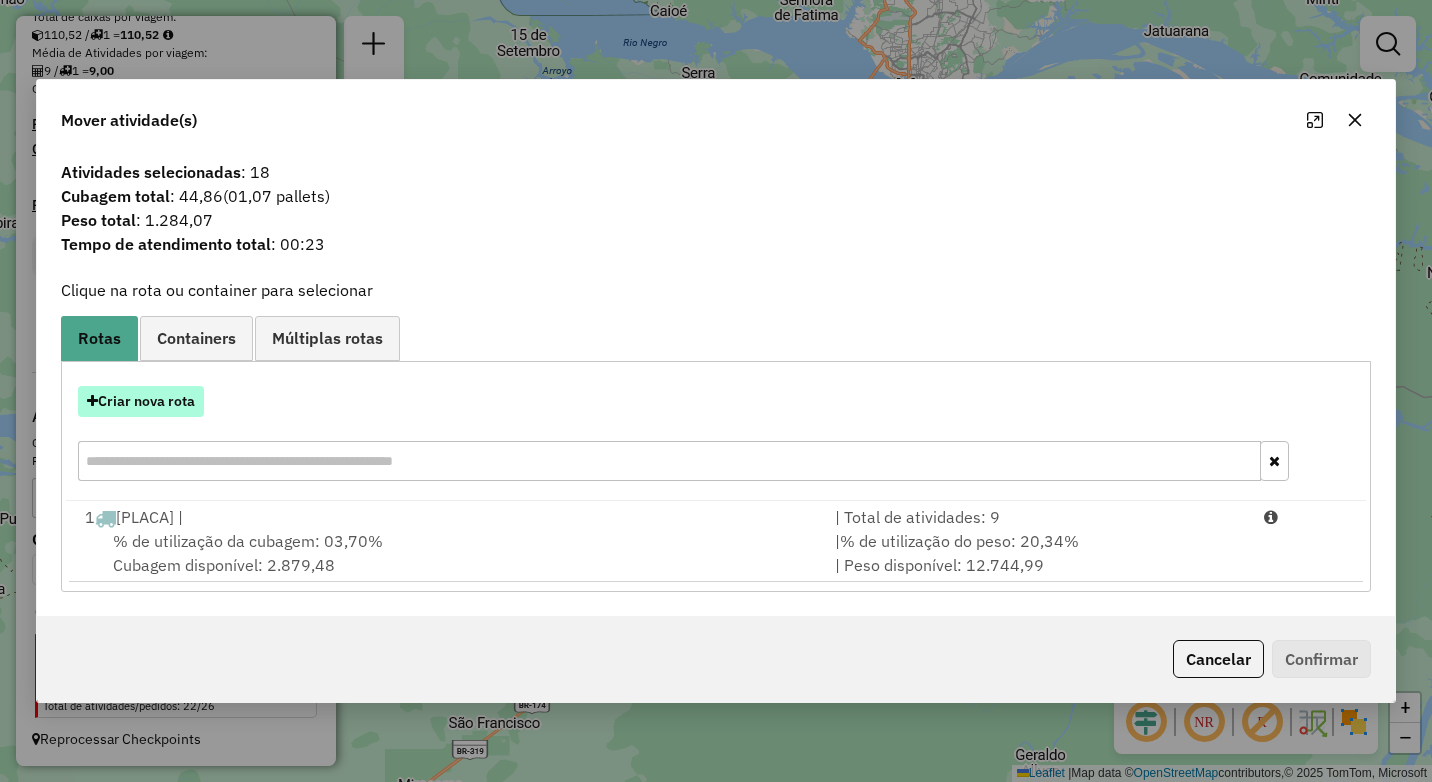 click on "Criar nova rota" at bounding box center [141, 401] 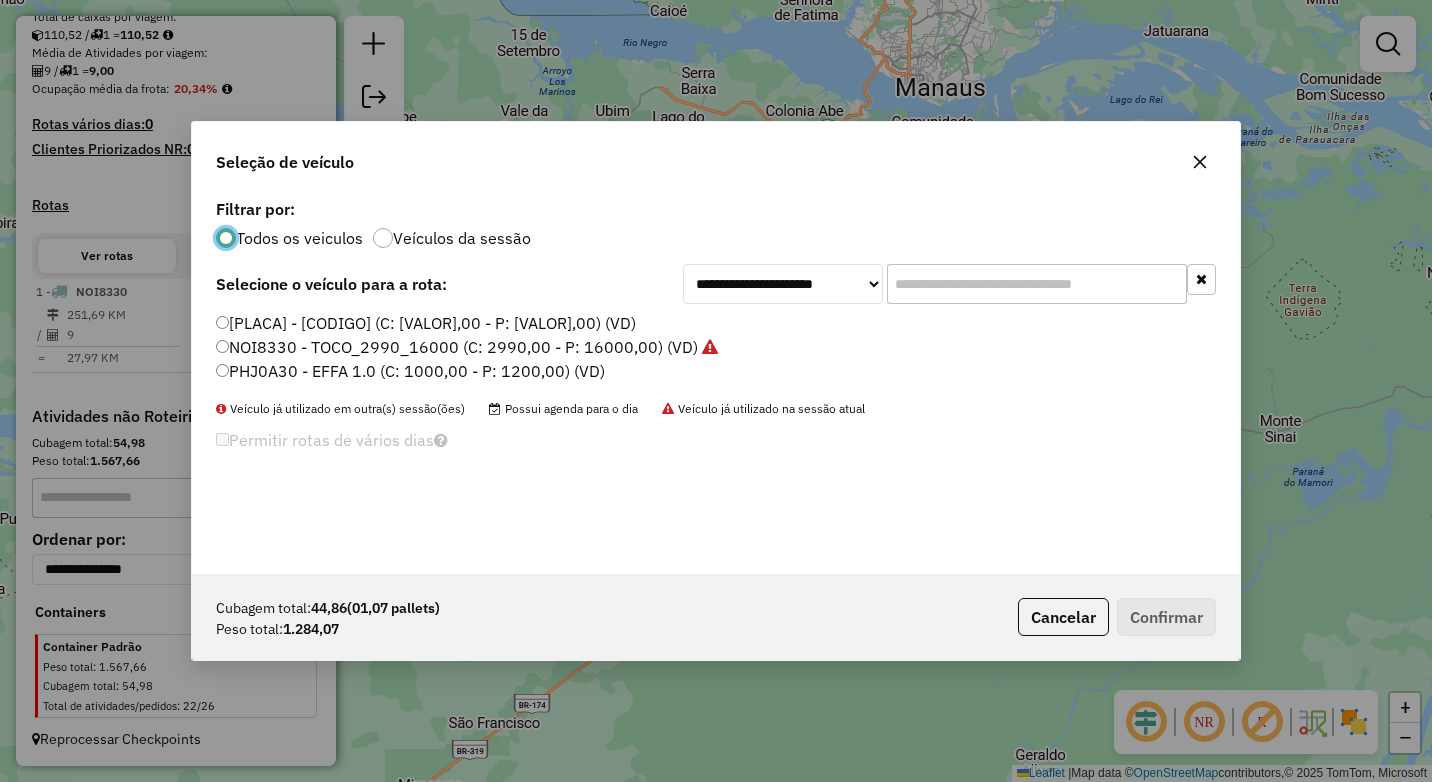 scroll, scrollTop: 11, scrollLeft: 6, axis: both 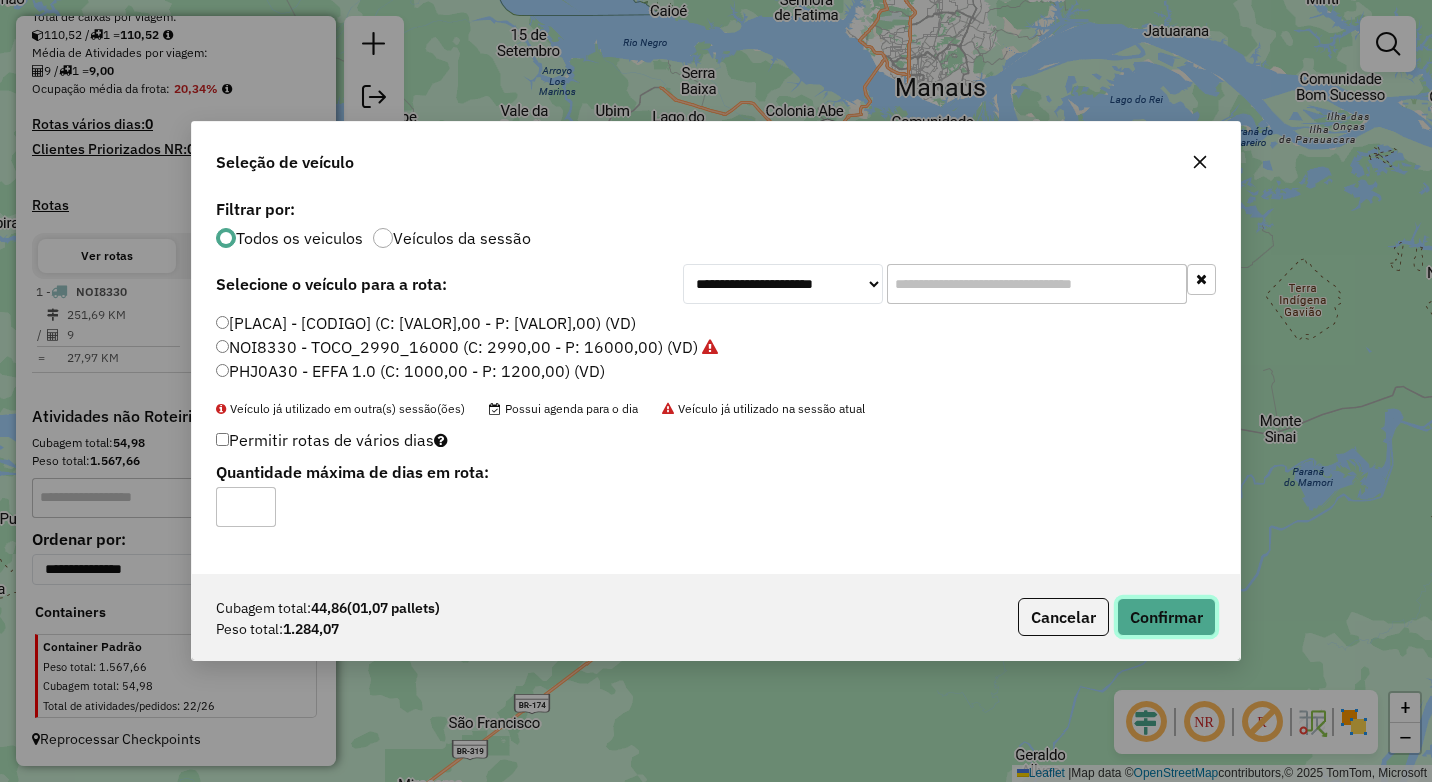 click on "Confirmar" 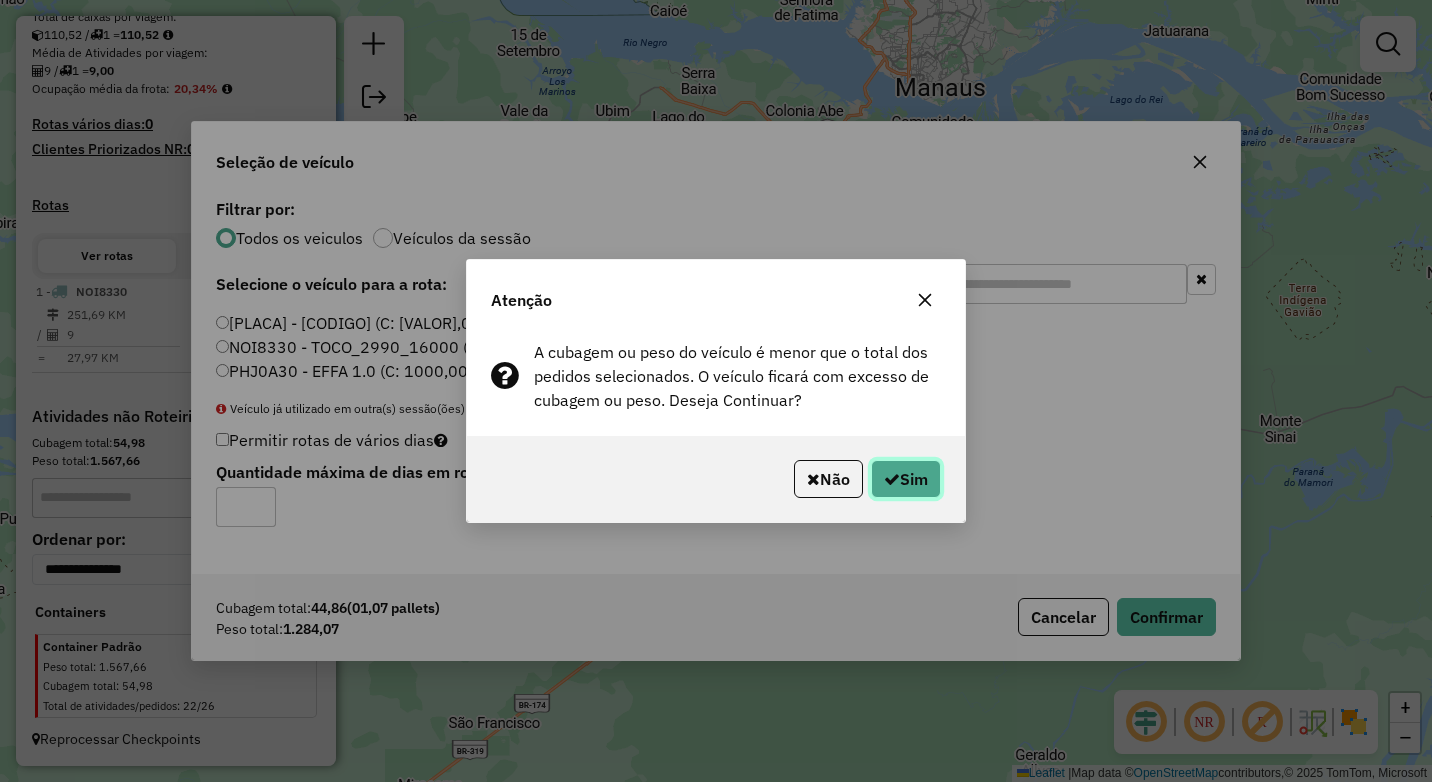 click on "Sim" 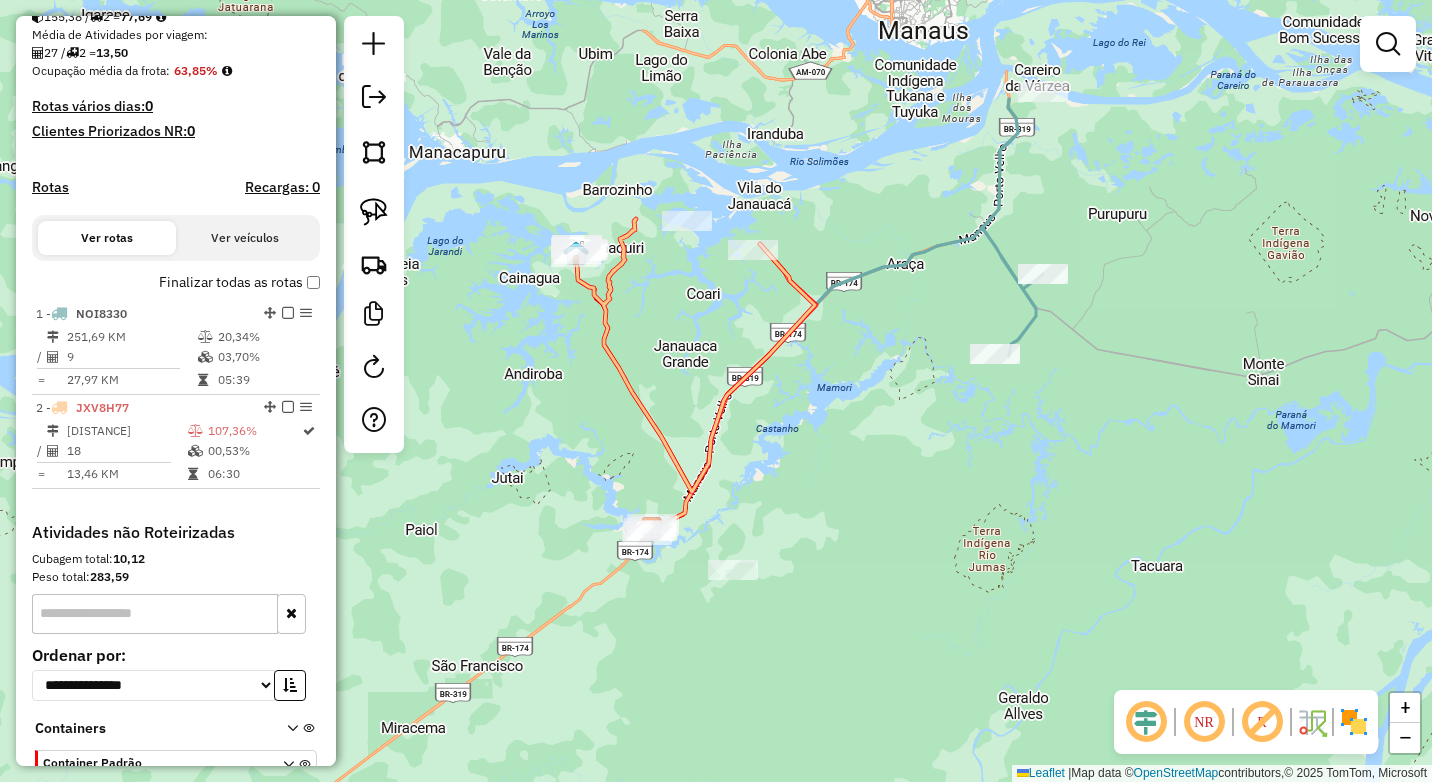 drag, startPoint x: 924, startPoint y: 531, endPoint x: 861, endPoint y: 422, distance: 125.89678 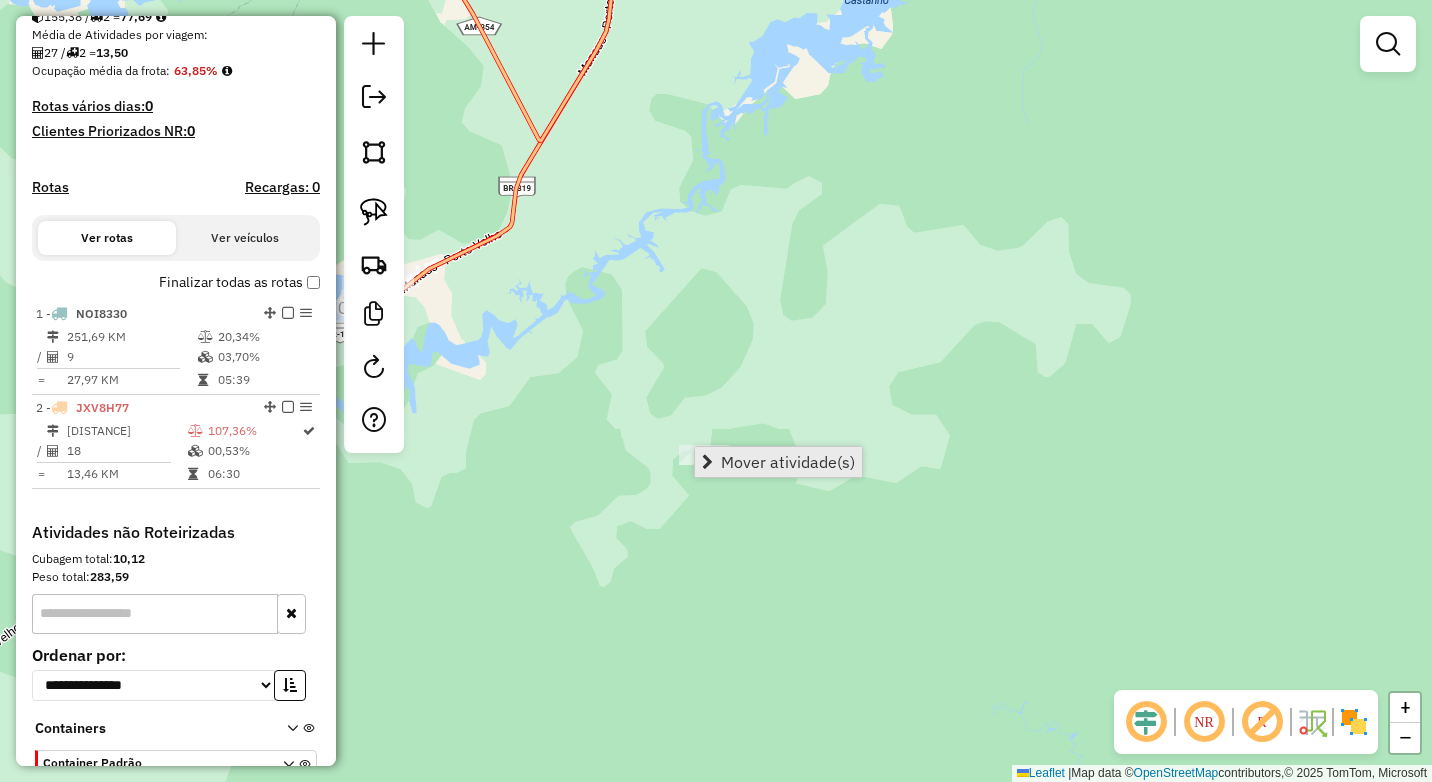 click on "Mover atividade(s)" at bounding box center (788, 462) 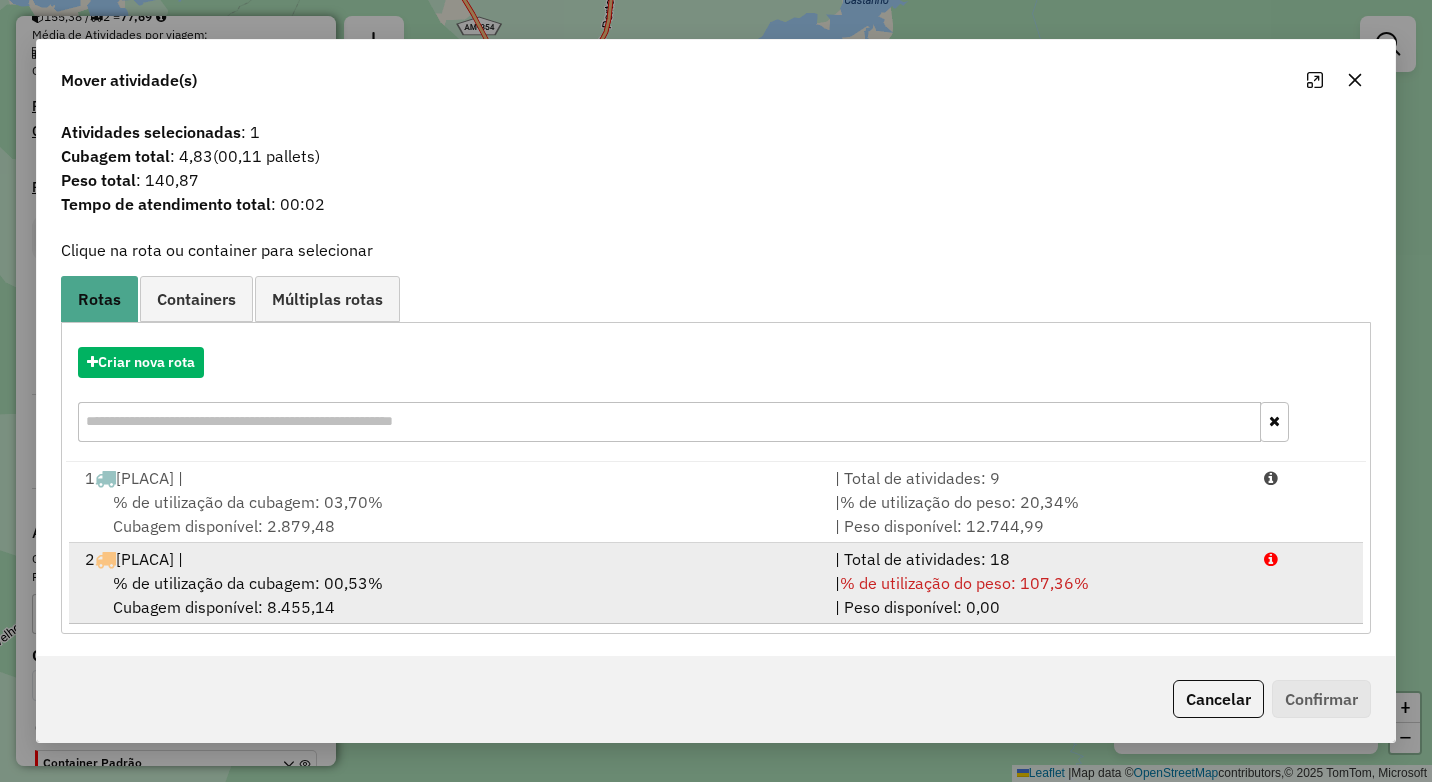 drag, startPoint x: 170, startPoint y: 585, endPoint x: 187, endPoint y: 588, distance: 17.262676 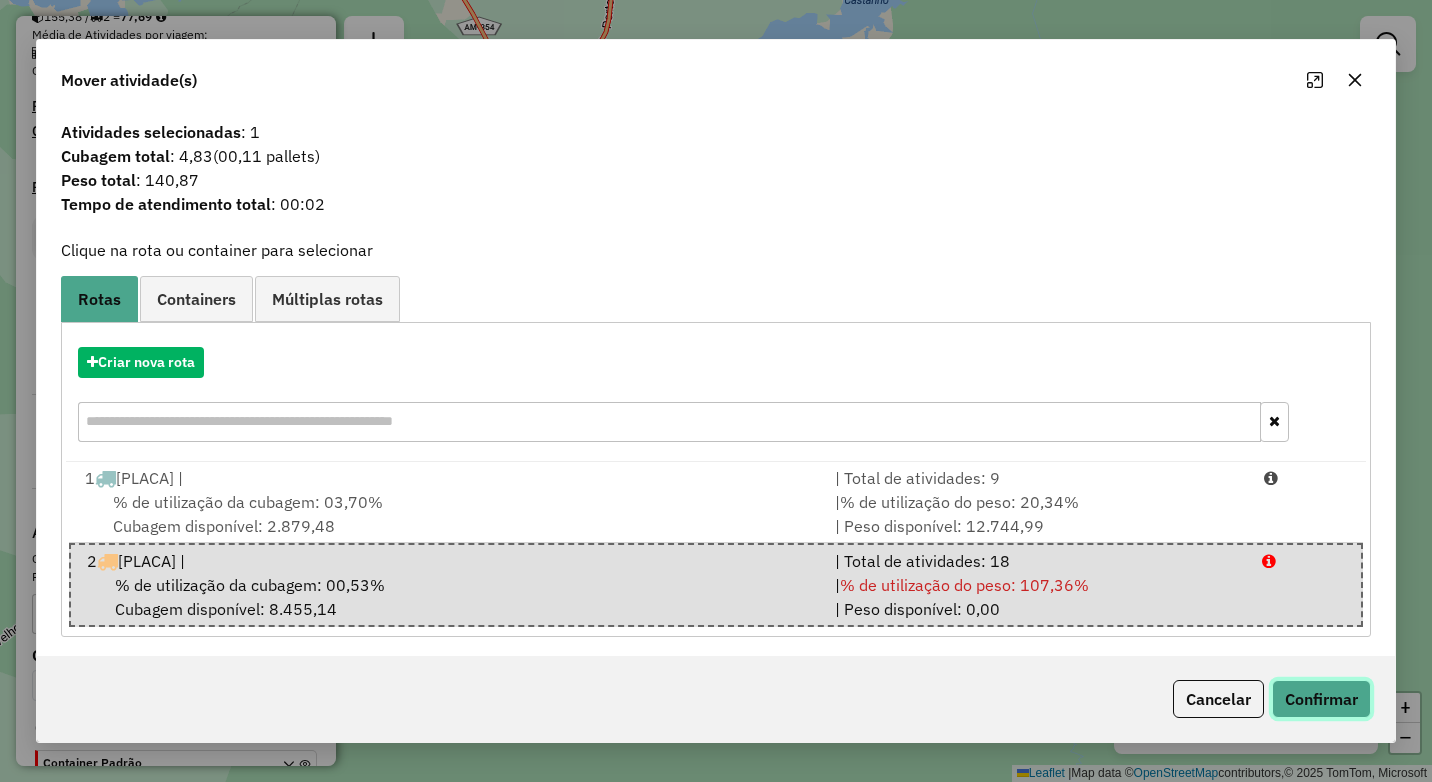 click on "Confirmar" 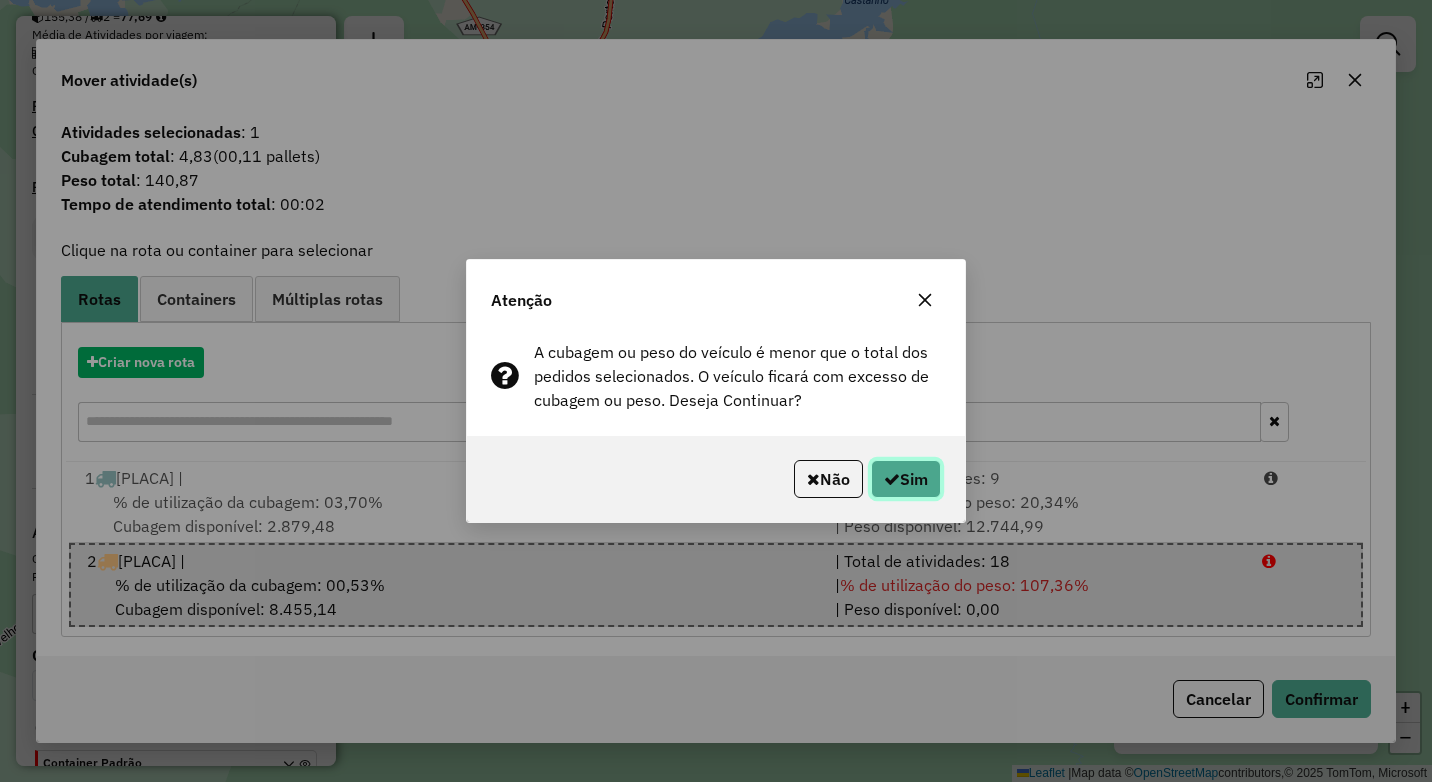 click on "Sim" 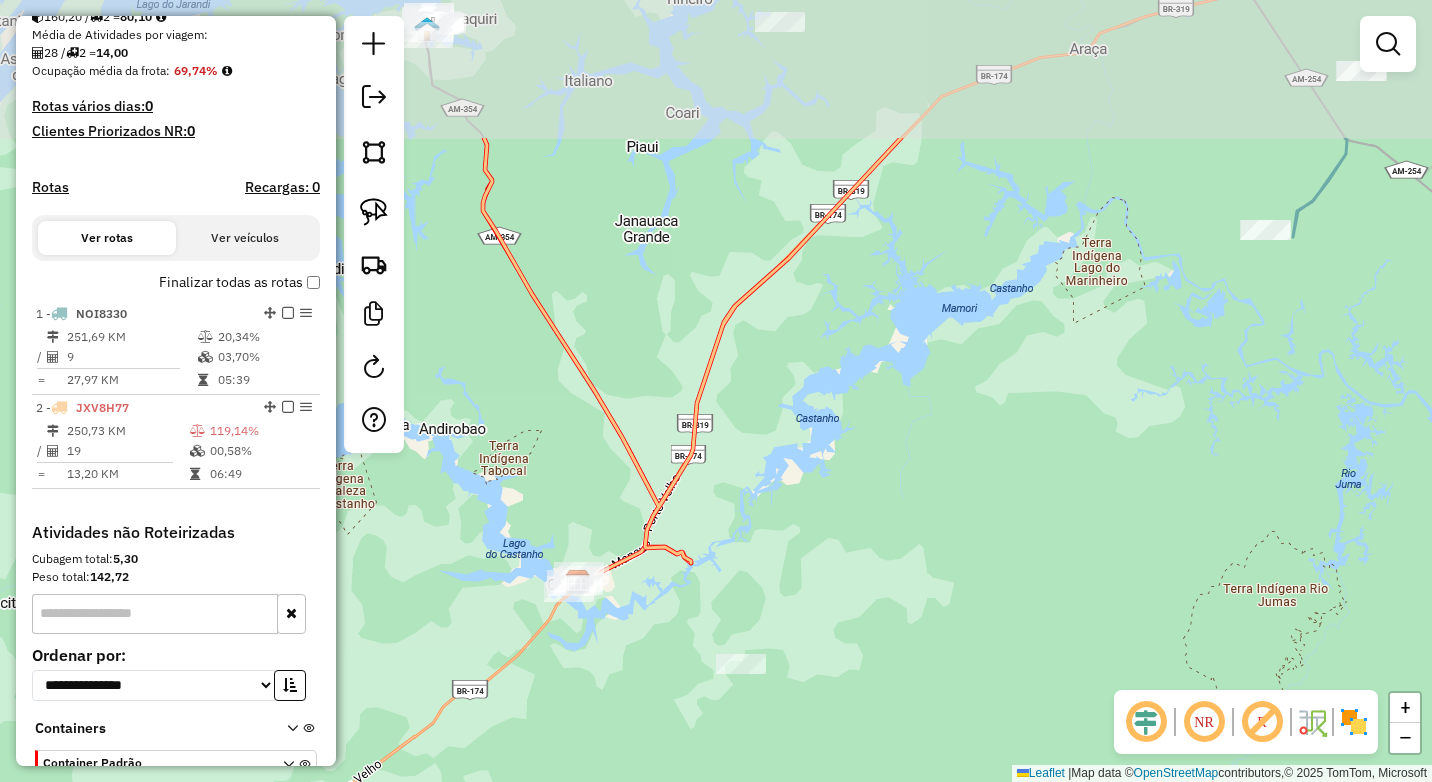 drag, startPoint x: 895, startPoint y: 313, endPoint x: 1186, endPoint y: 343, distance: 292.5423 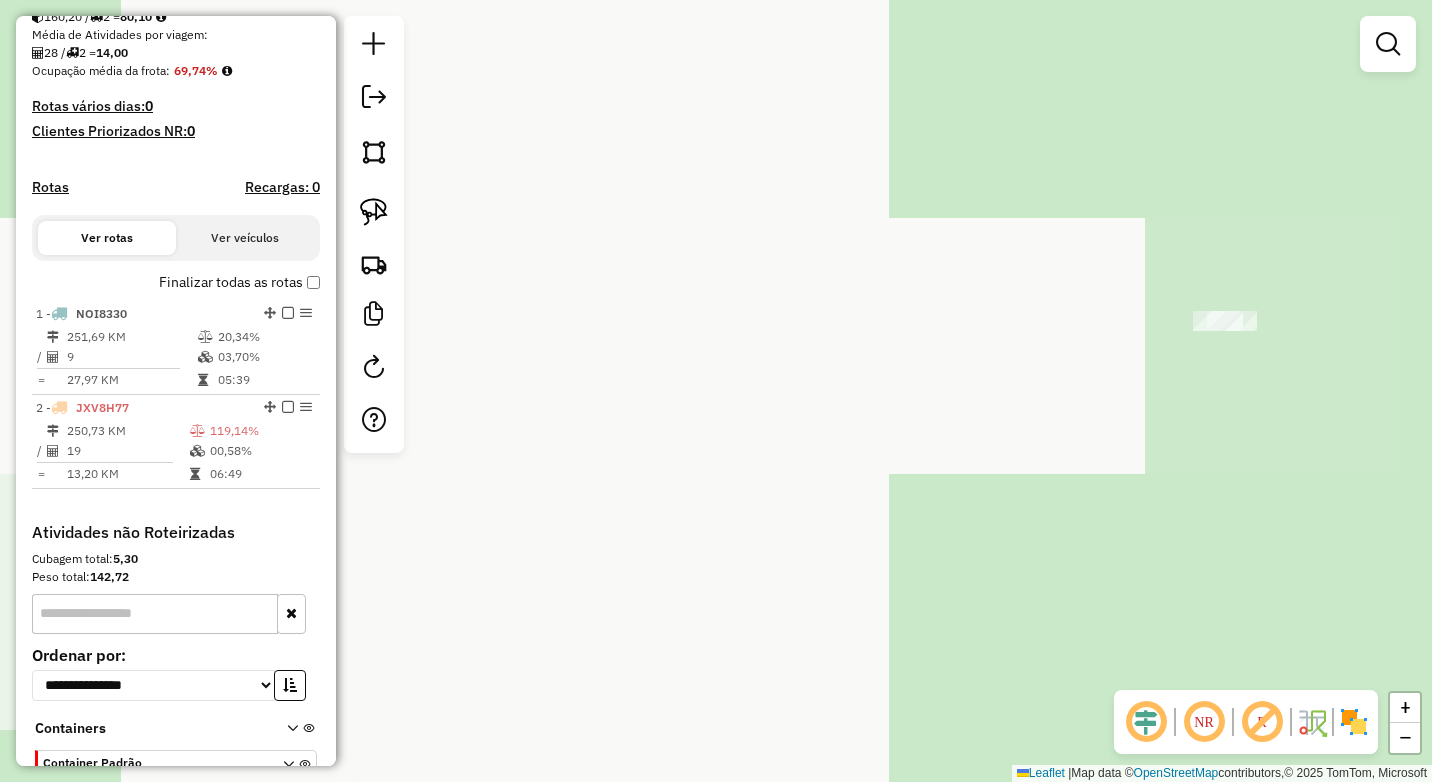 drag, startPoint x: 1287, startPoint y: 287, endPoint x: 1189, endPoint y: 336, distance: 109.56733 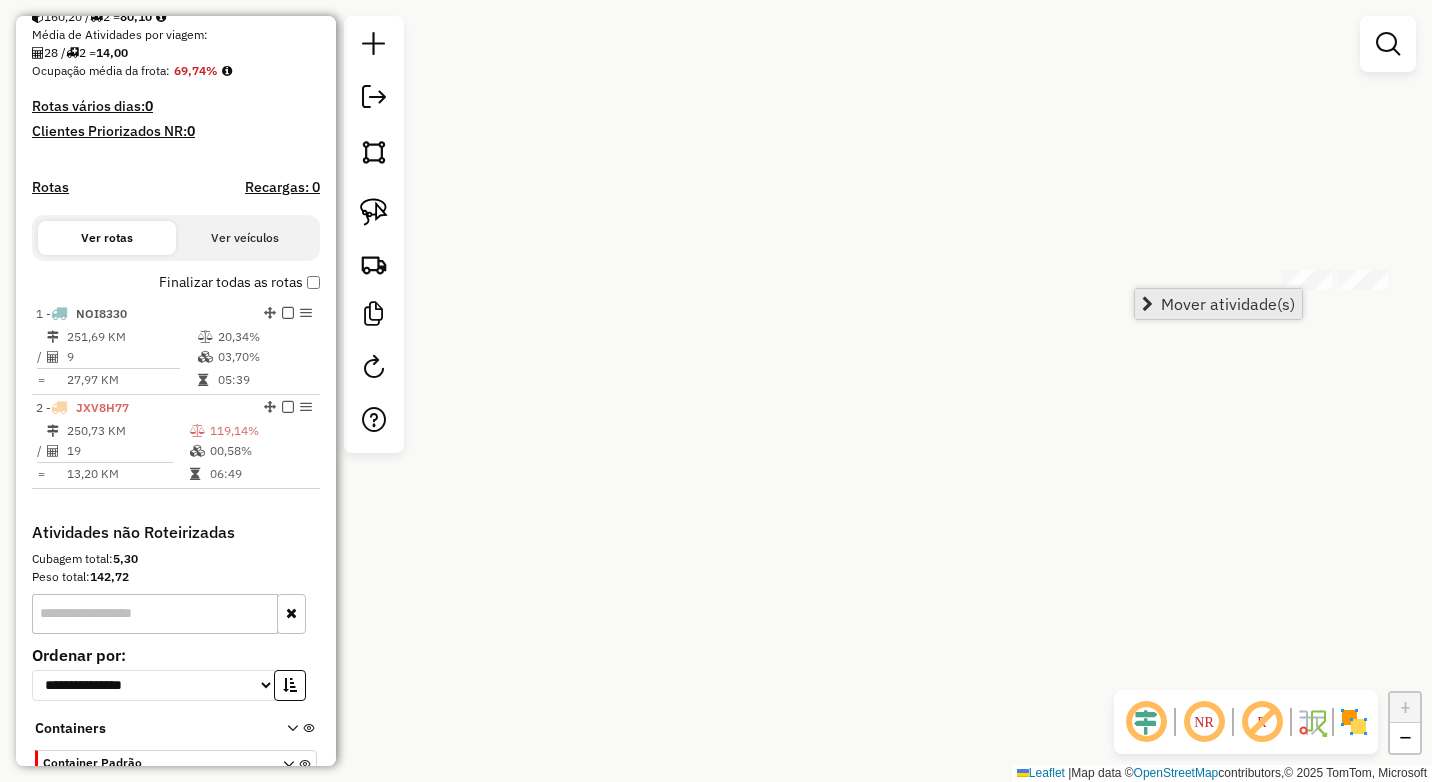 click on "Mover atividade(s)" at bounding box center (1228, 304) 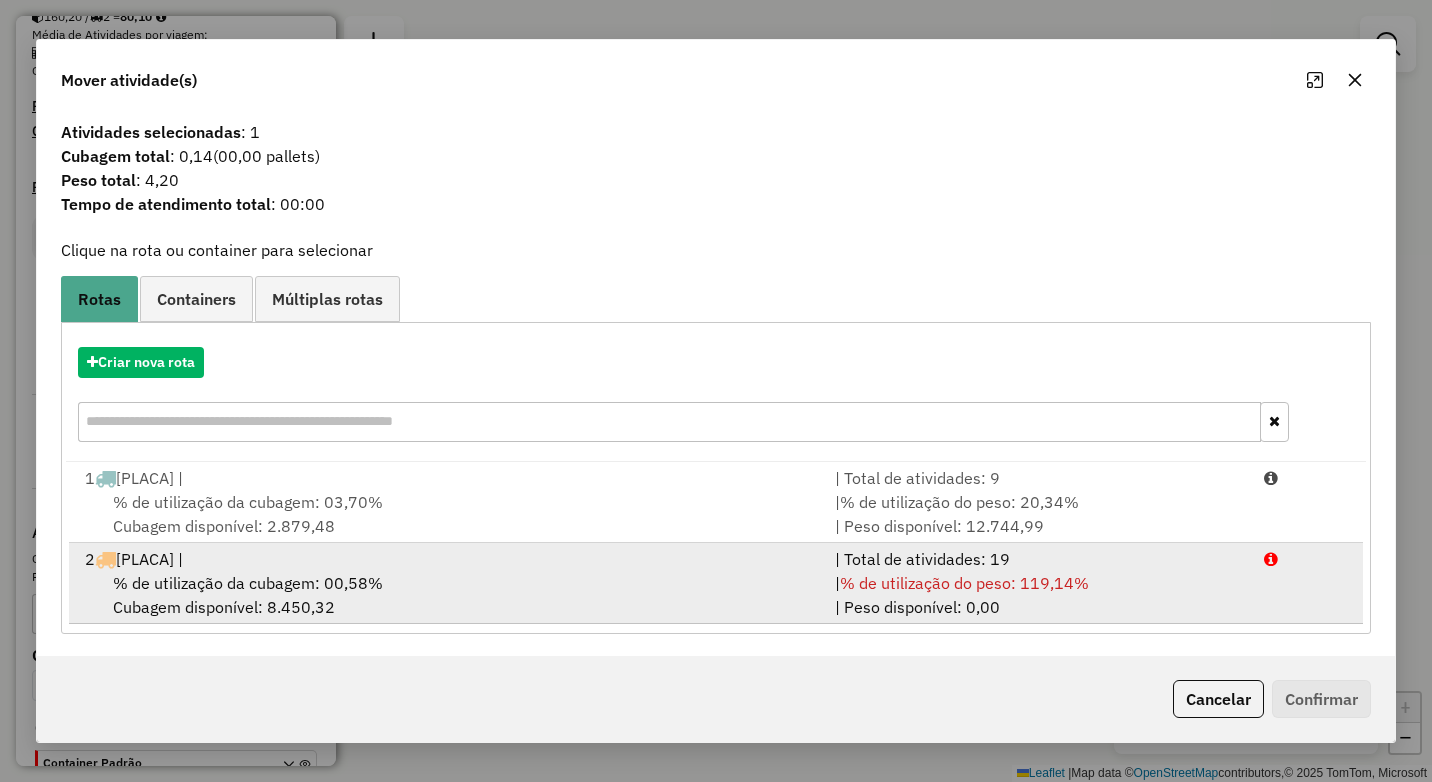 drag, startPoint x: 226, startPoint y: 558, endPoint x: 1025, endPoint y: 587, distance: 799.5261 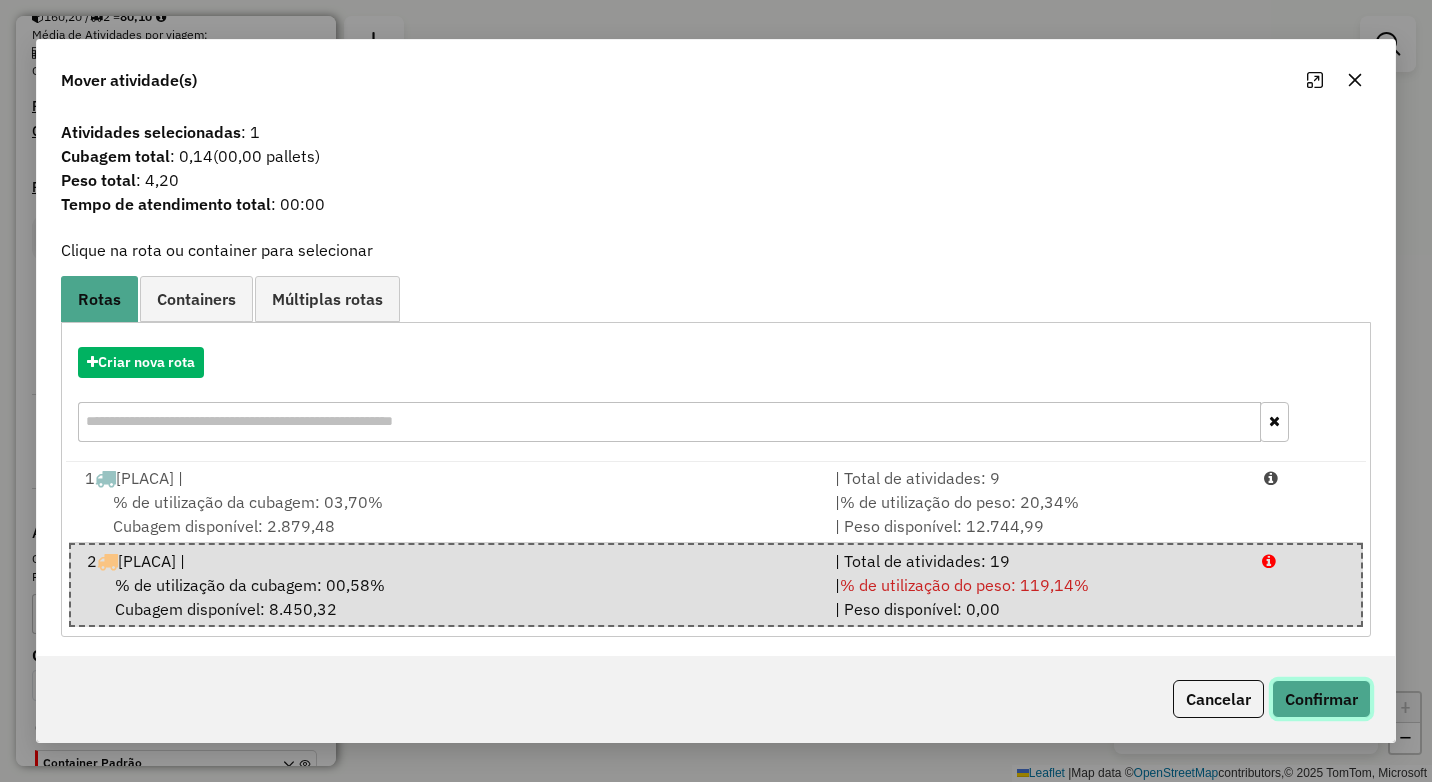 click on "Confirmar" 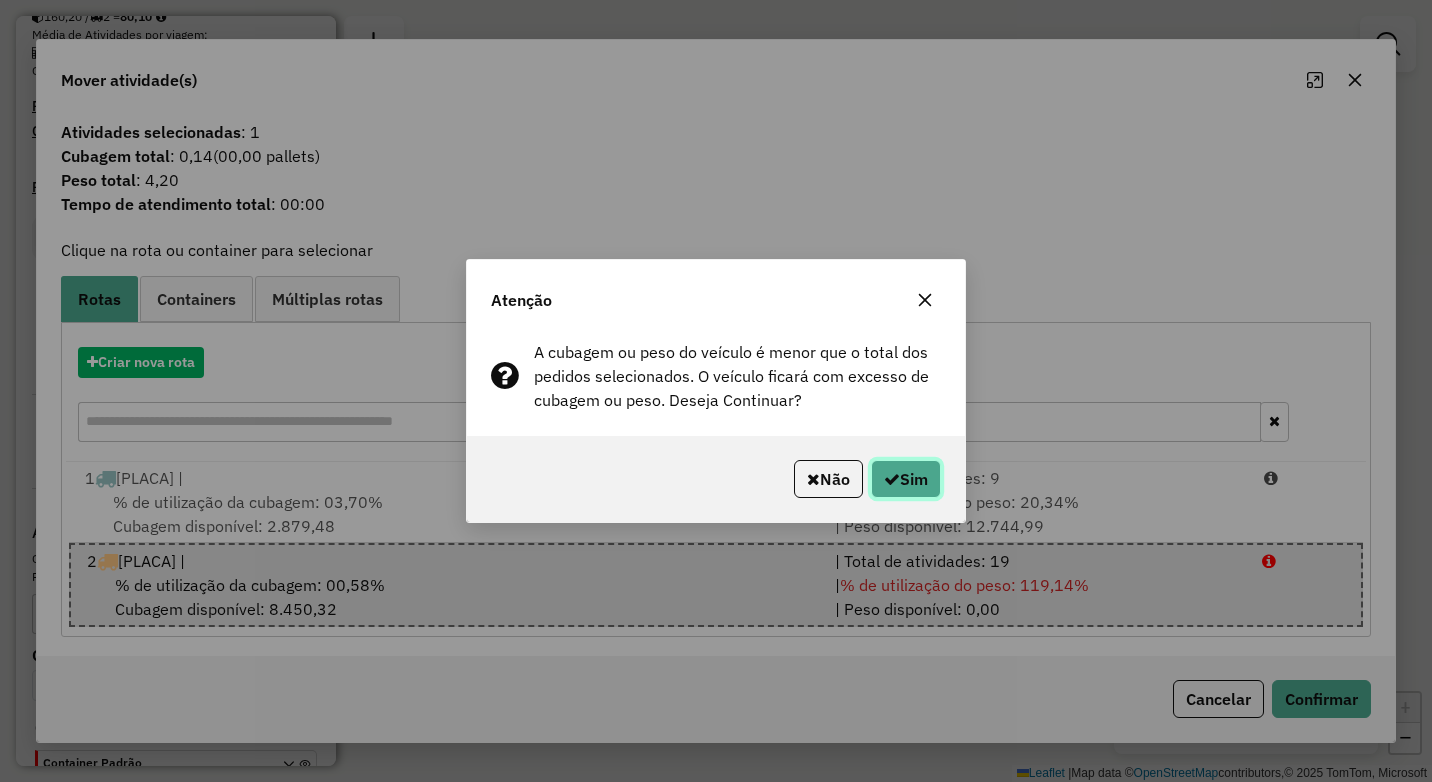 click on "Sim" 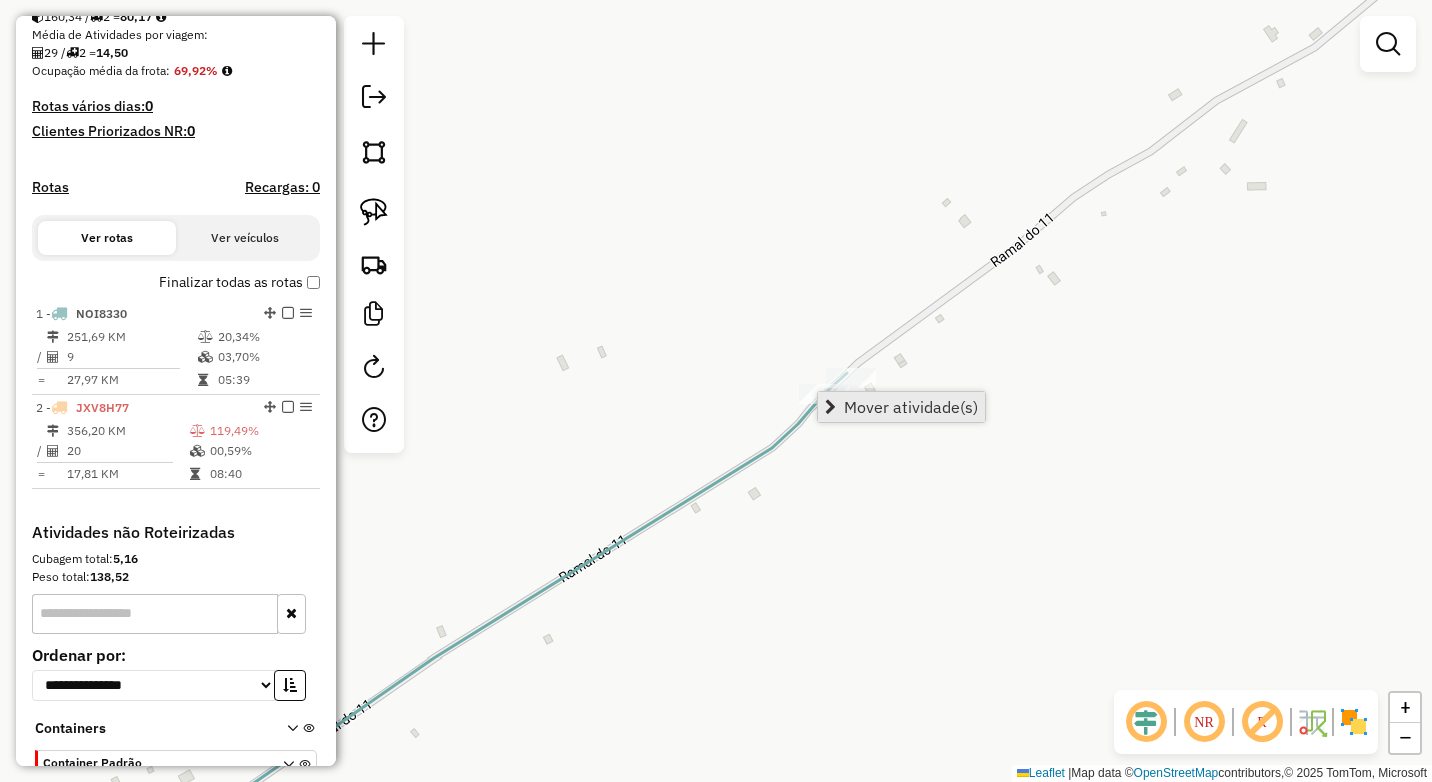 click on "Mover atividade(s)" at bounding box center [911, 407] 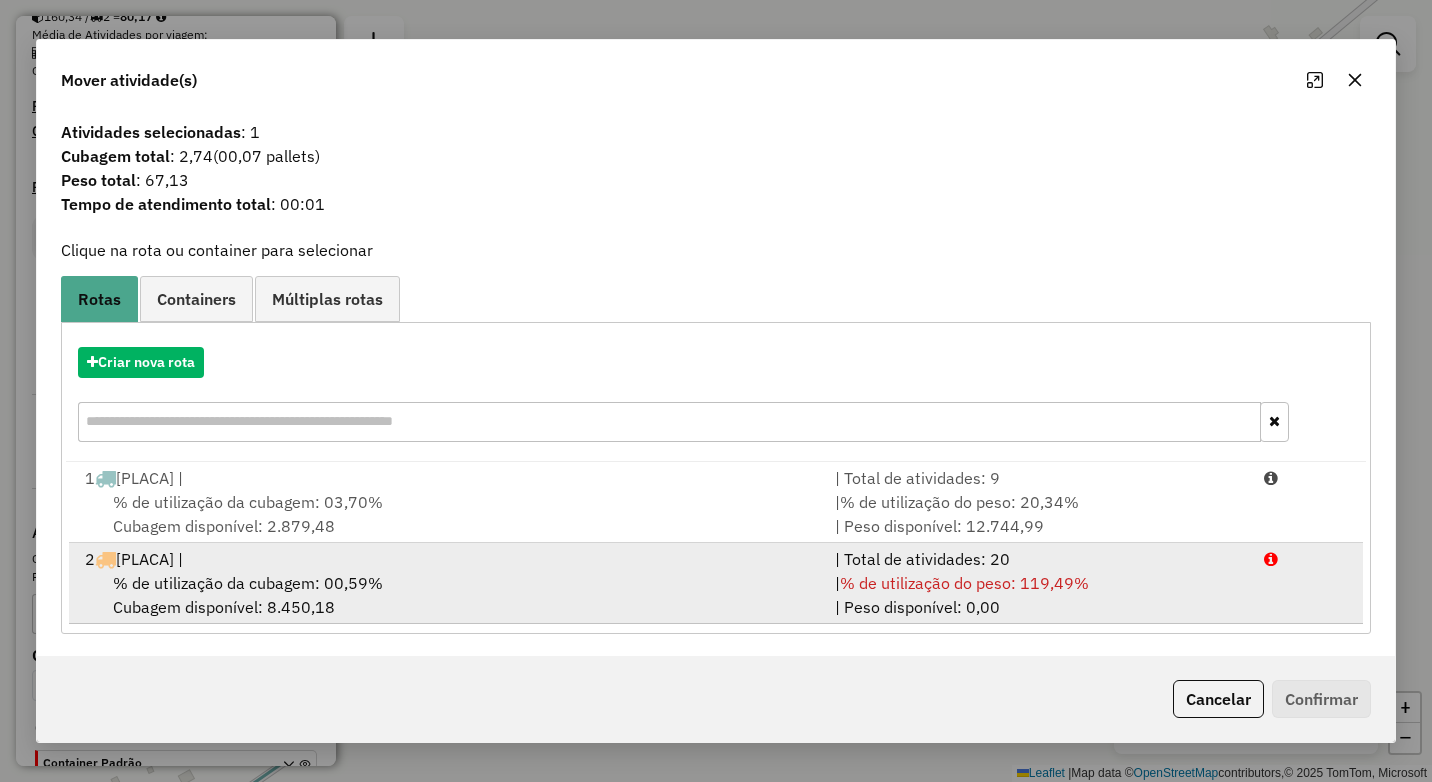 click on "% de utilização da cubagem: 00,59%" at bounding box center (248, 583) 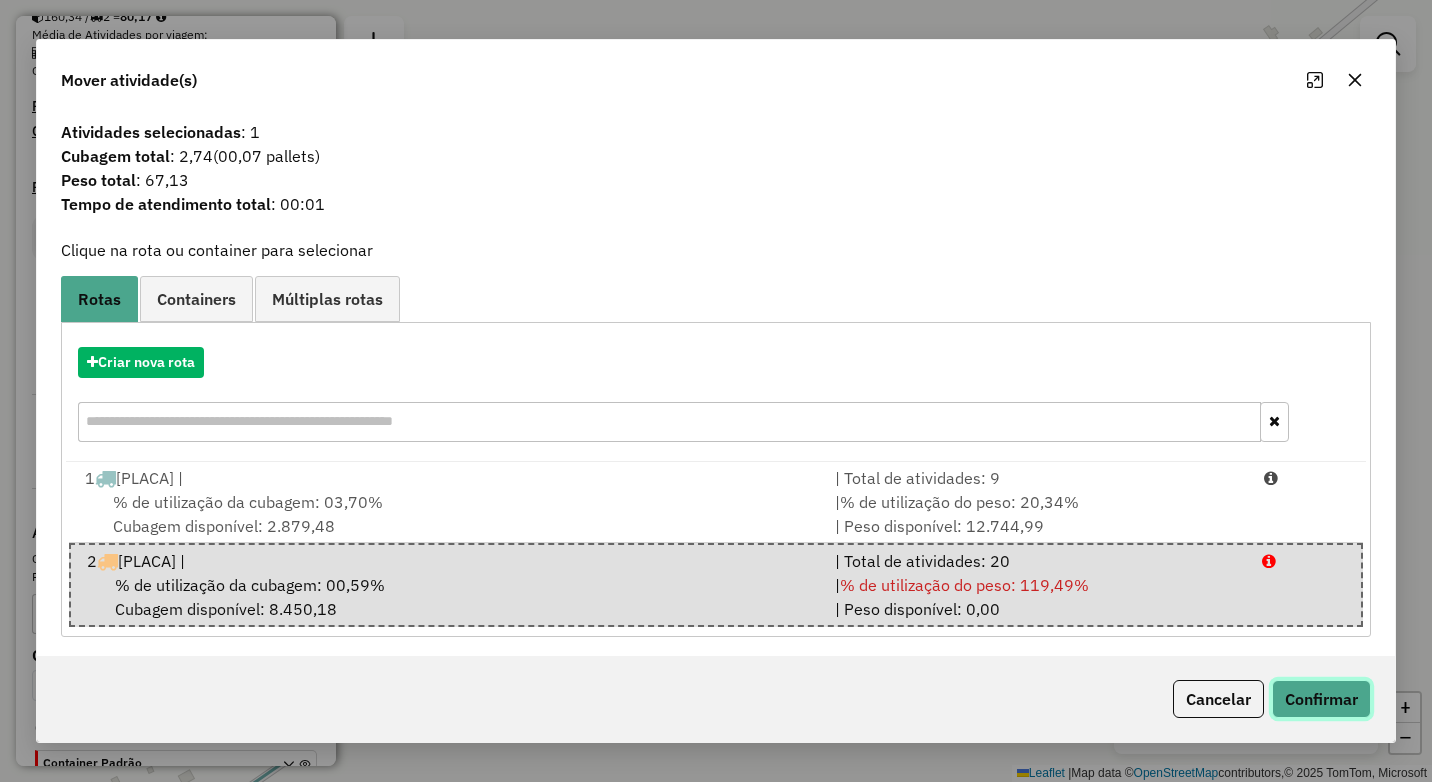 click on "Confirmar" 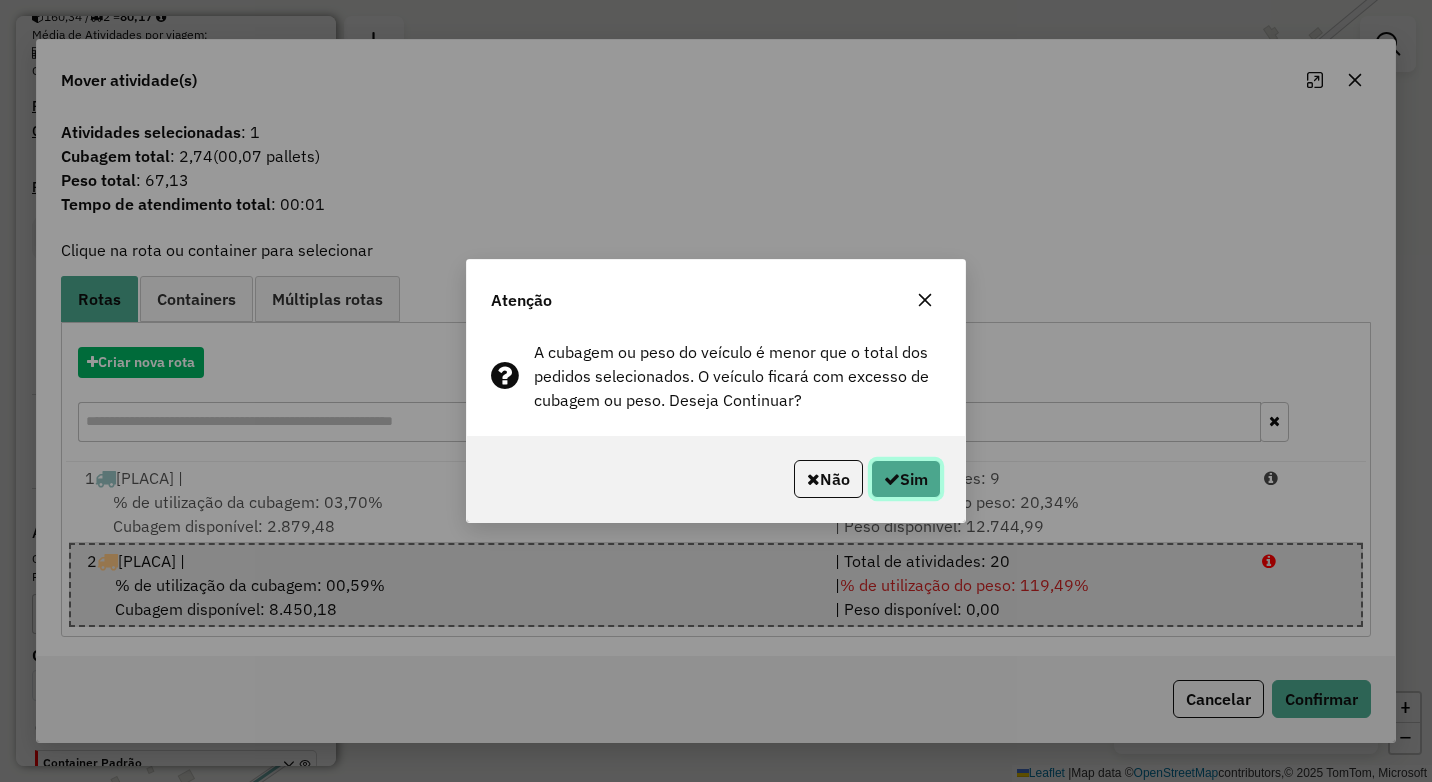click on "Sim" 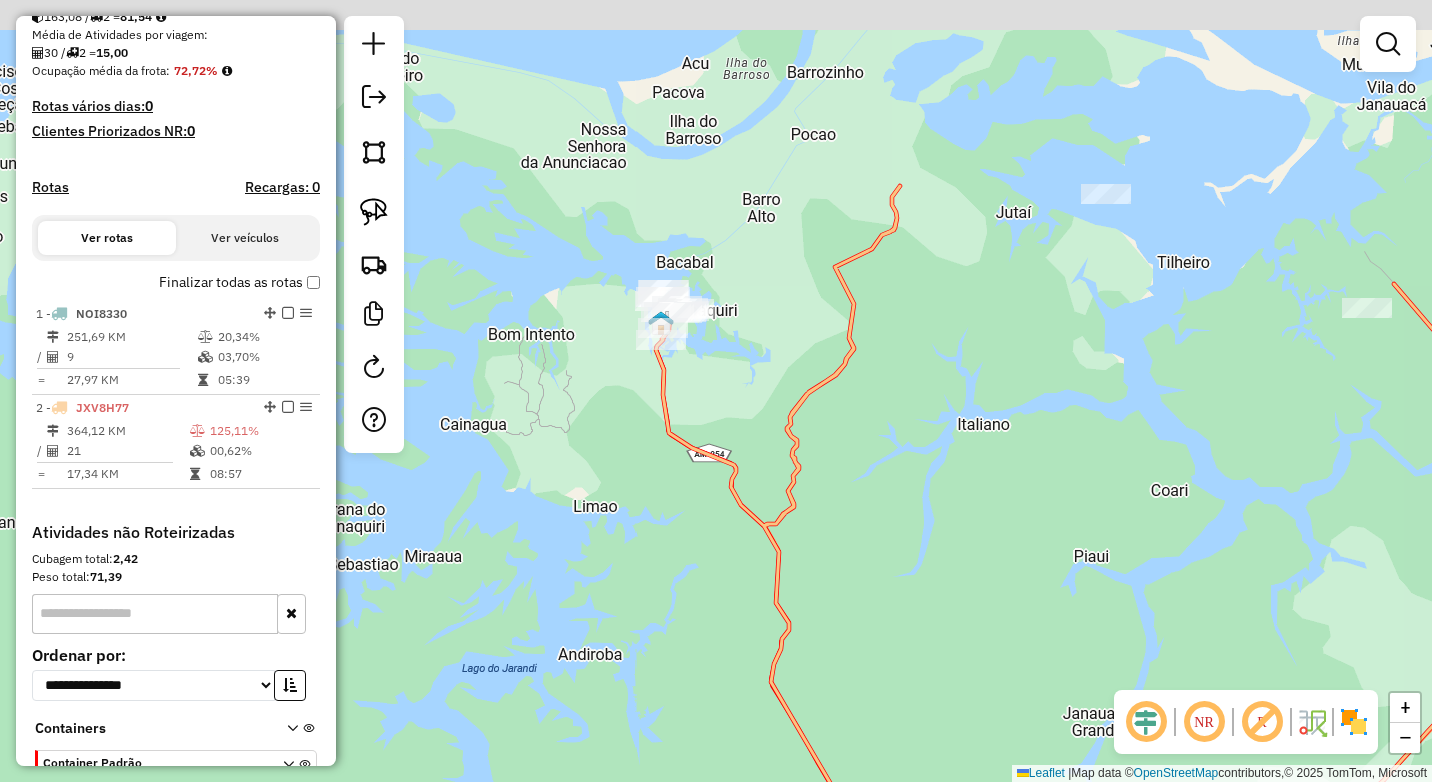 drag, startPoint x: 637, startPoint y: 421, endPoint x: 645, endPoint y: 473, distance: 52.611786 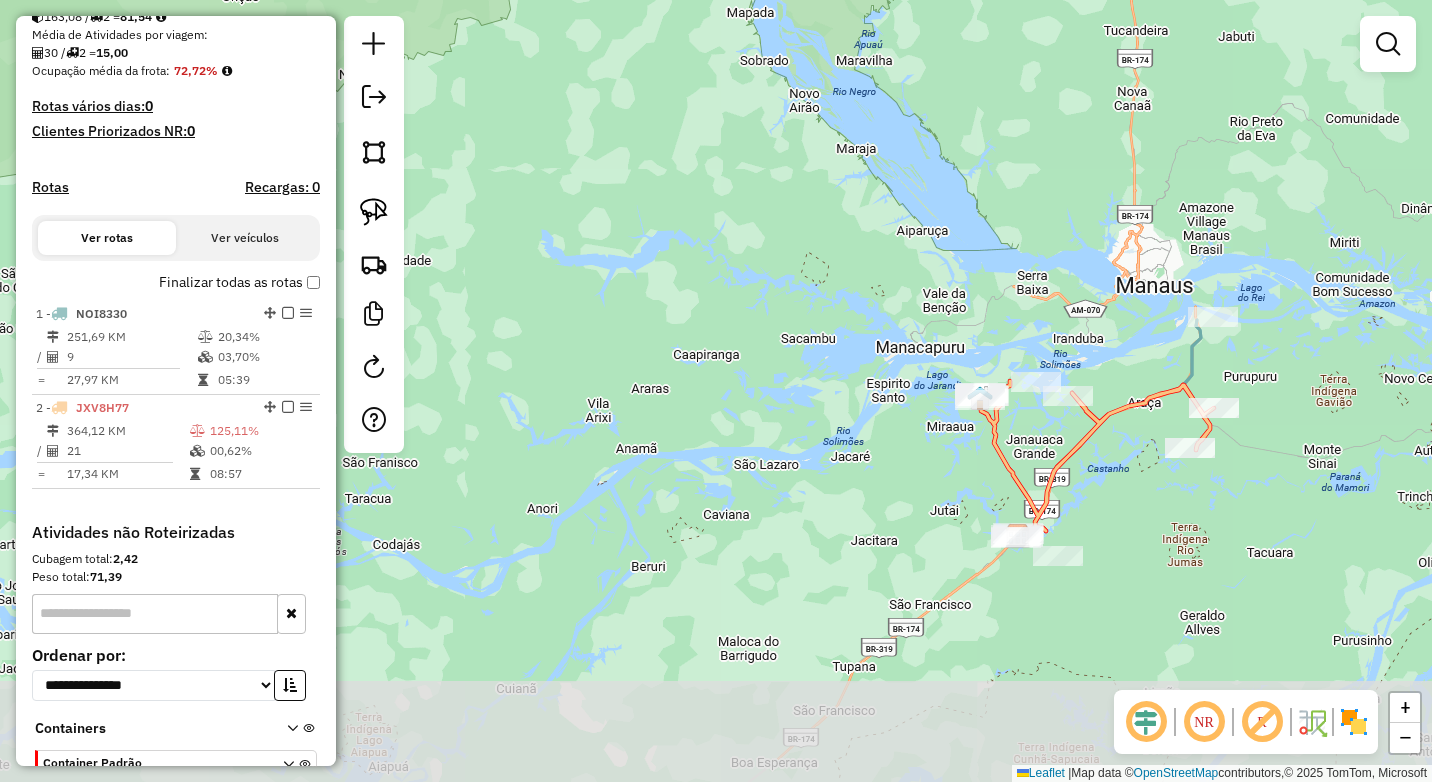 drag, startPoint x: 1299, startPoint y: 652, endPoint x: 1125, endPoint y: 502, distance: 229.73027 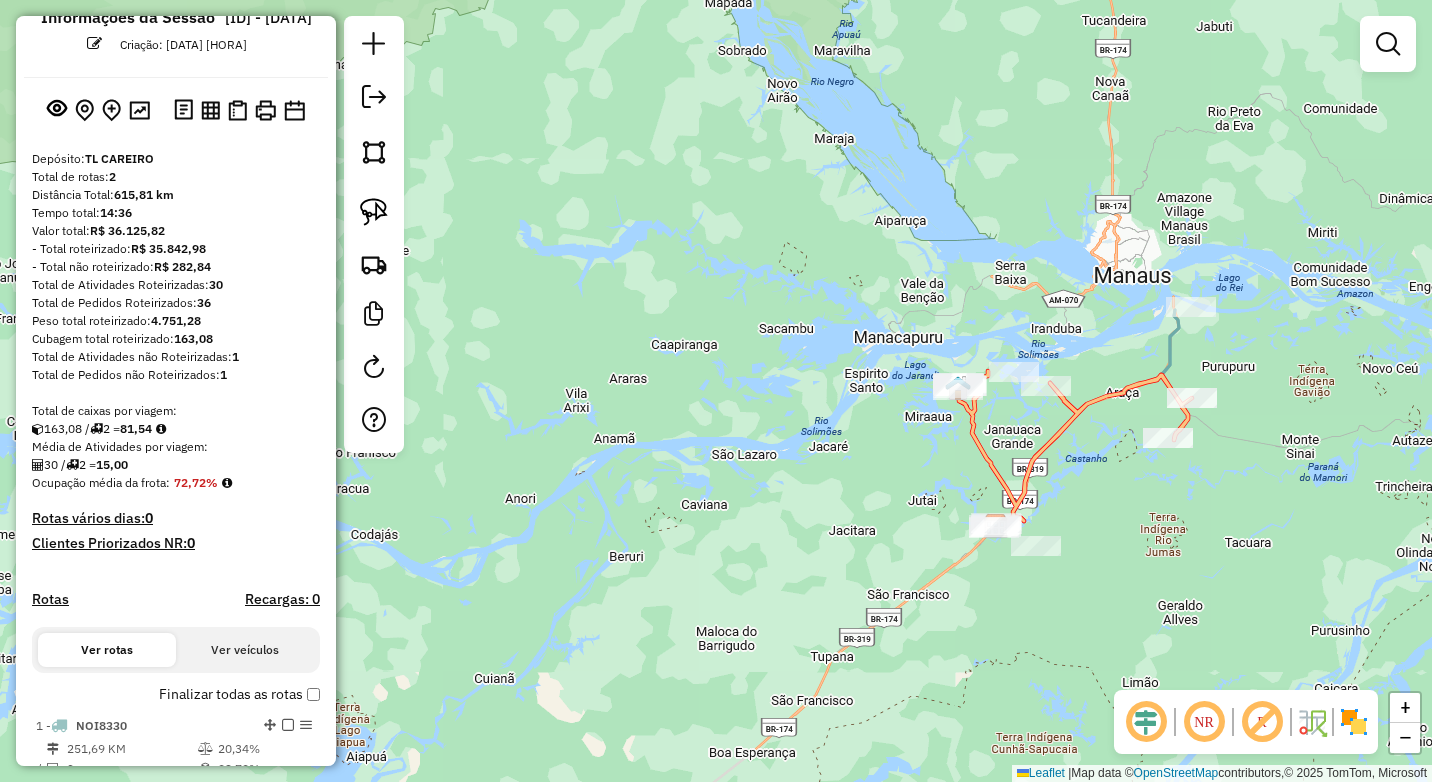 scroll, scrollTop: 0, scrollLeft: 0, axis: both 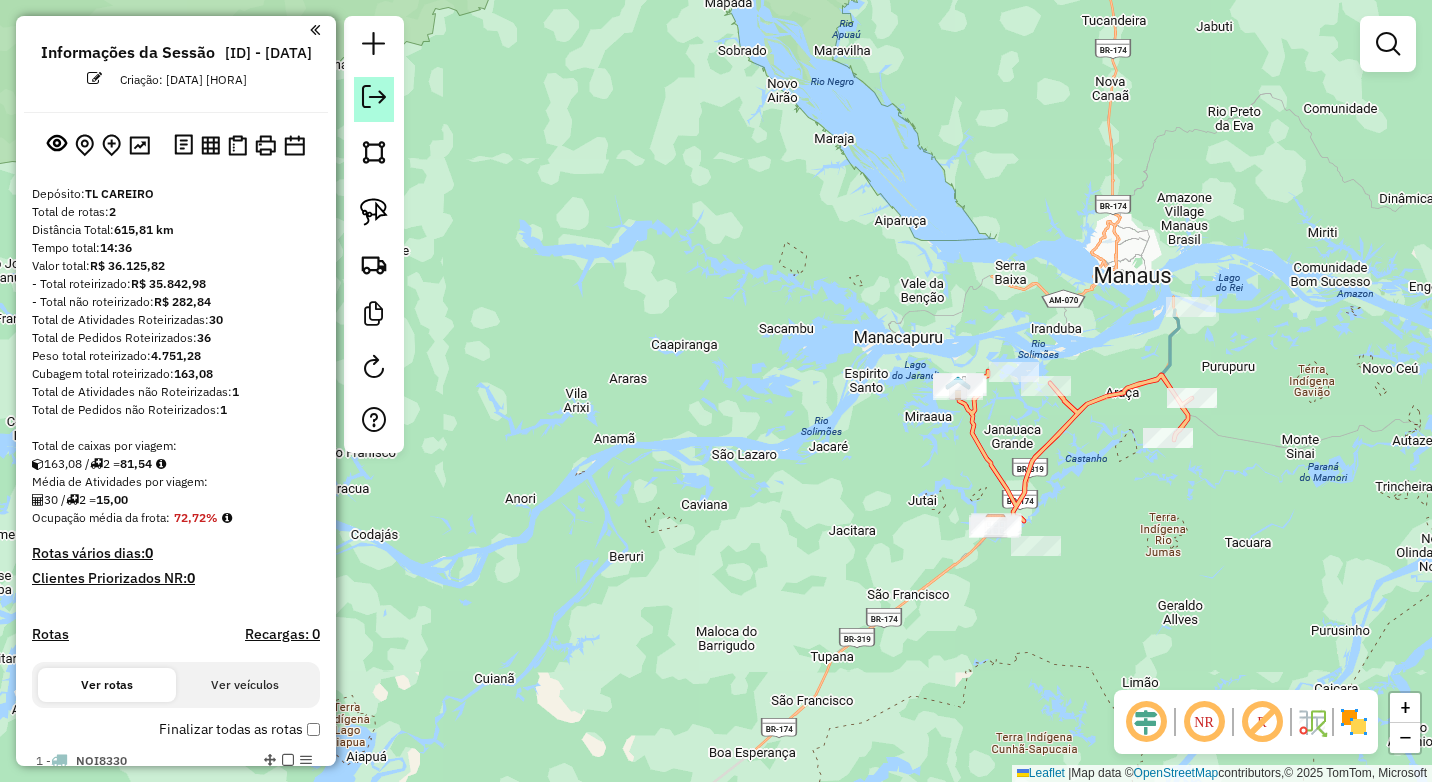 click 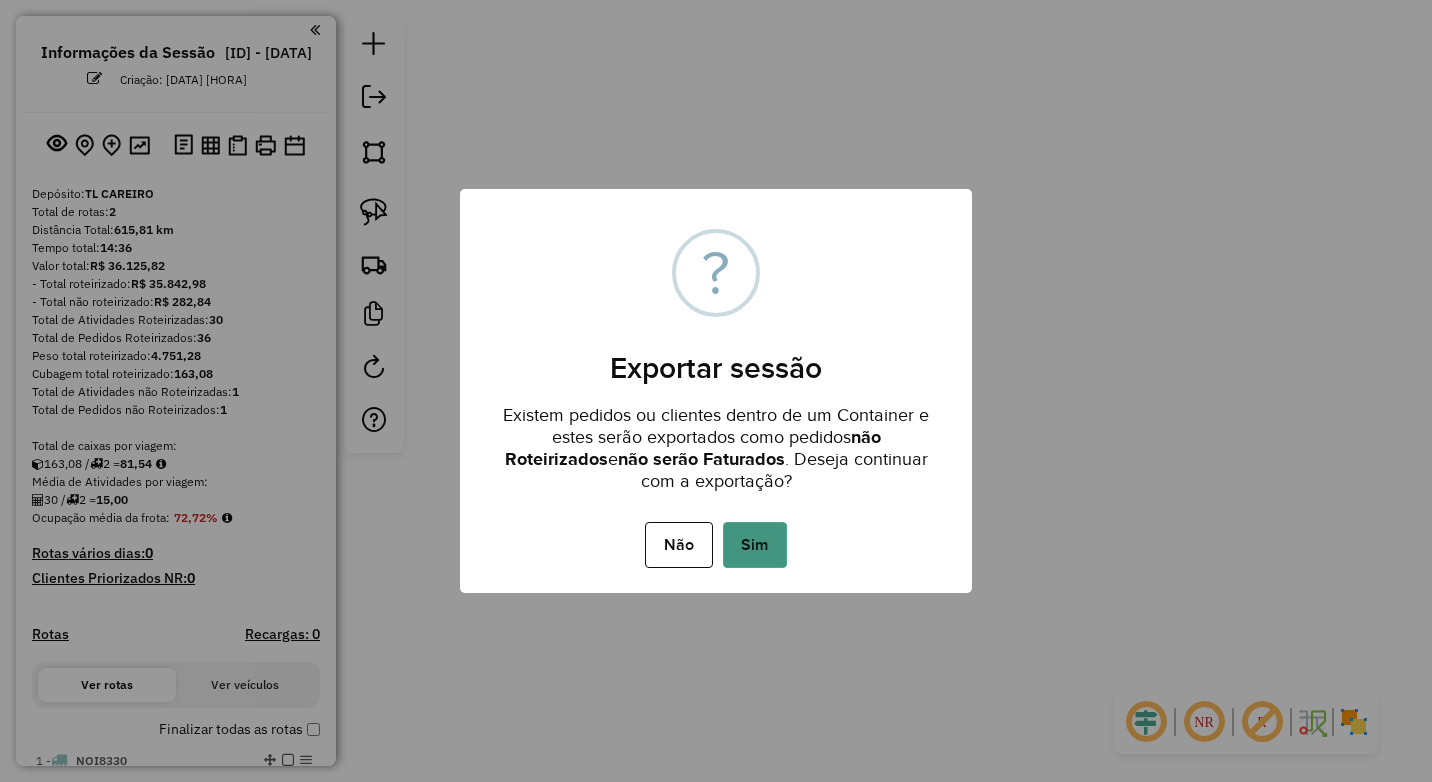 click on "Sim" at bounding box center [755, 545] 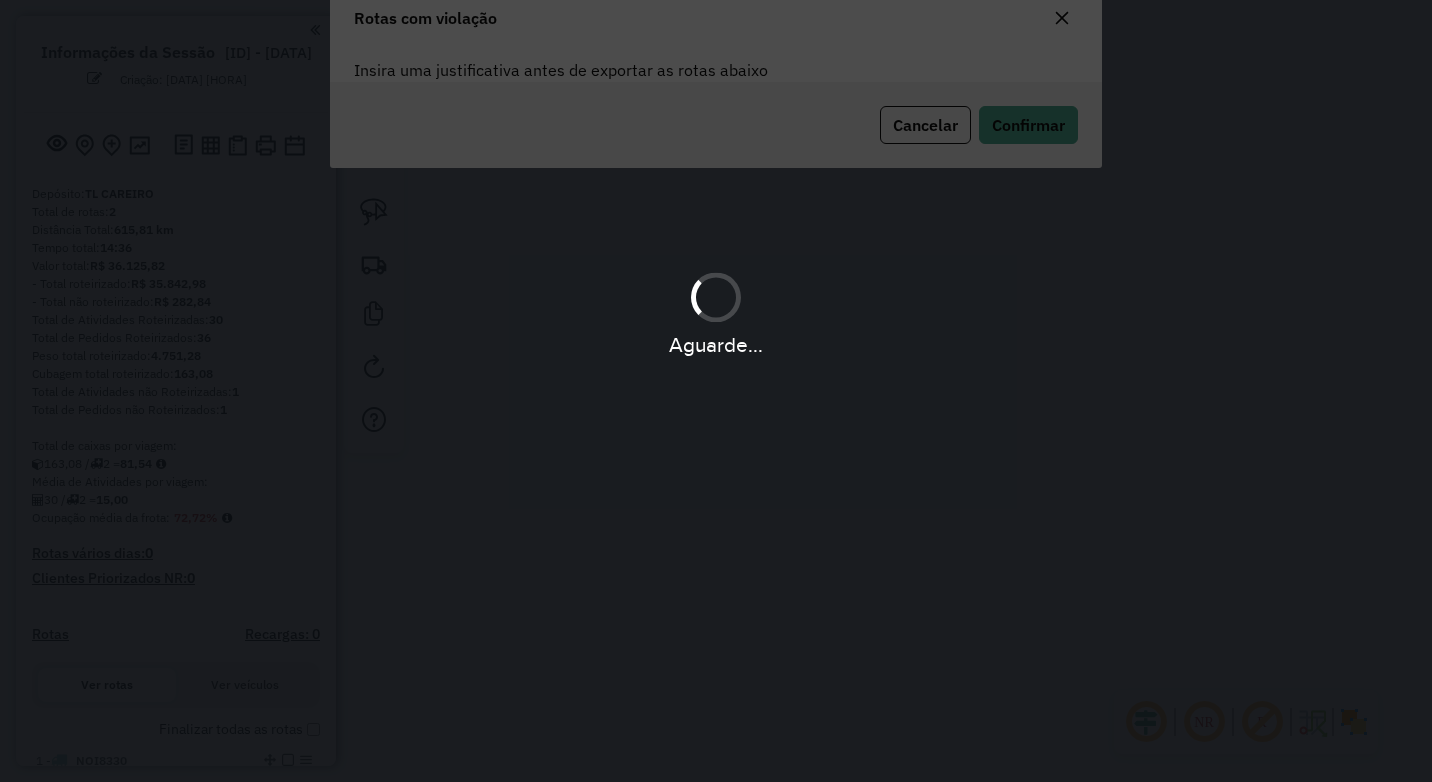 scroll, scrollTop: 108, scrollLeft: 0, axis: vertical 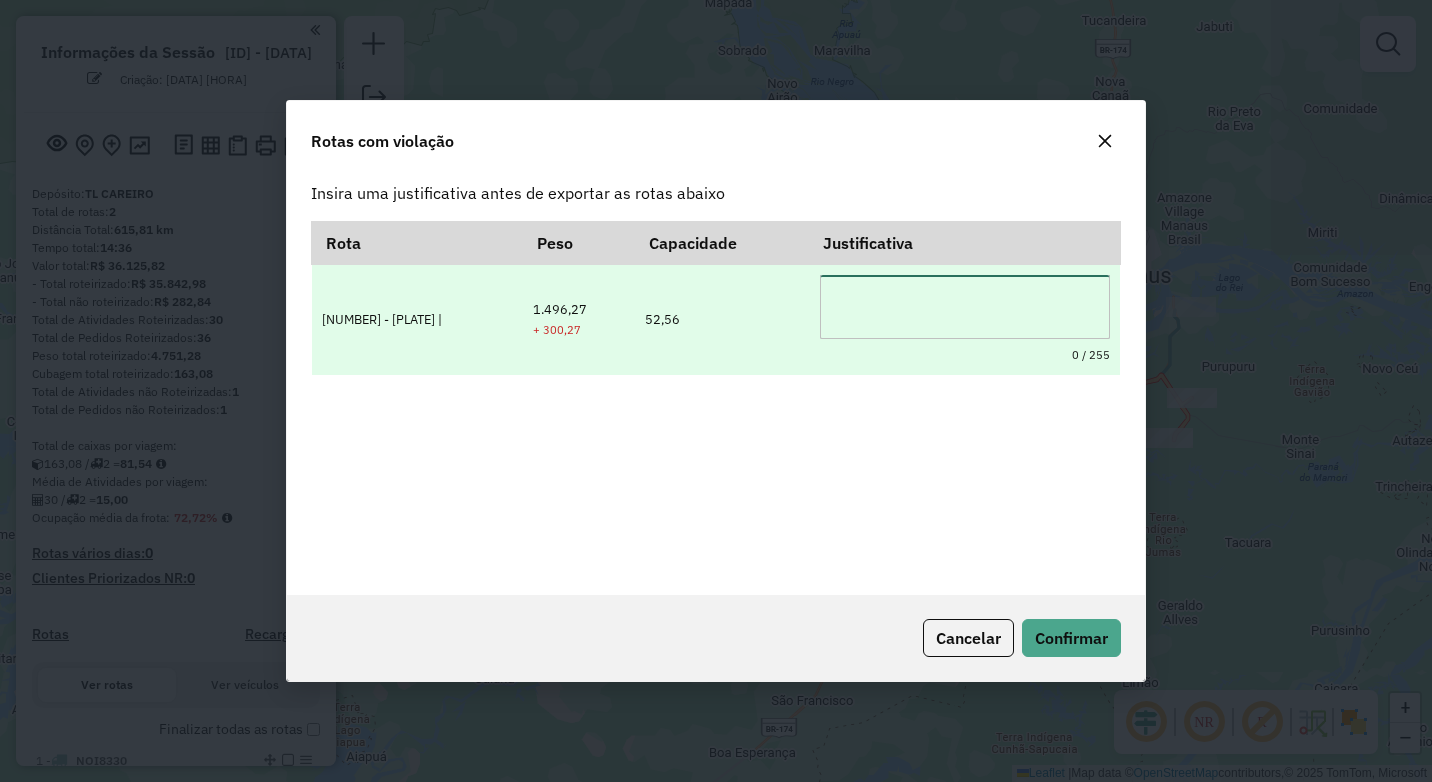 click at bounding box center (965, 307) 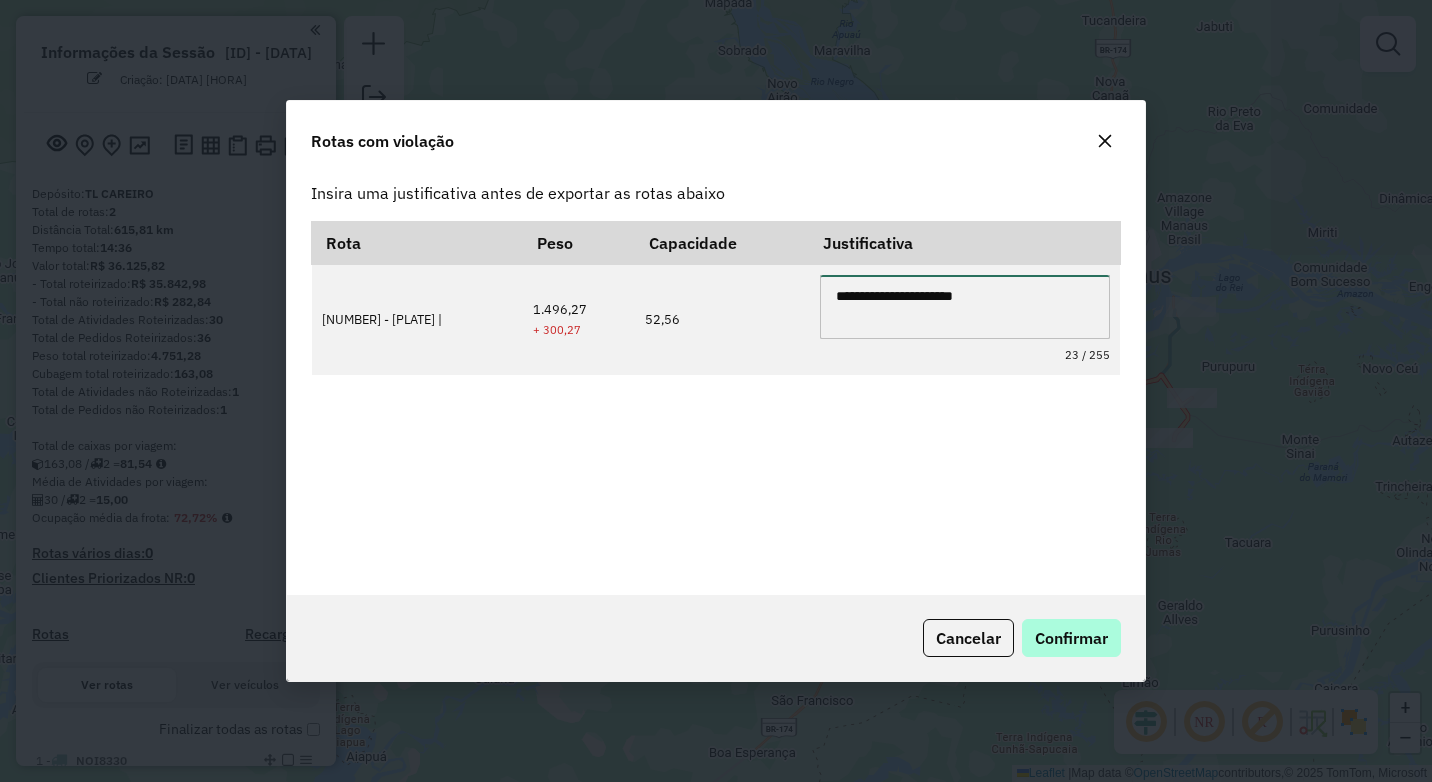 type on "**********" 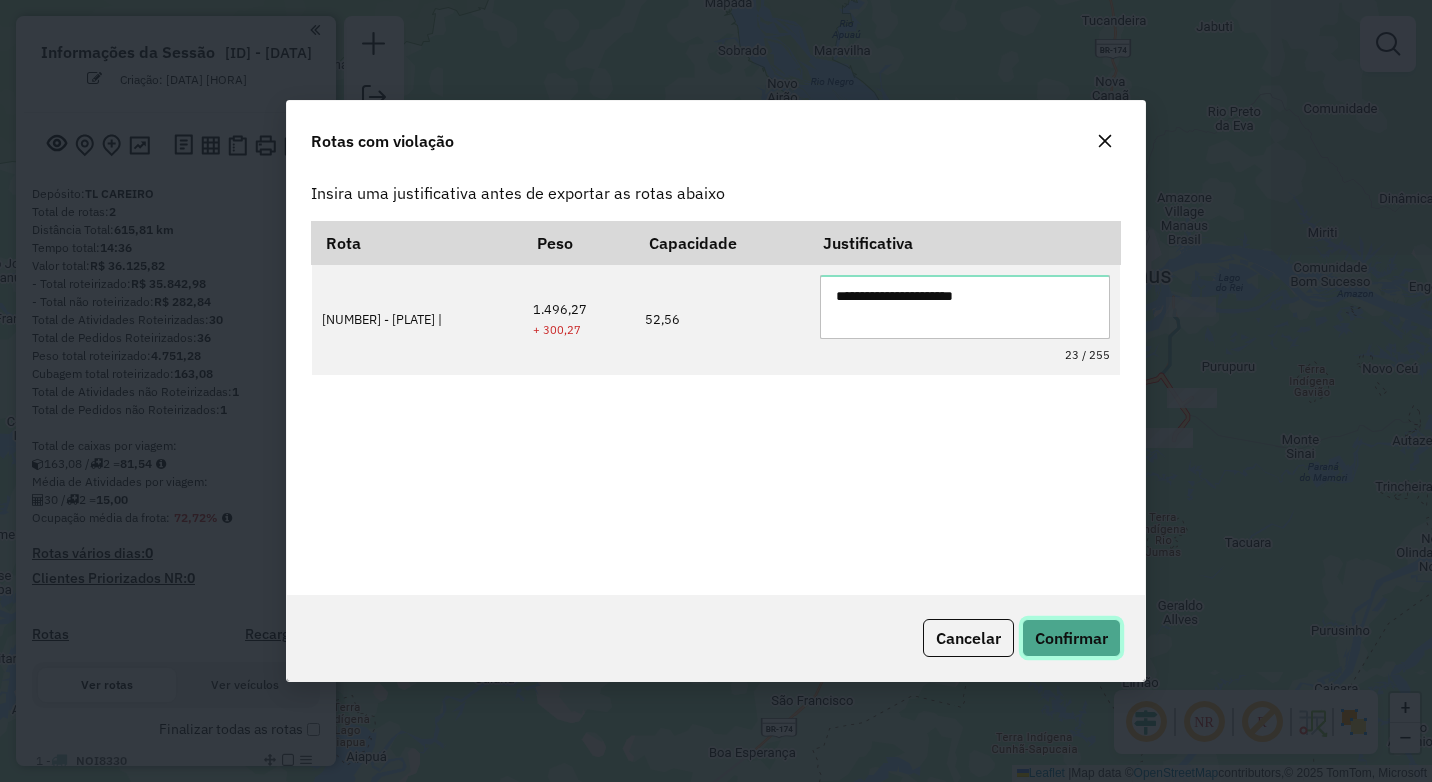 click on "Confirmar" 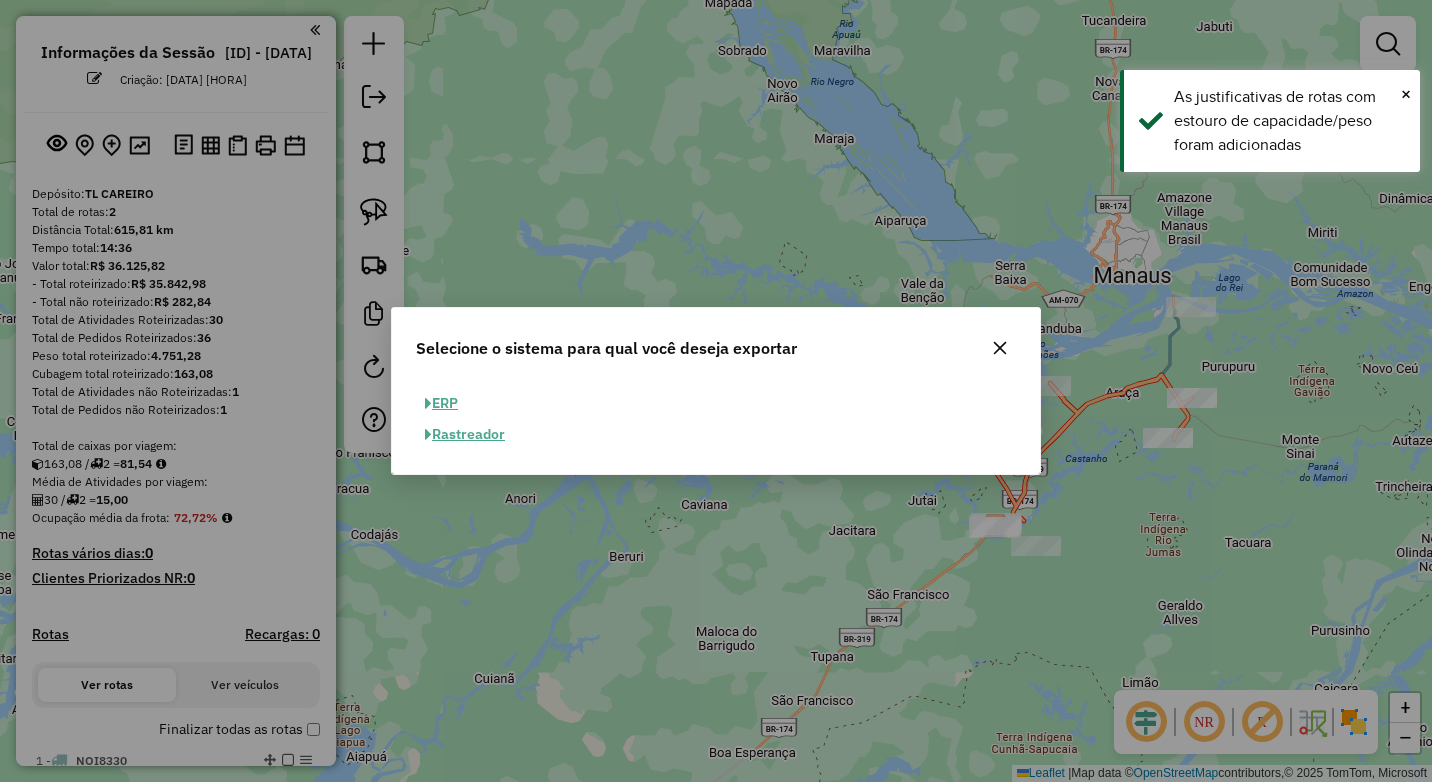 click on "ERP" 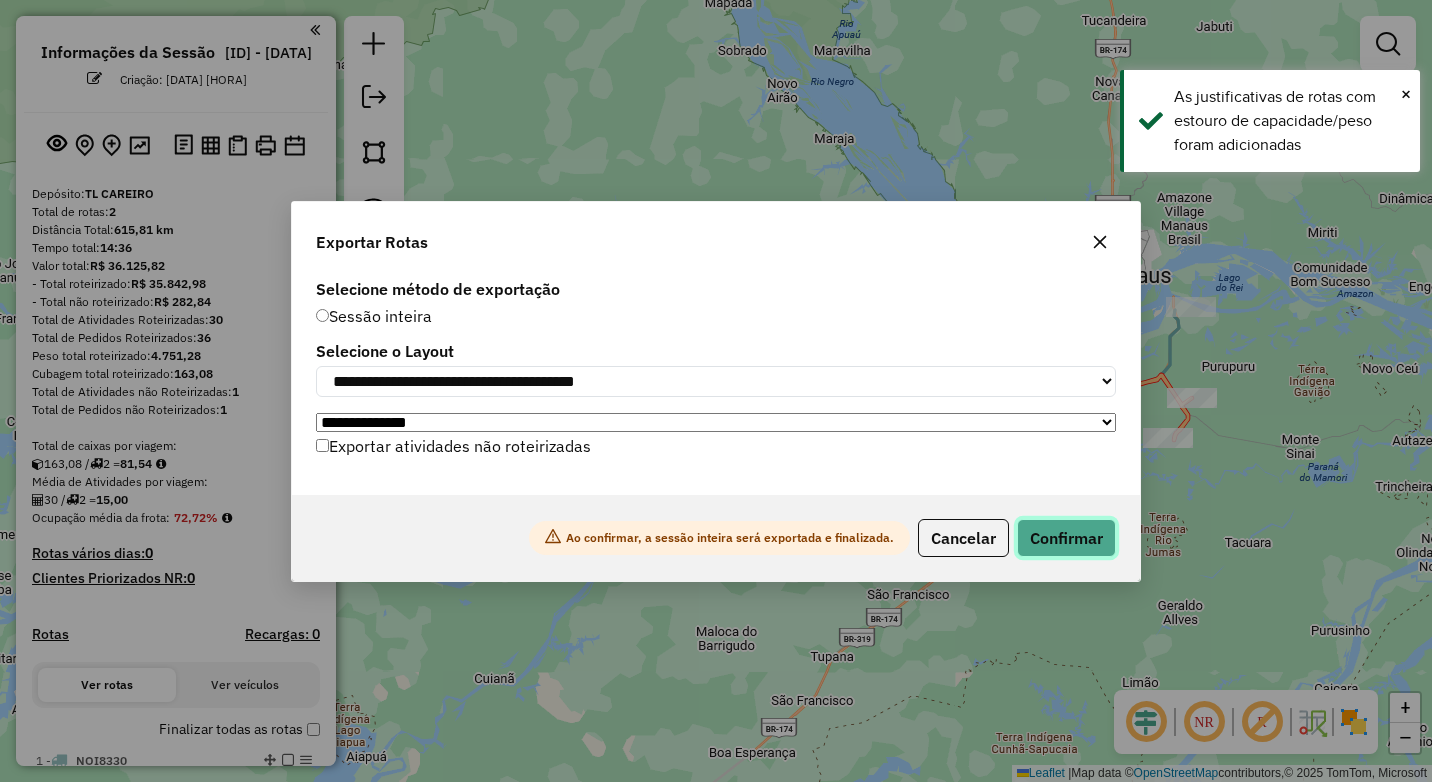 click on "Confirmar" 